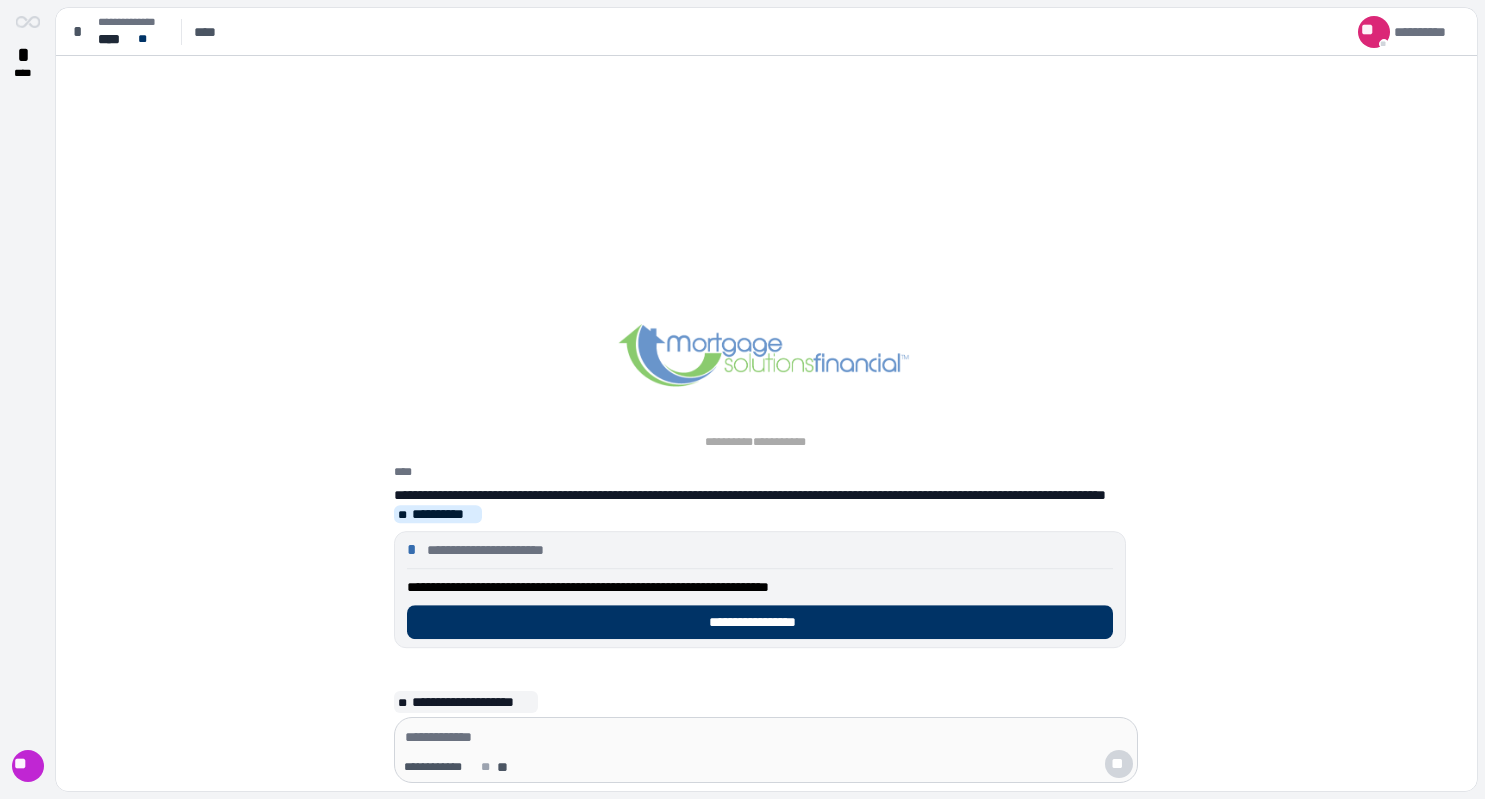 scroll, scrollTop: 0, scrollLeft: 0, axis: both 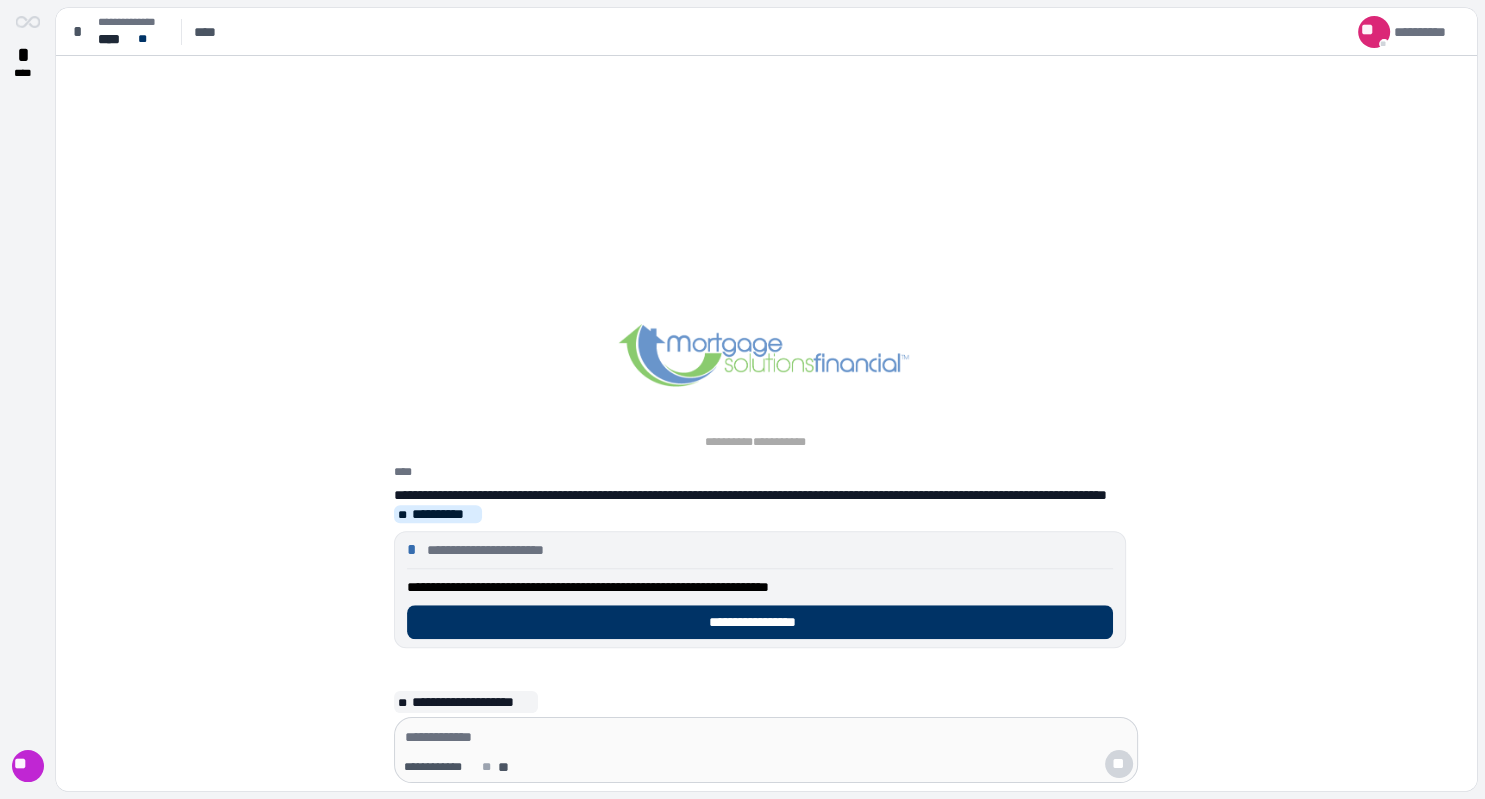 click at bounding box center (766, 737) 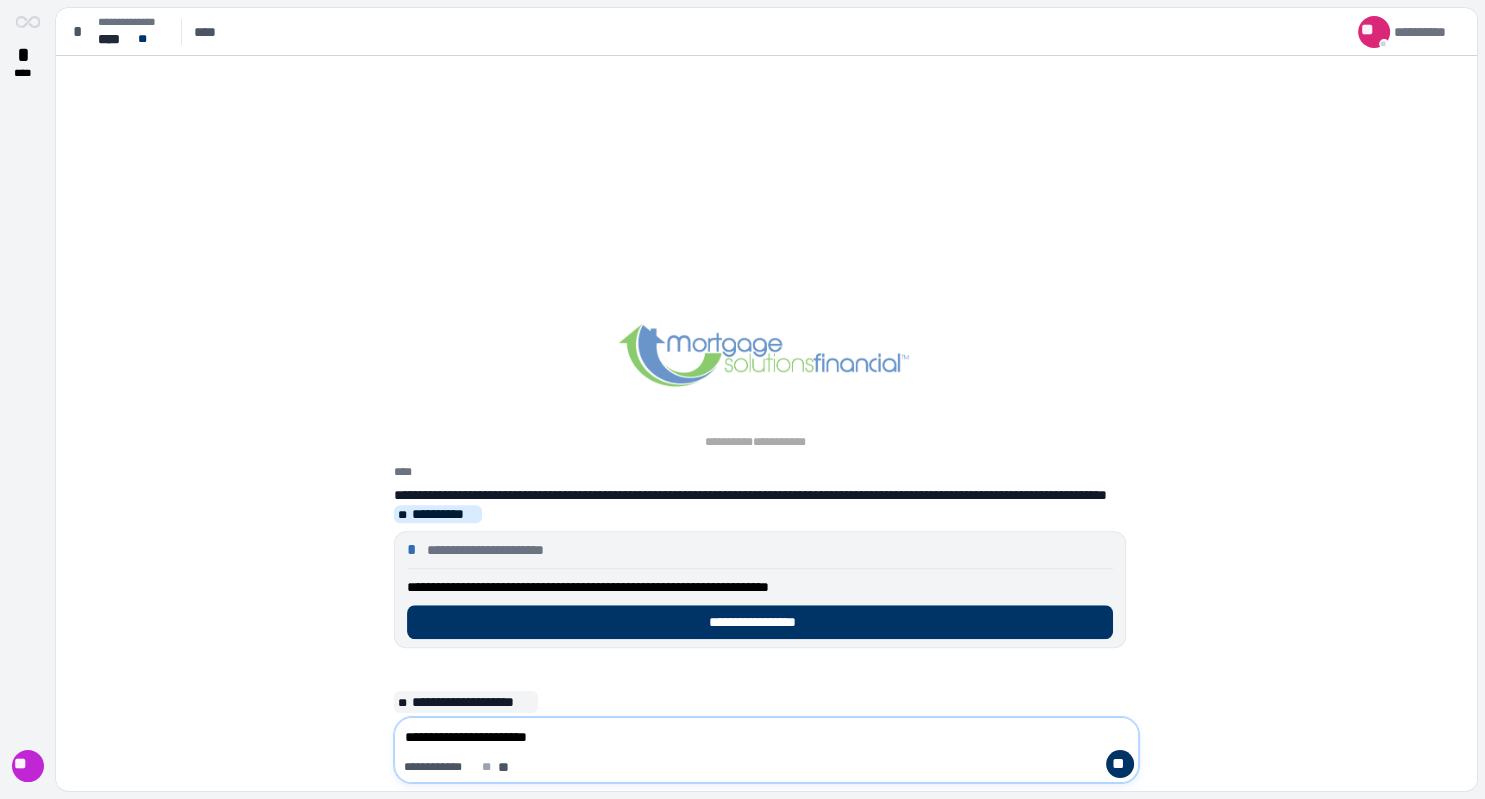 type on "**********" 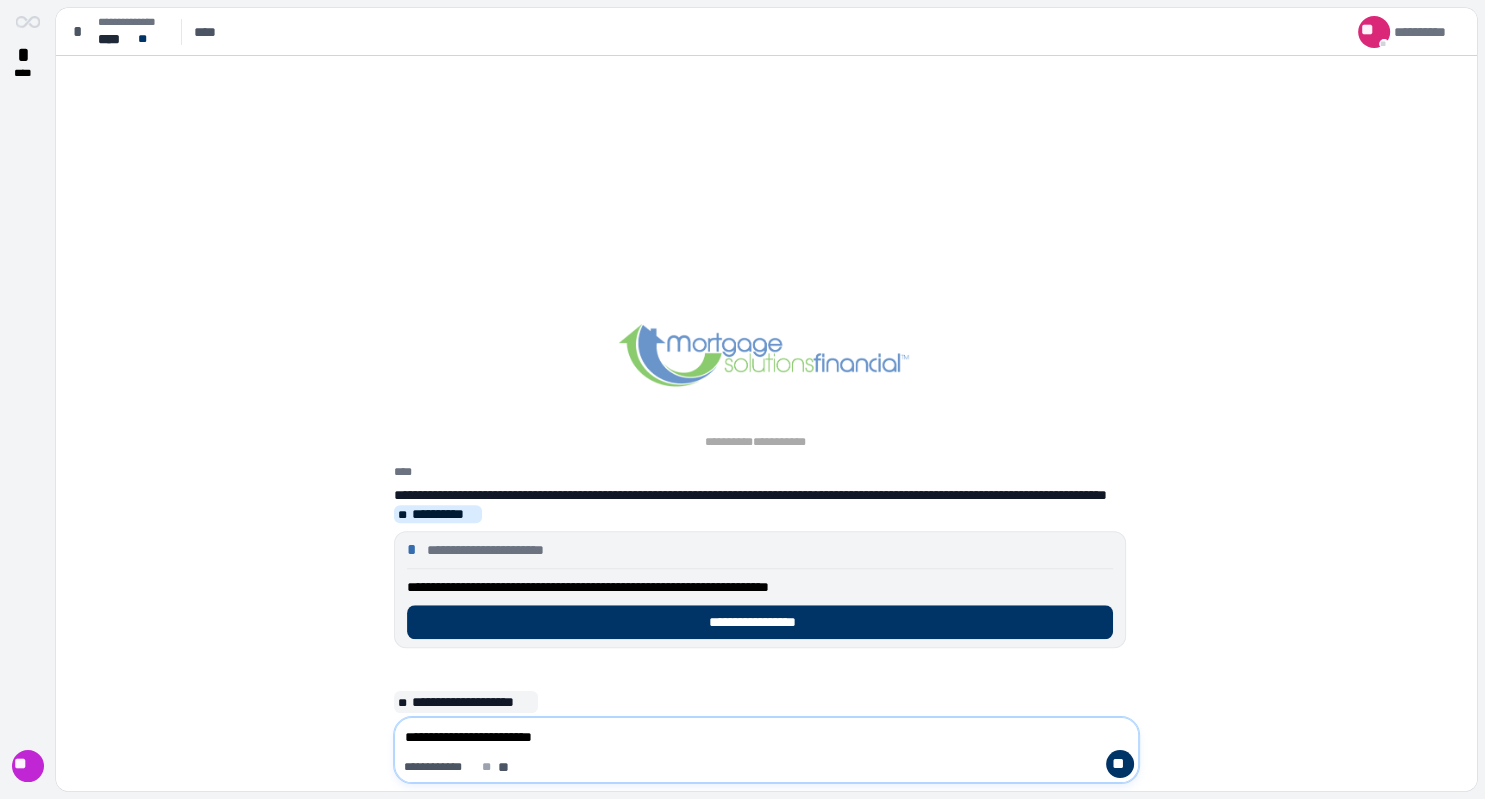 type 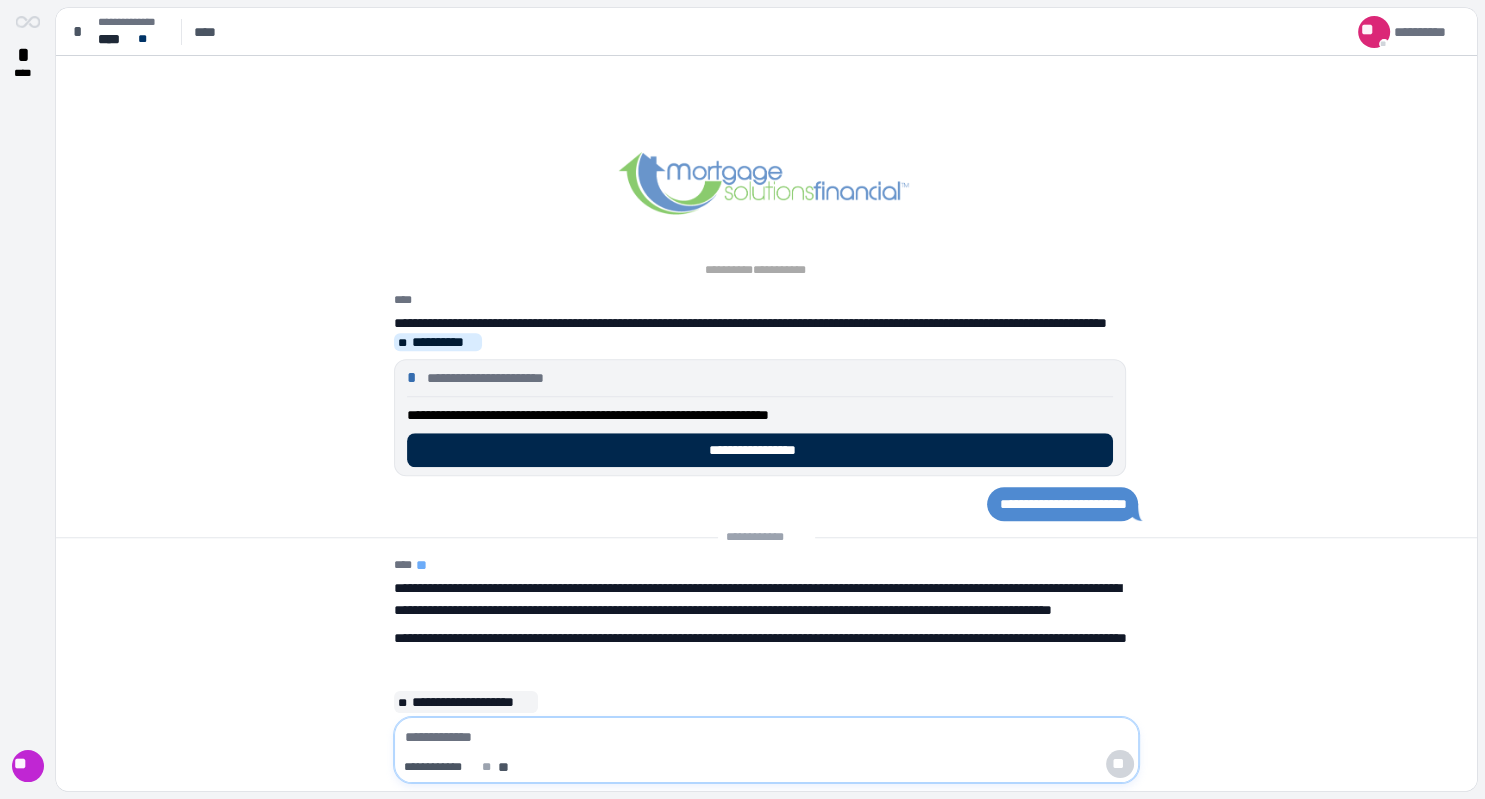 click on "**********" at bounding box center [760, 450] 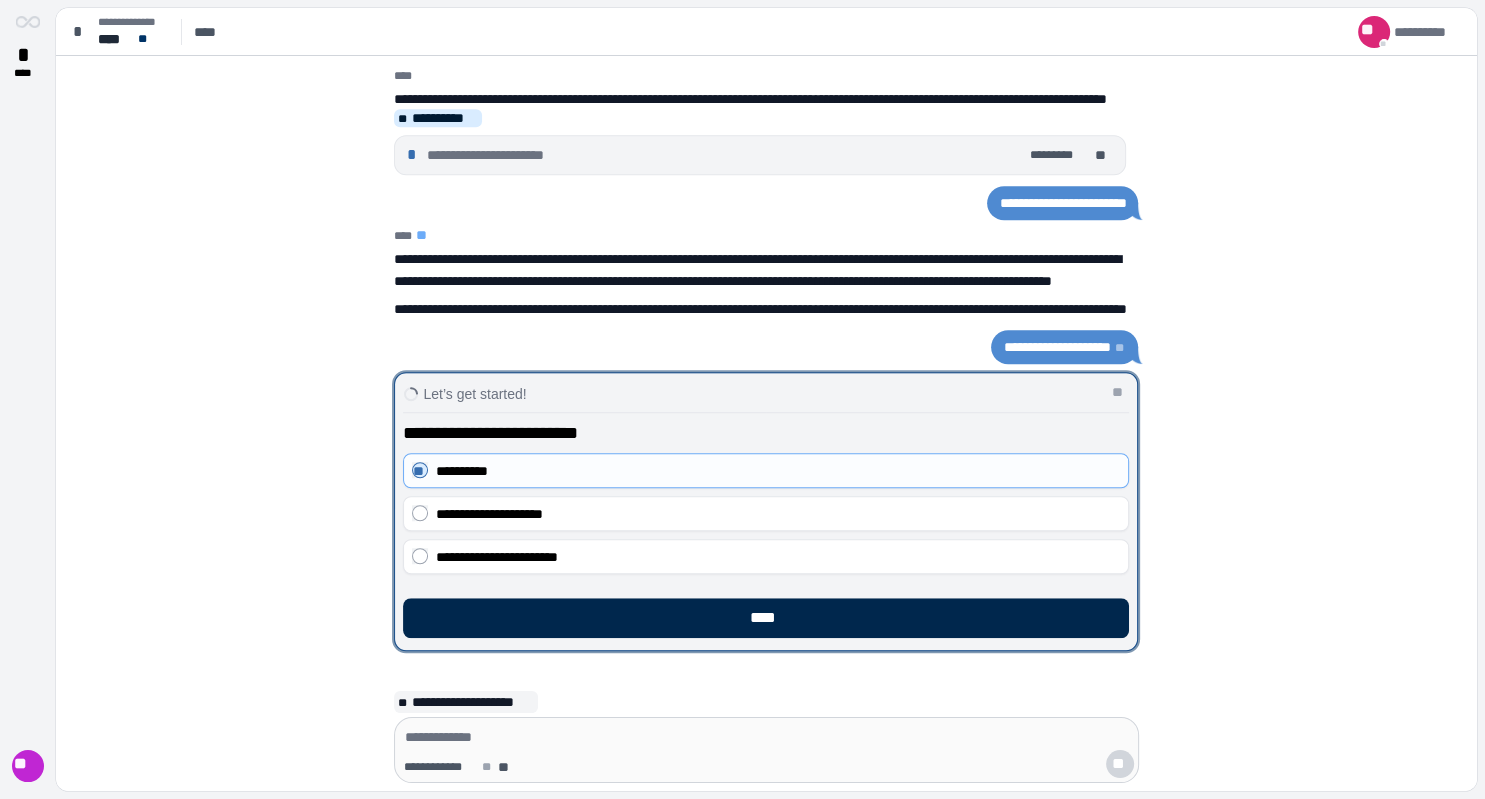 click on "****" at bounding box center (766, 618) 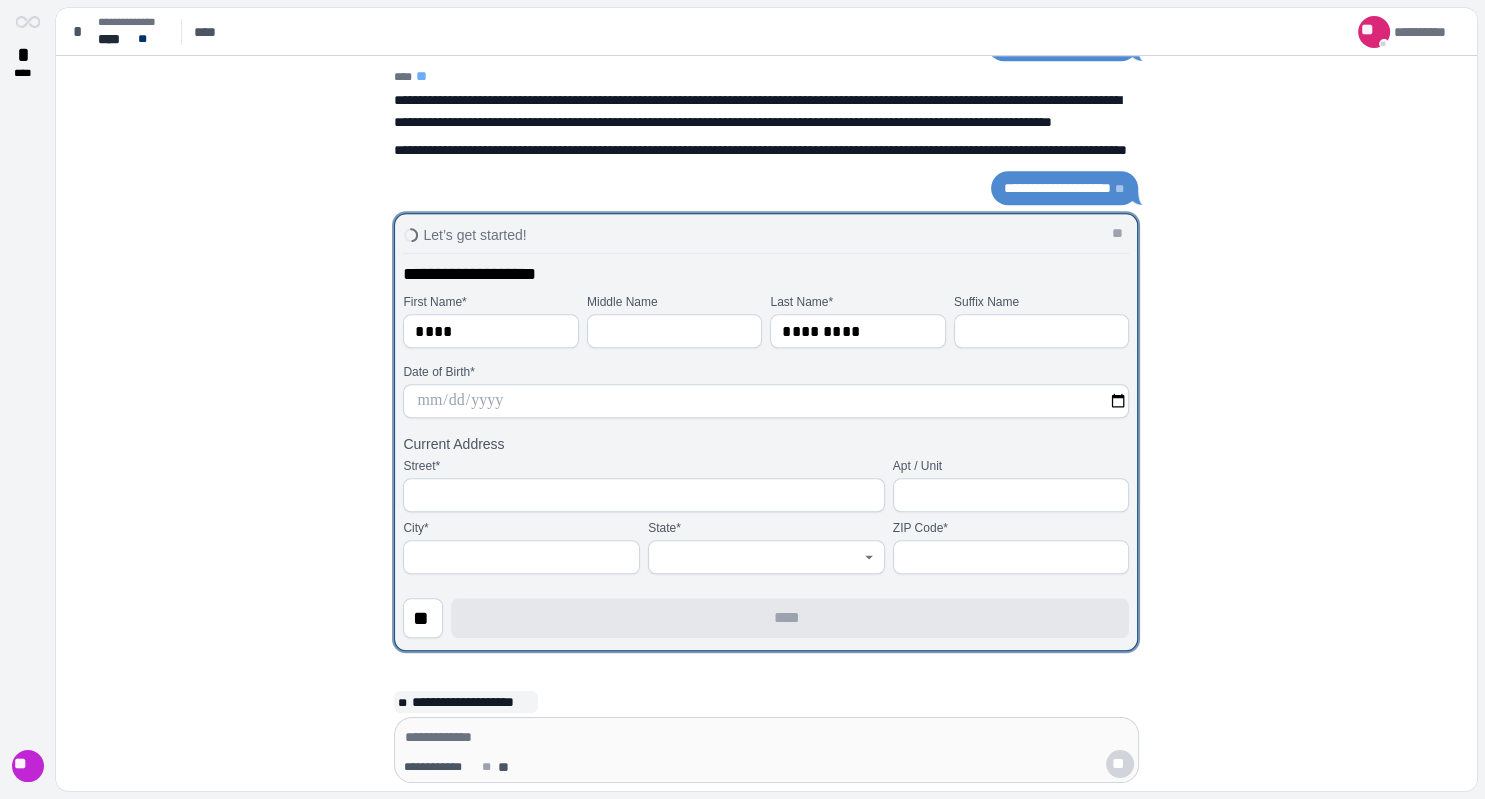 click at bounding box center (766, 401) 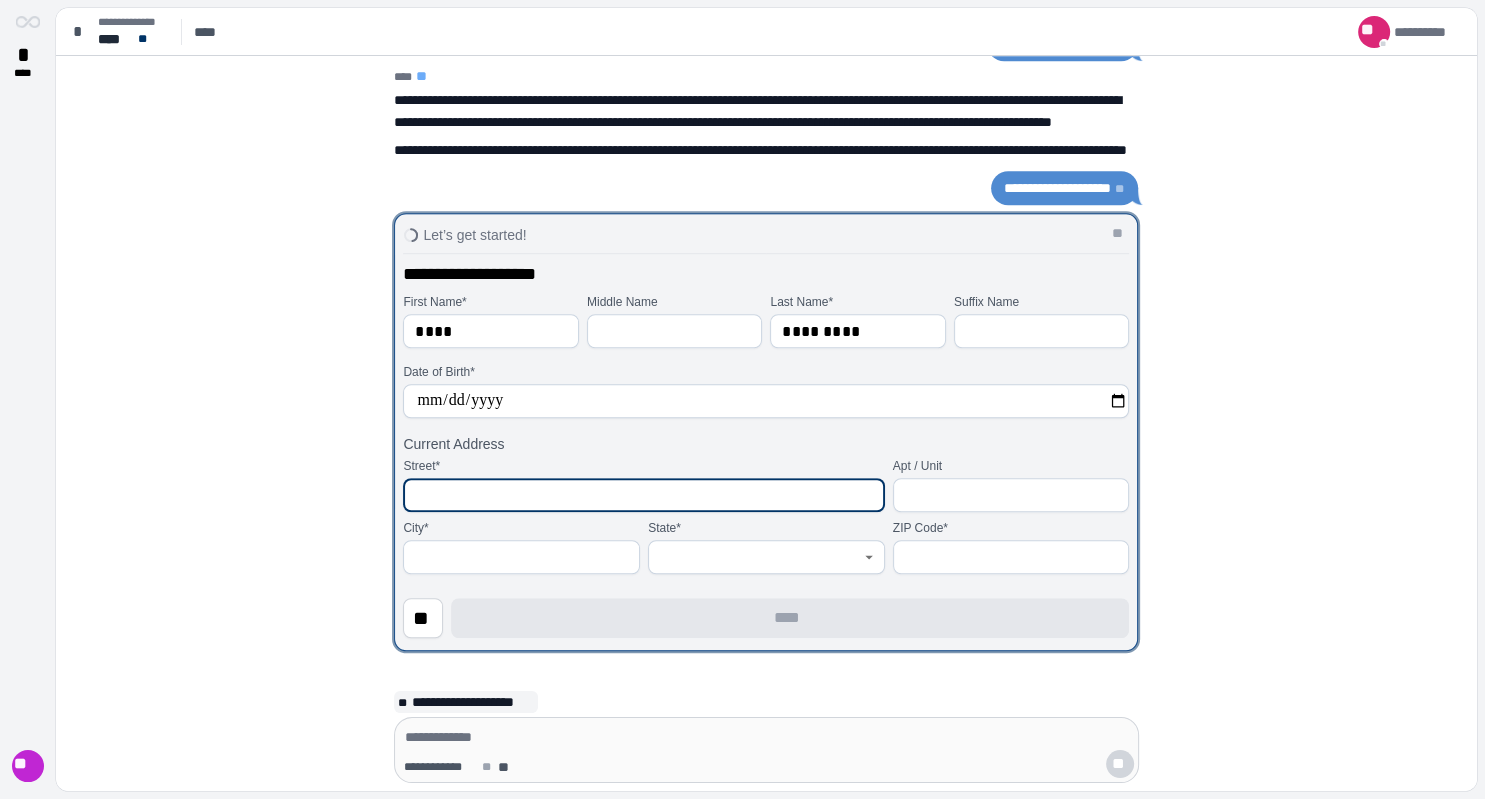 click at bounding box center (643, 495) 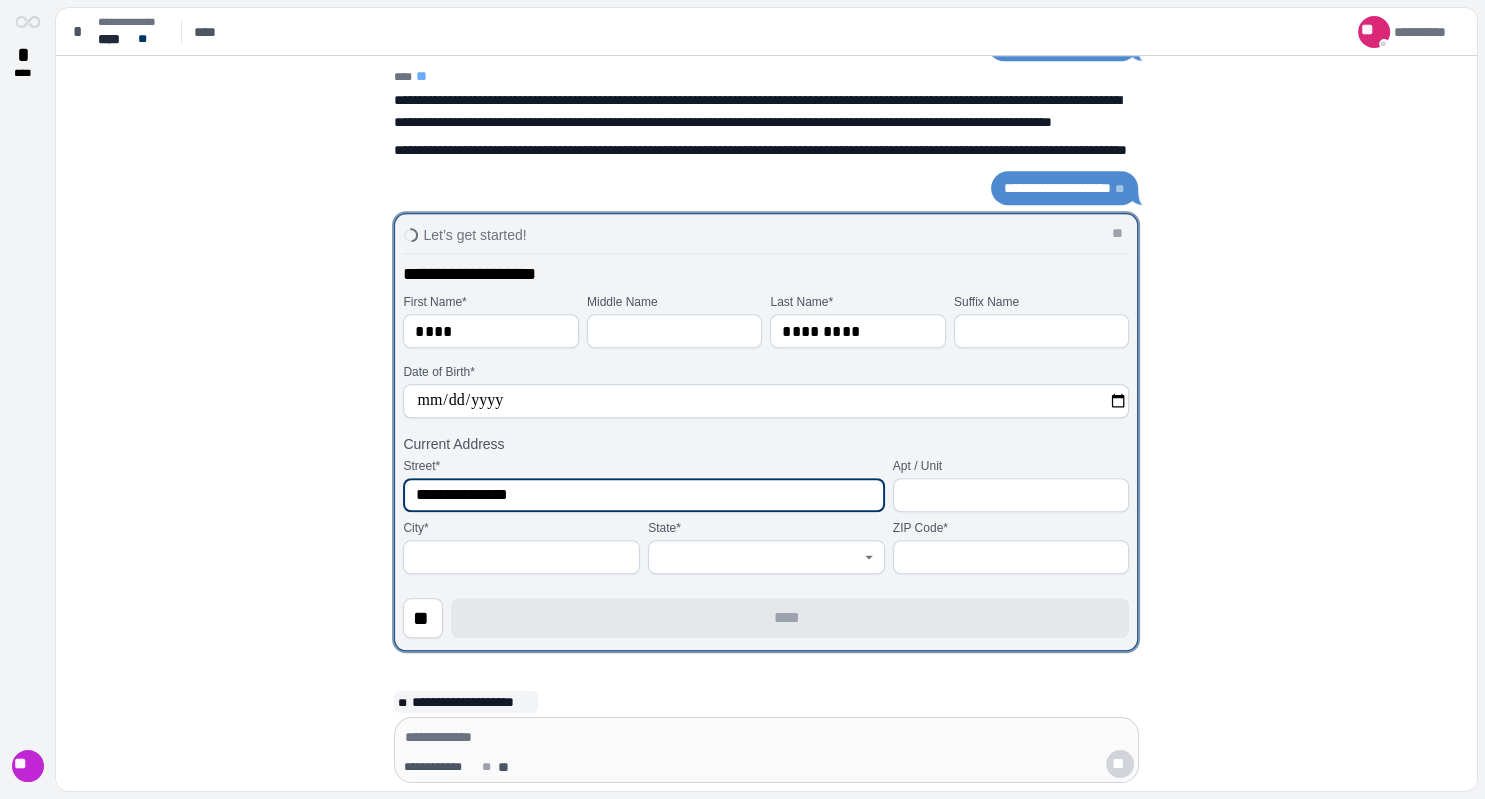 type on "**********" 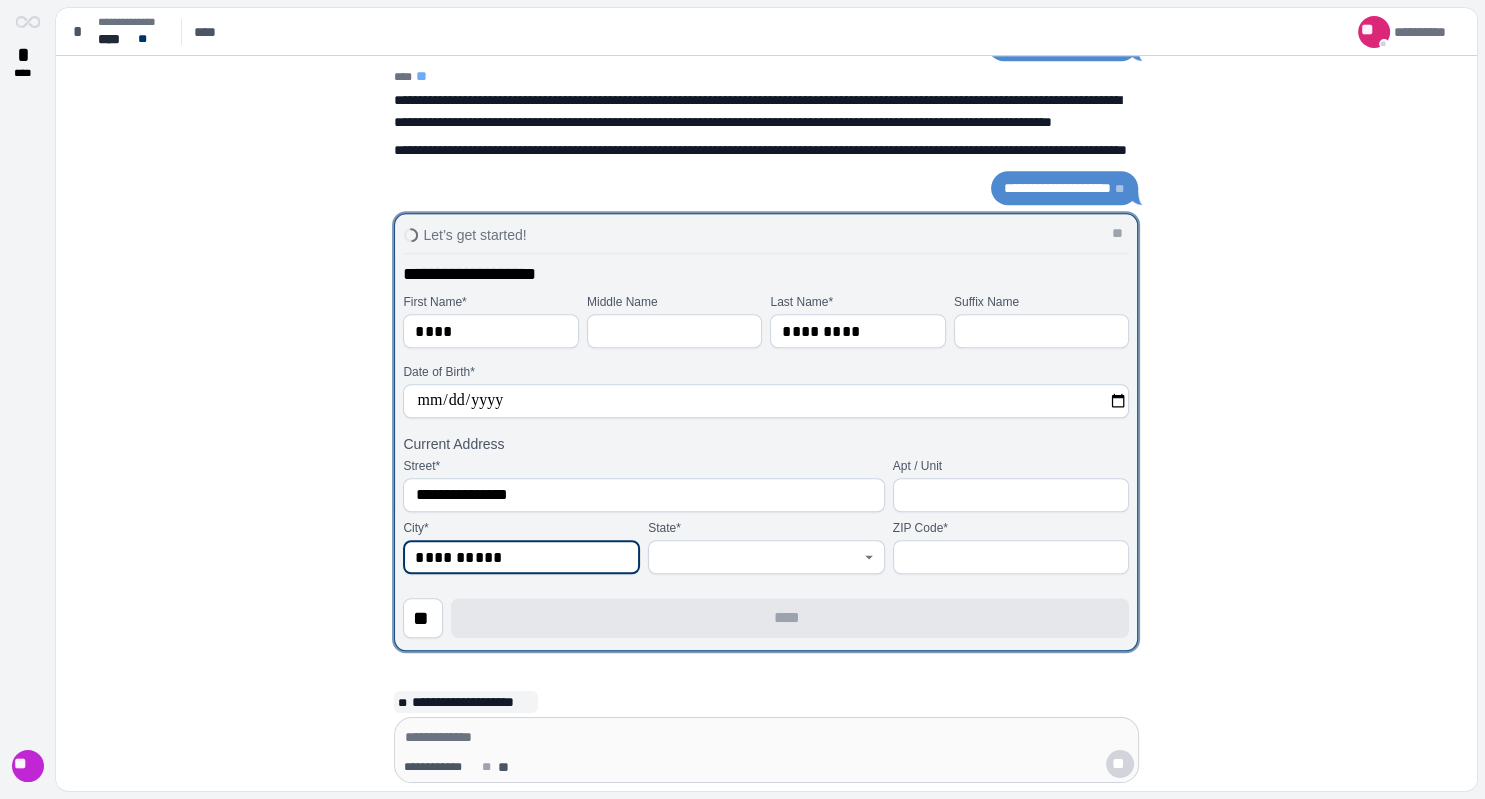 type on "**********" 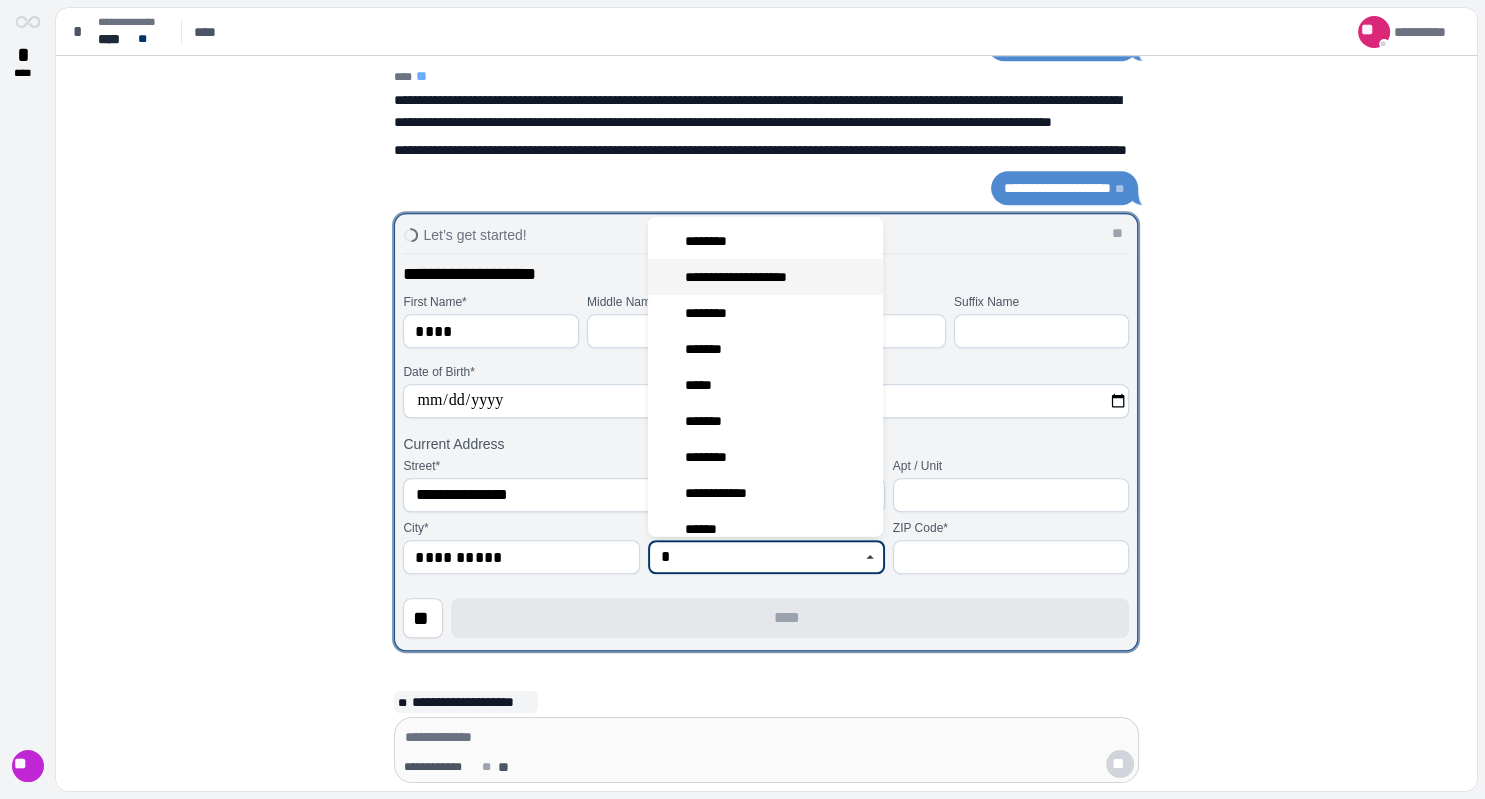 click on "**********" at bounding box center (746, 277) 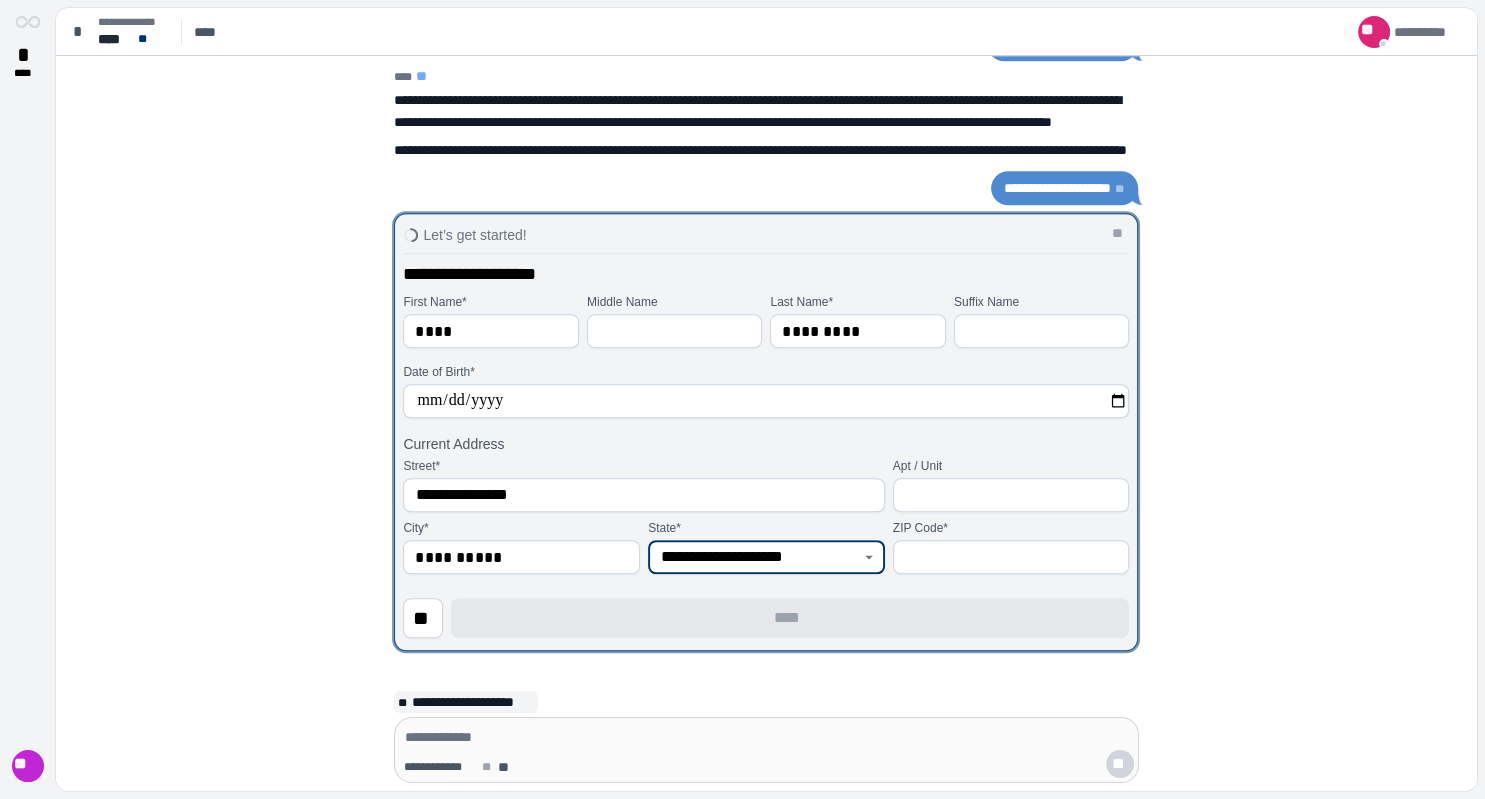 type on "**********" 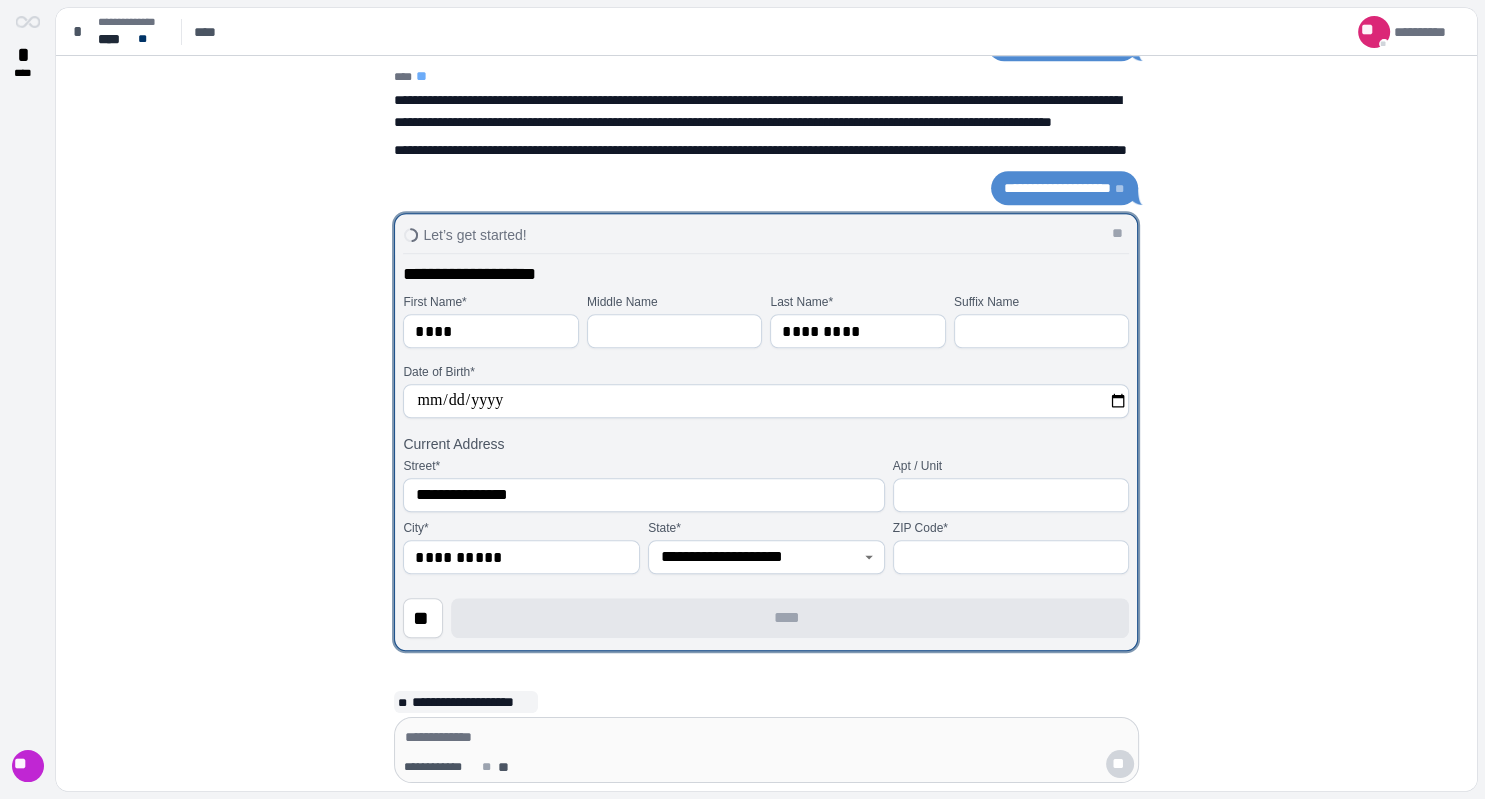 click at bounding box center [1011, 557] 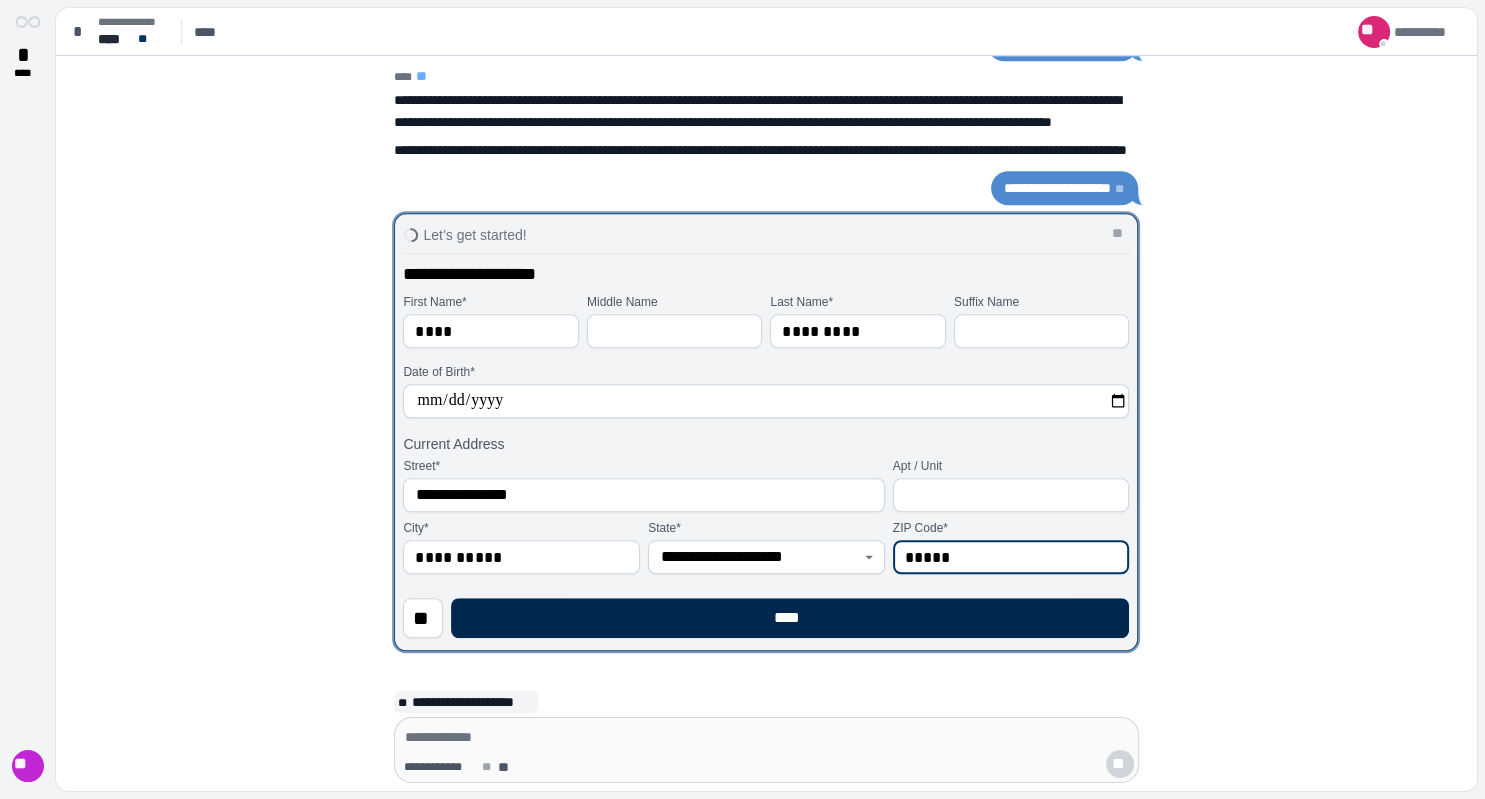 type on "*****" 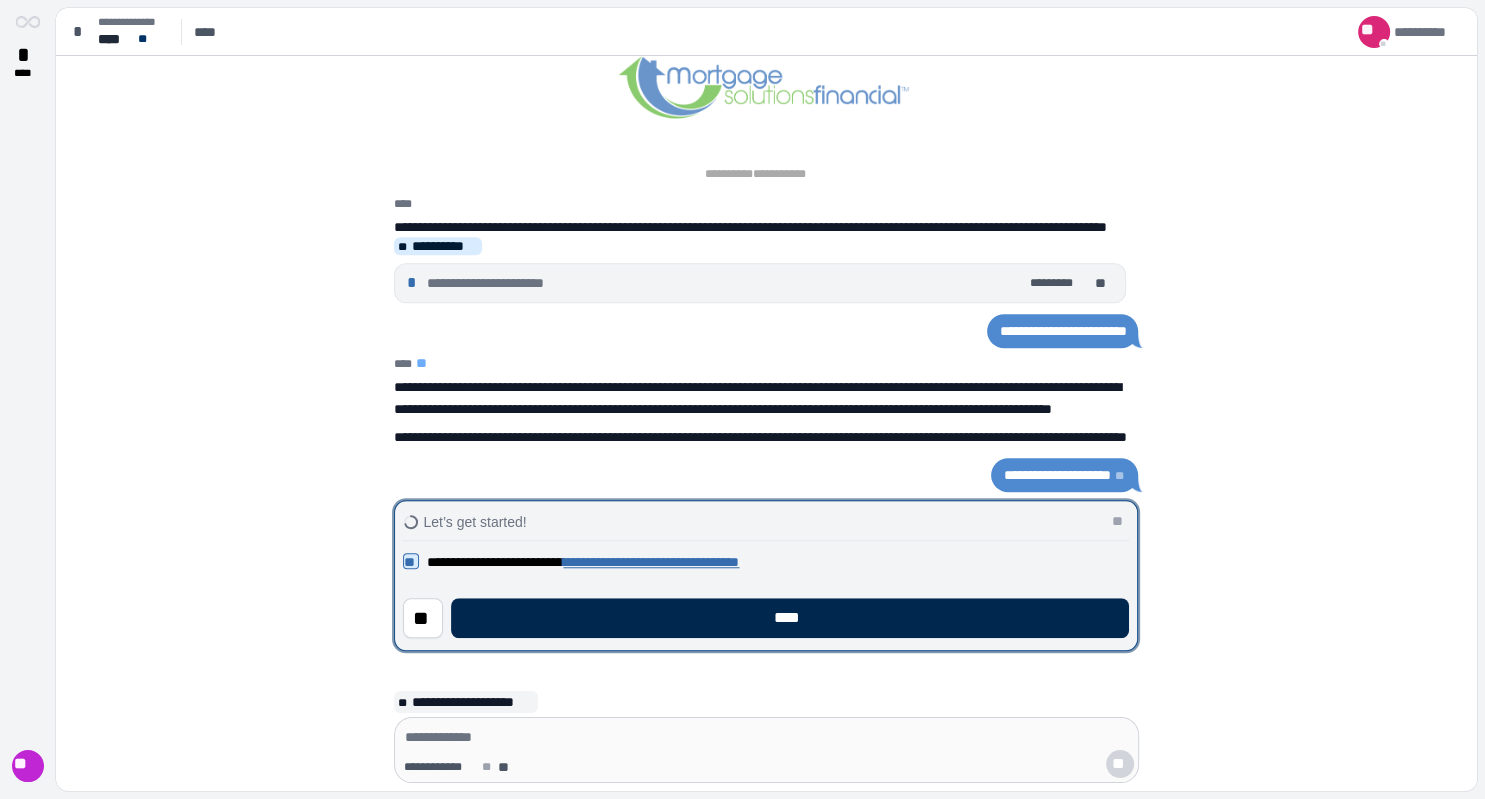 click on "****" at bounding box center [790, 618] 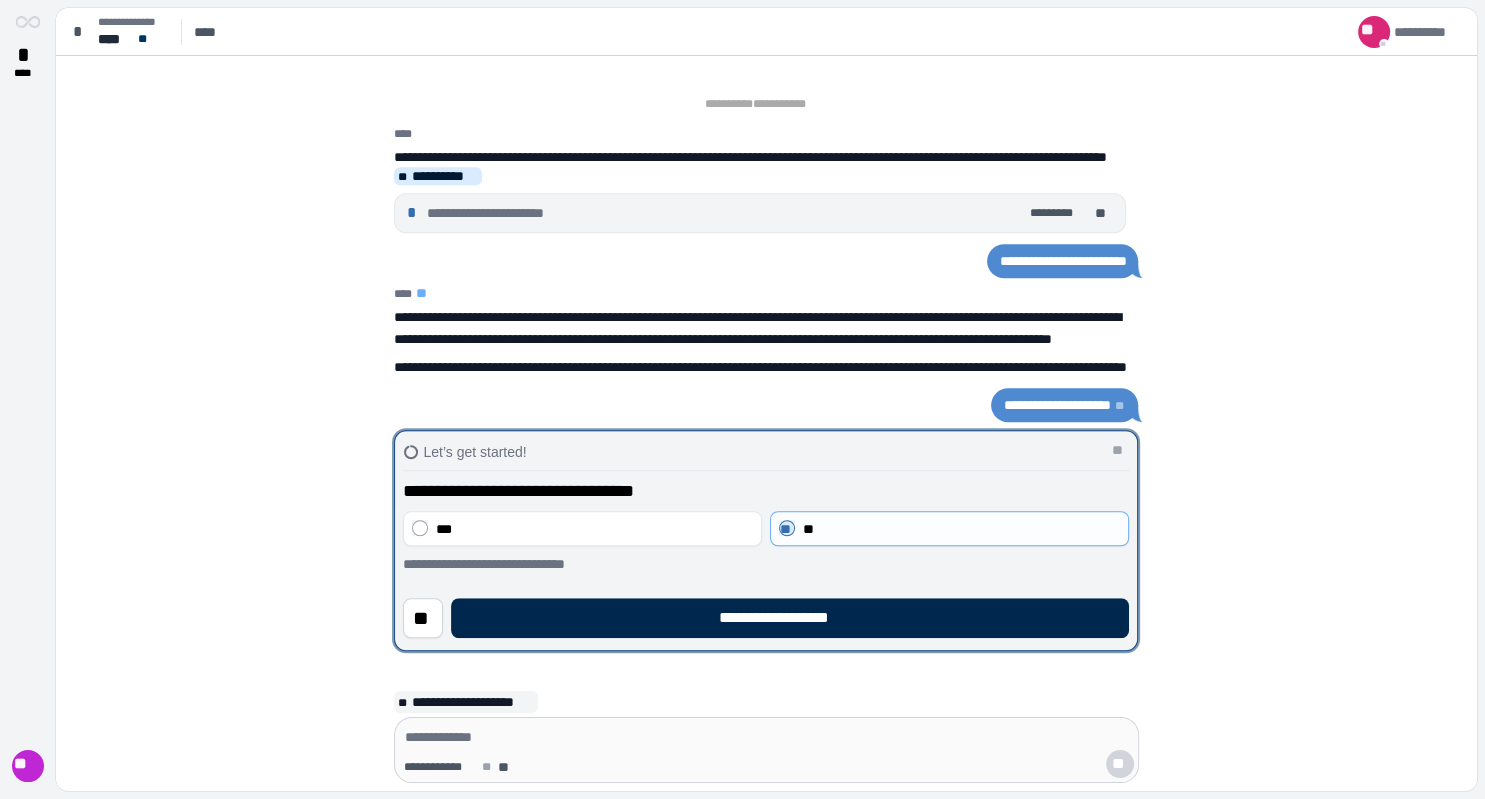 click on "**********" at bounding box center [790, 618] 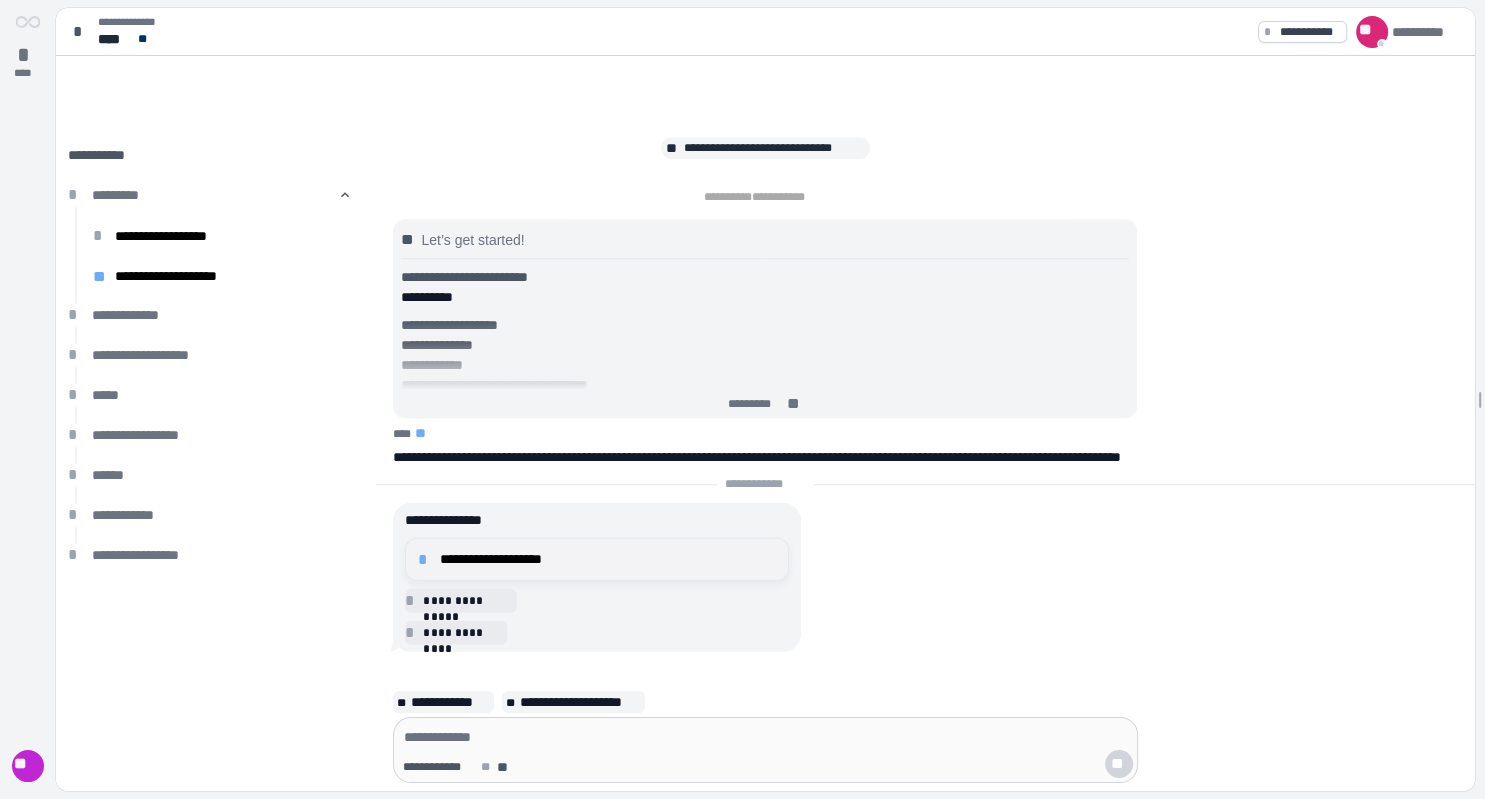 click on "**********" at bounding box center (608, 559) 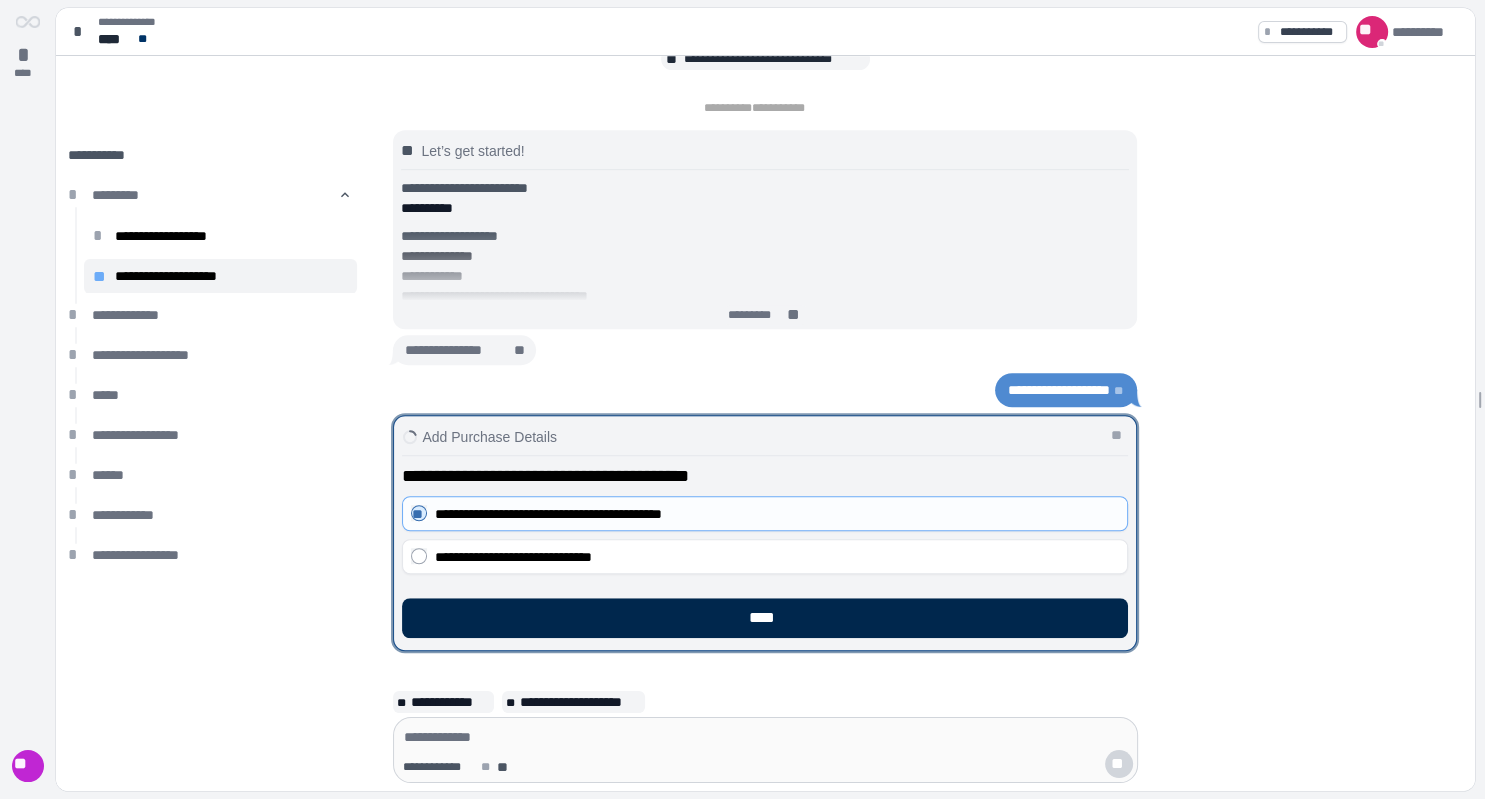 click on "****" at bounding box center [765, 618] 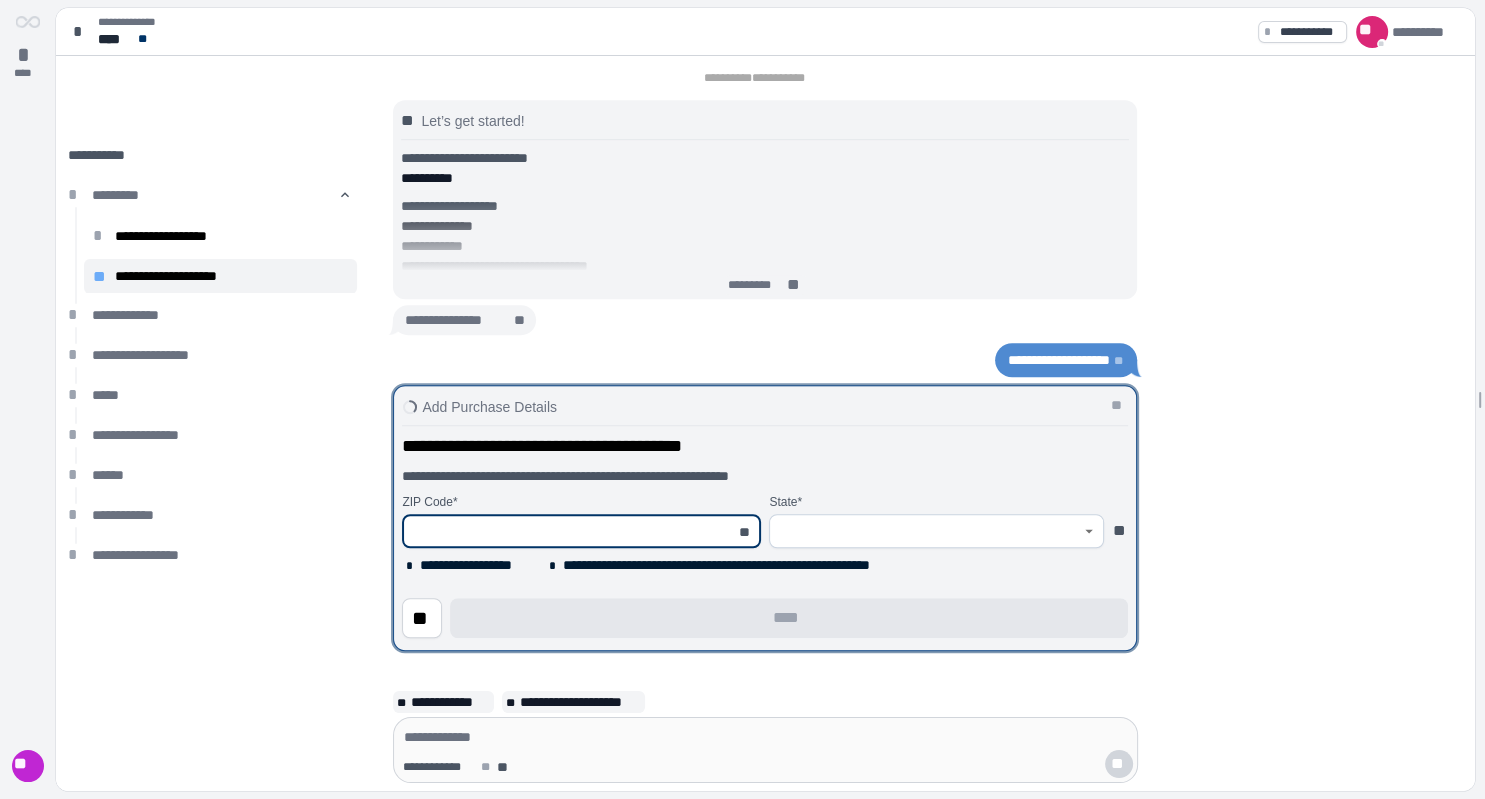 click at bounding box center [570, 531] 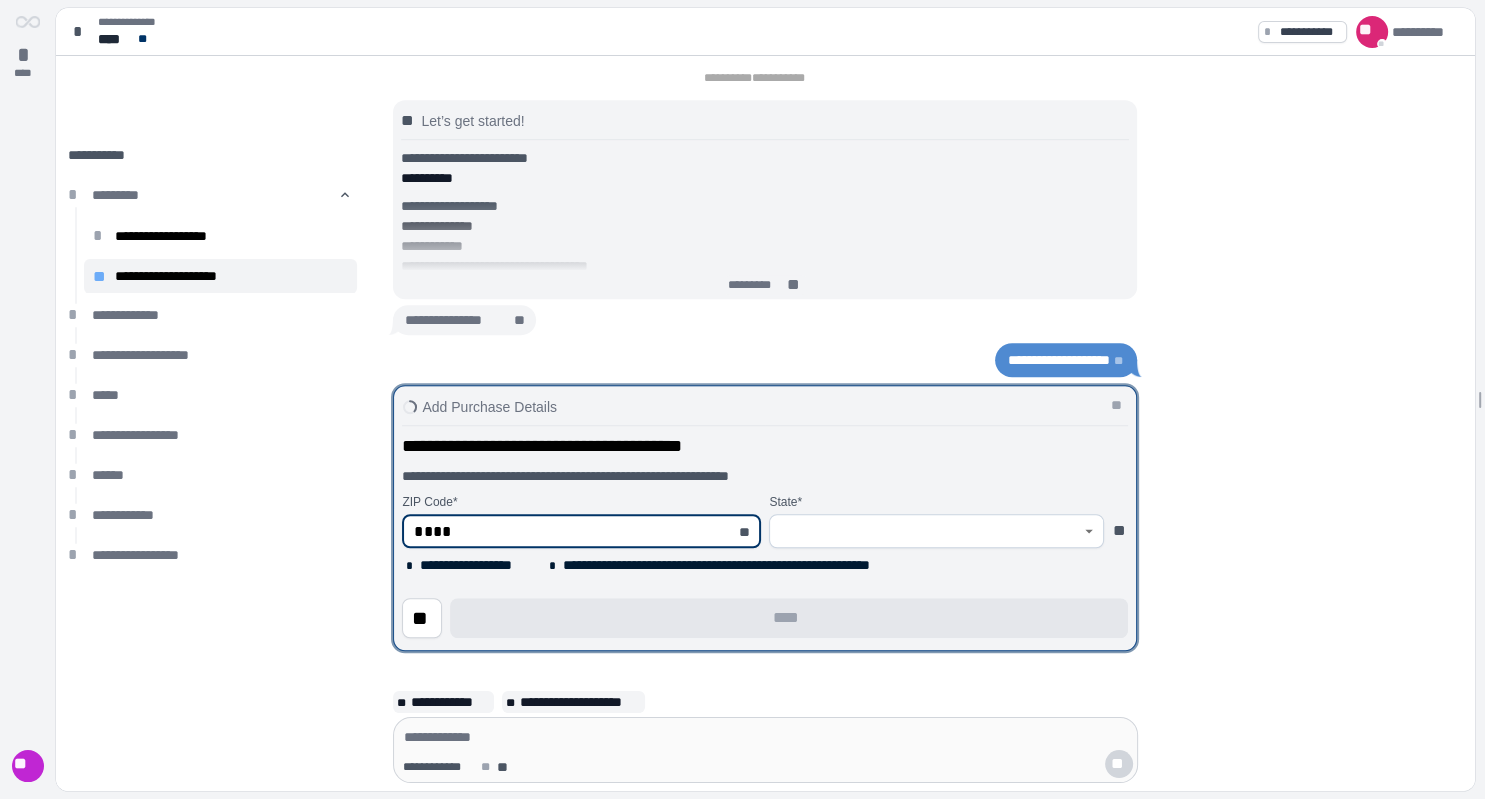 type on "*****" 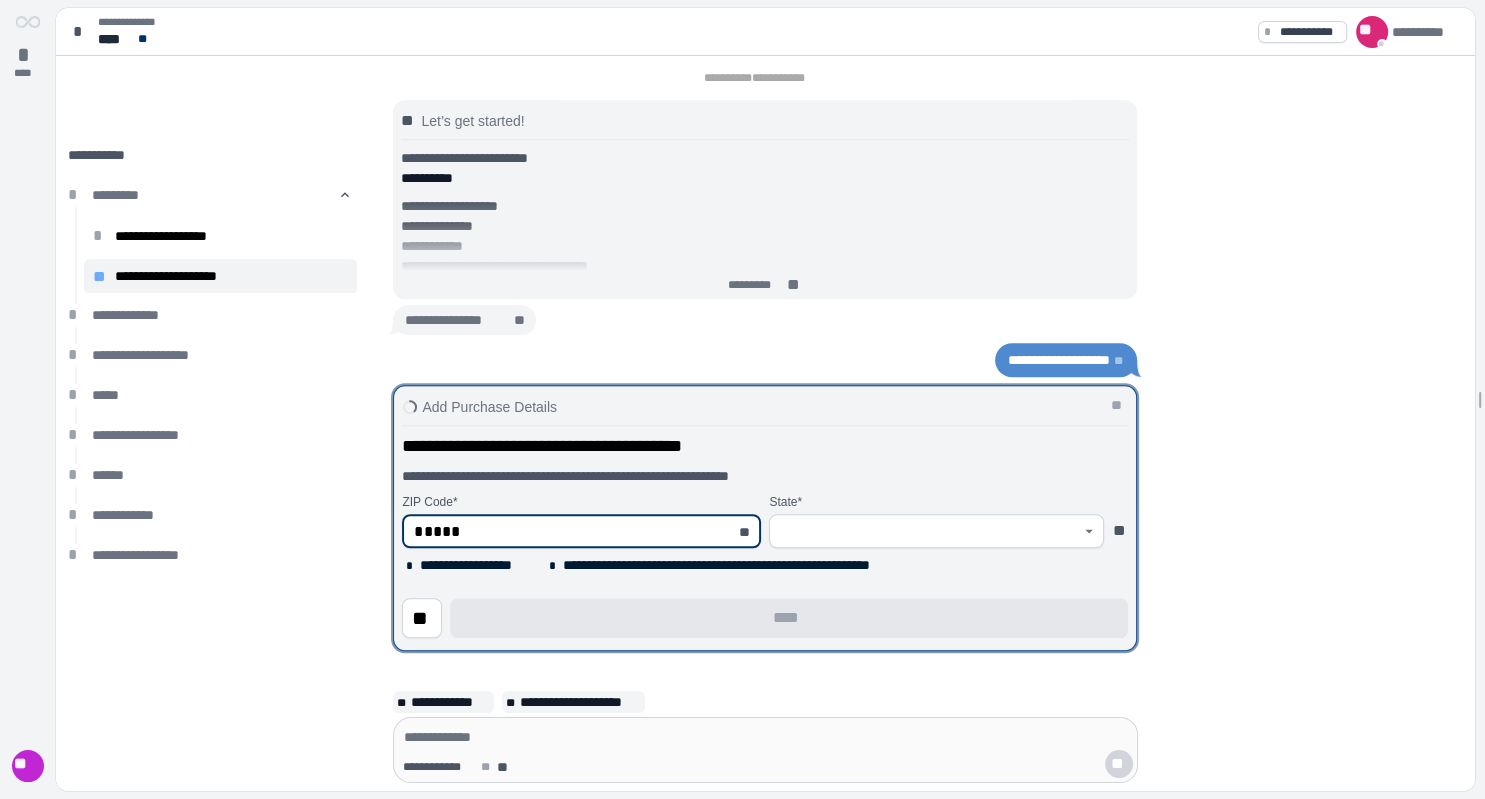 type on "******" 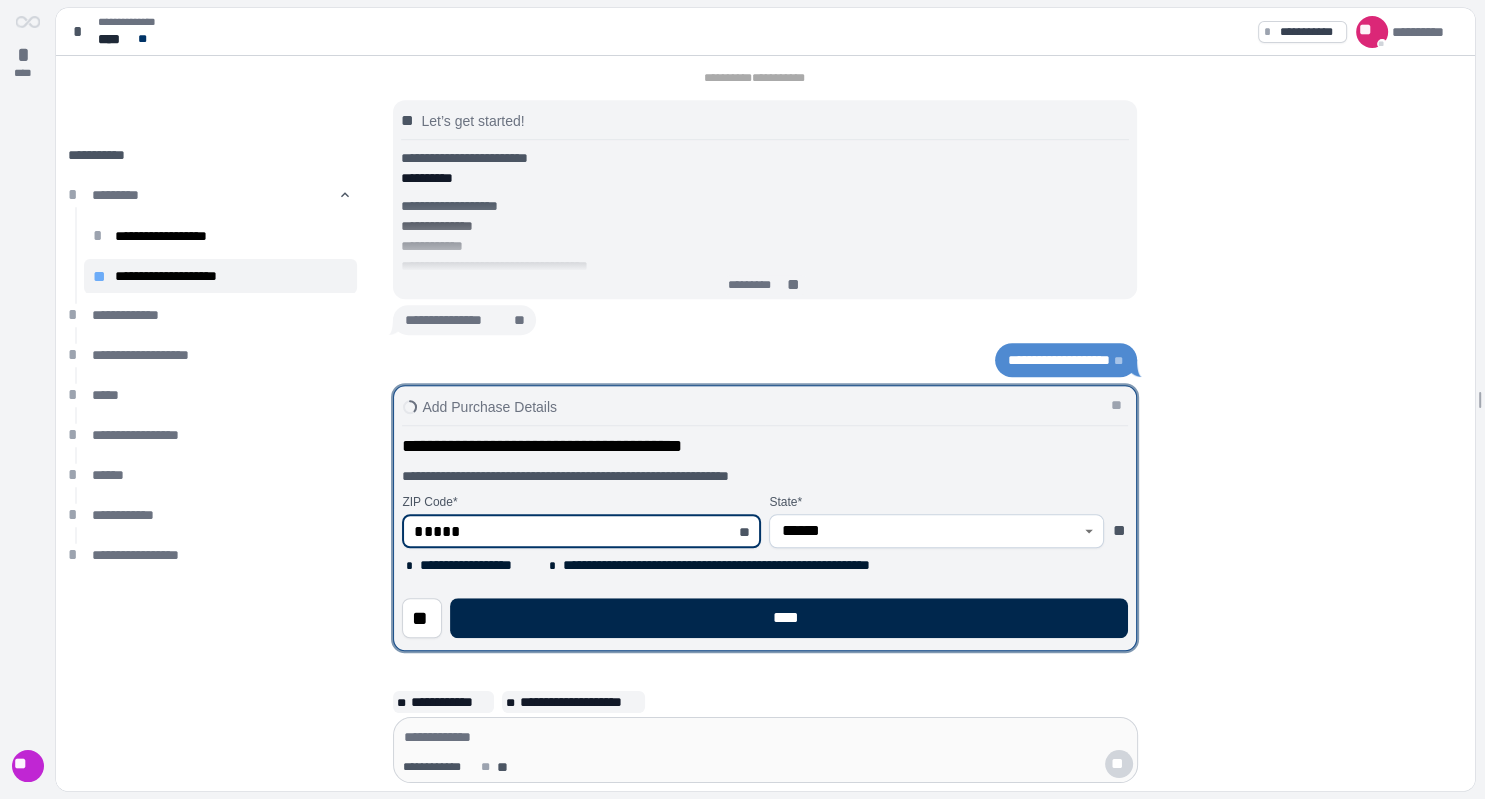 type on "*****" 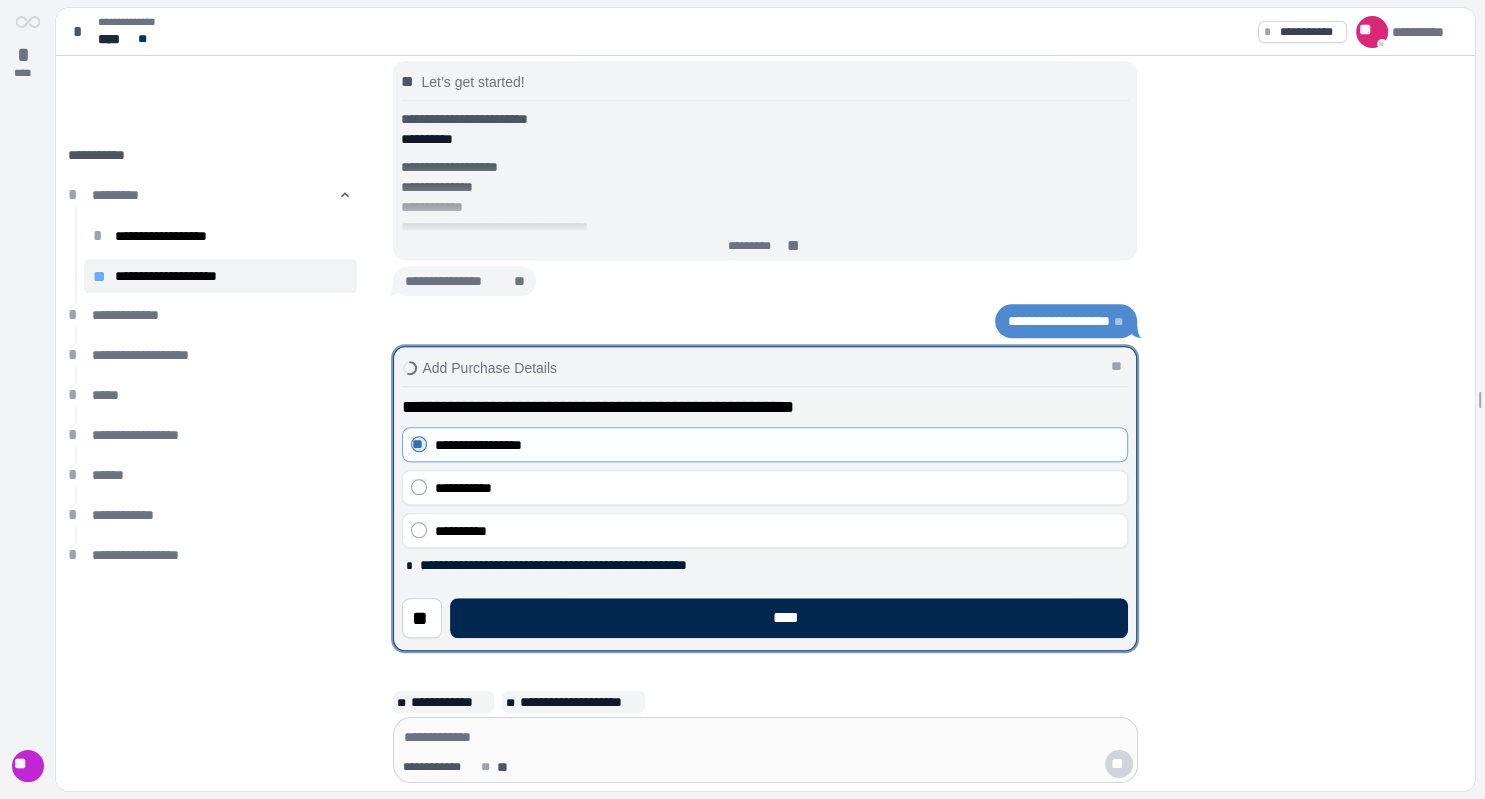 click on "****" at bounding box center (789, 618) 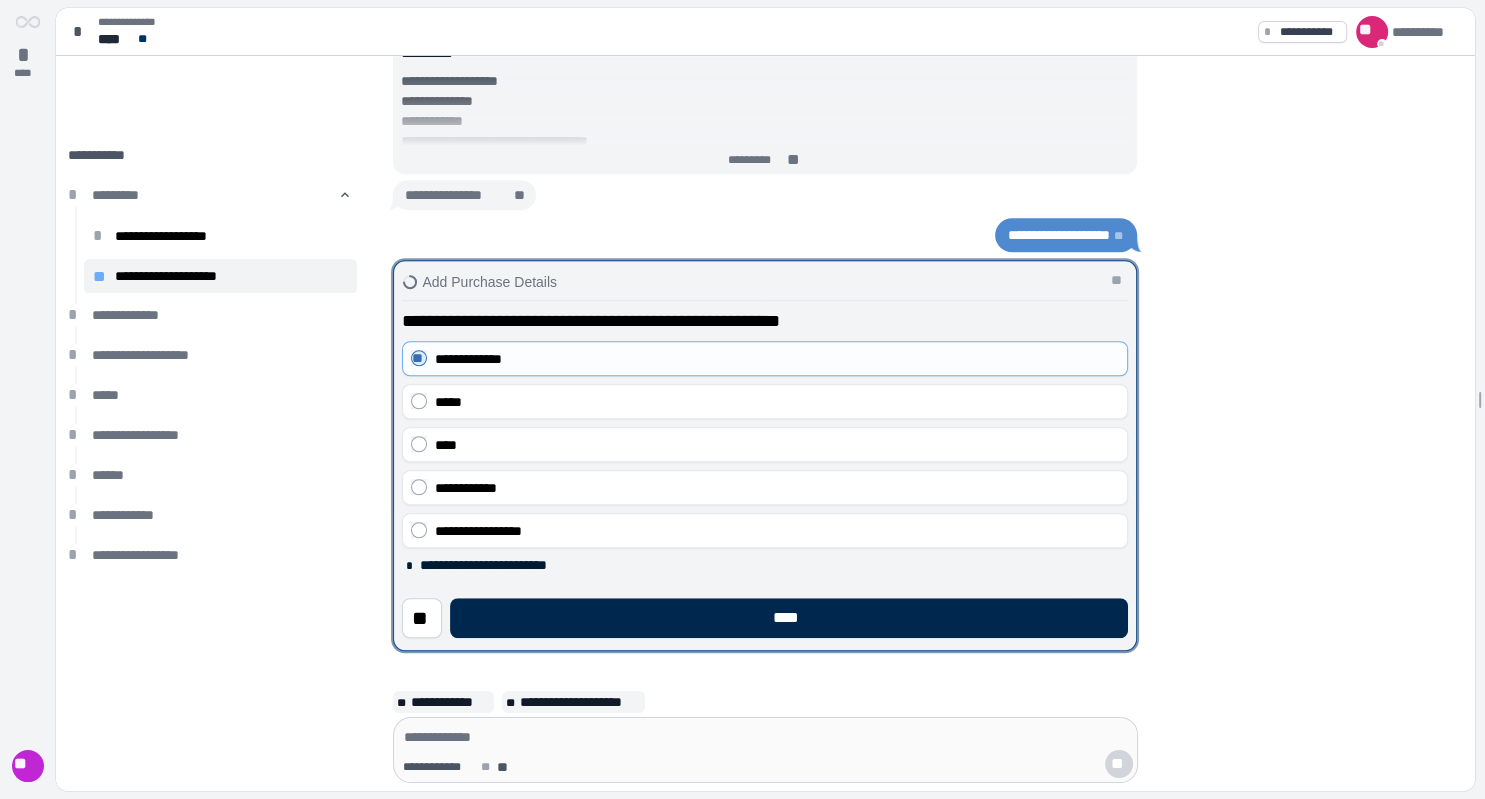 click on "****" at bounding box center [789, 618] 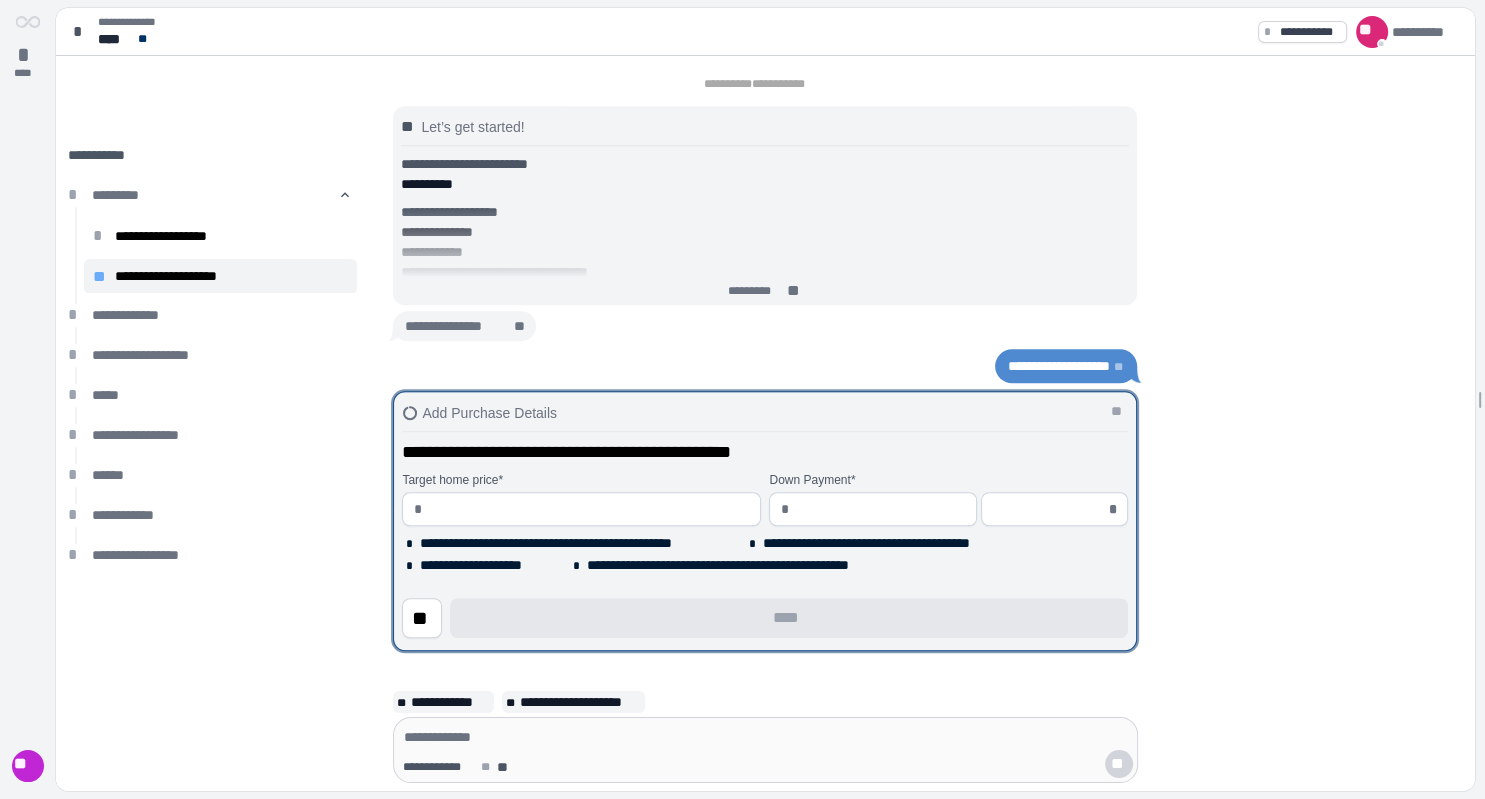 click at bounding box center (589, 509) 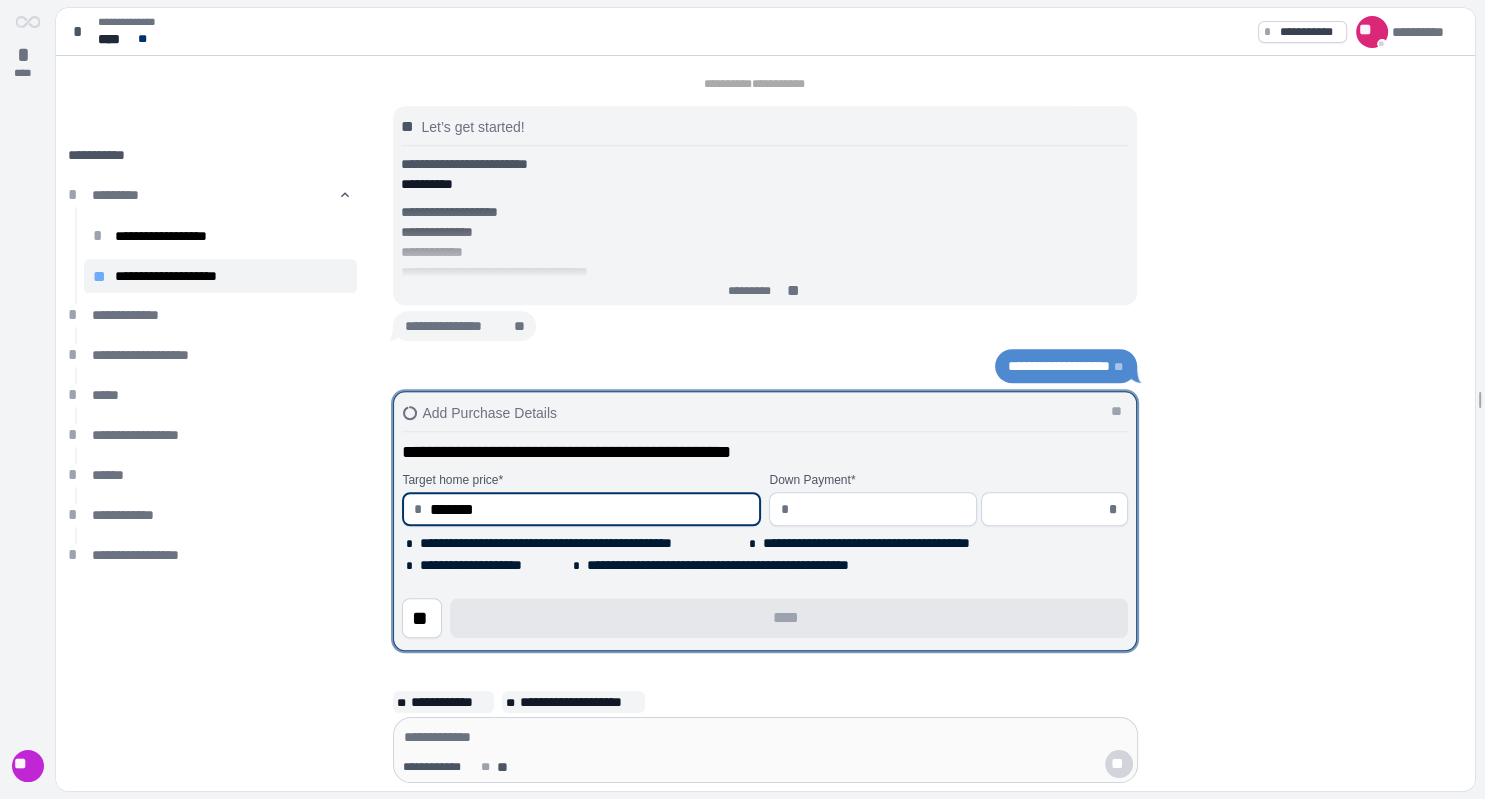 type on "**********" 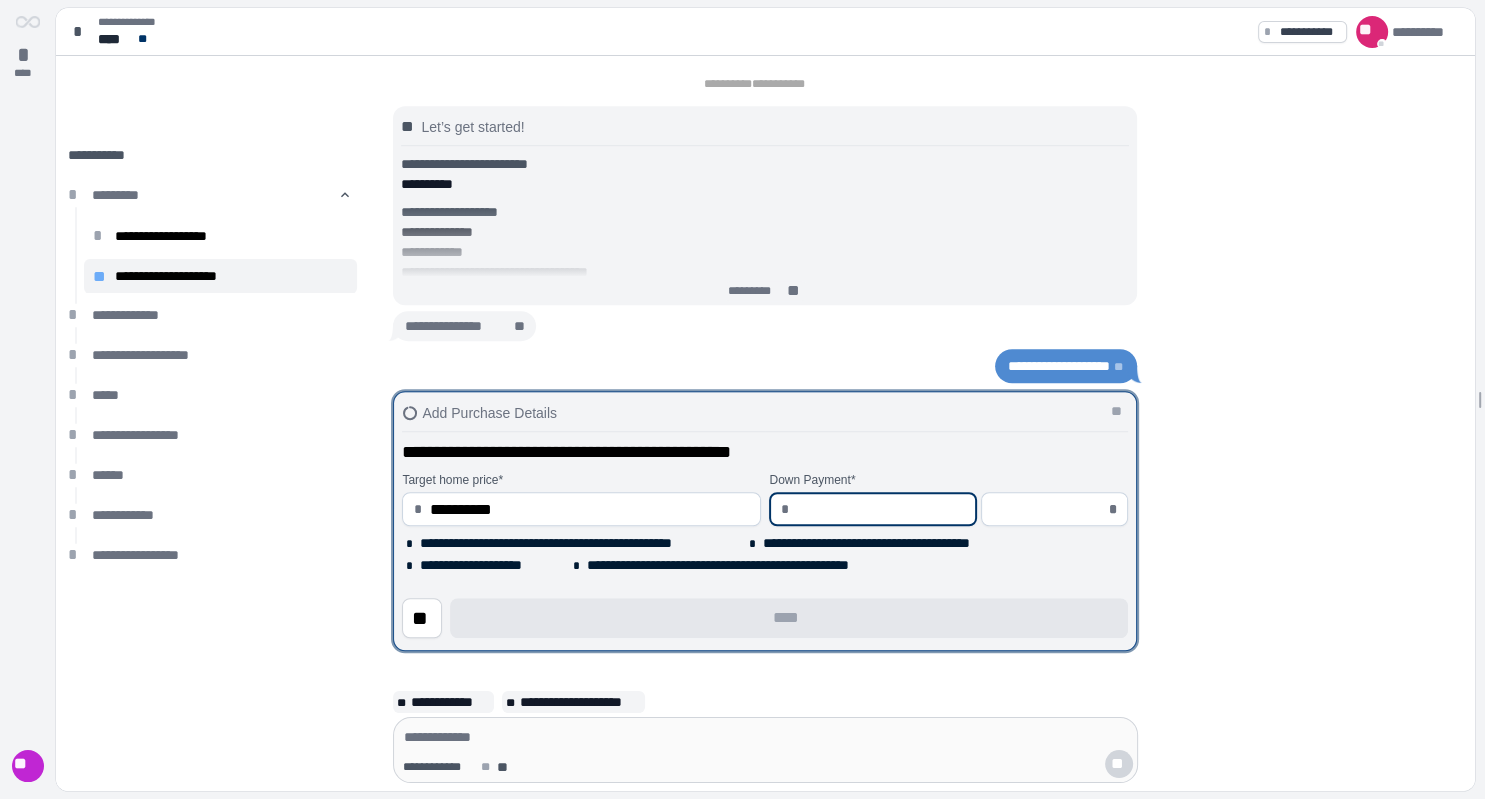 type on "*" 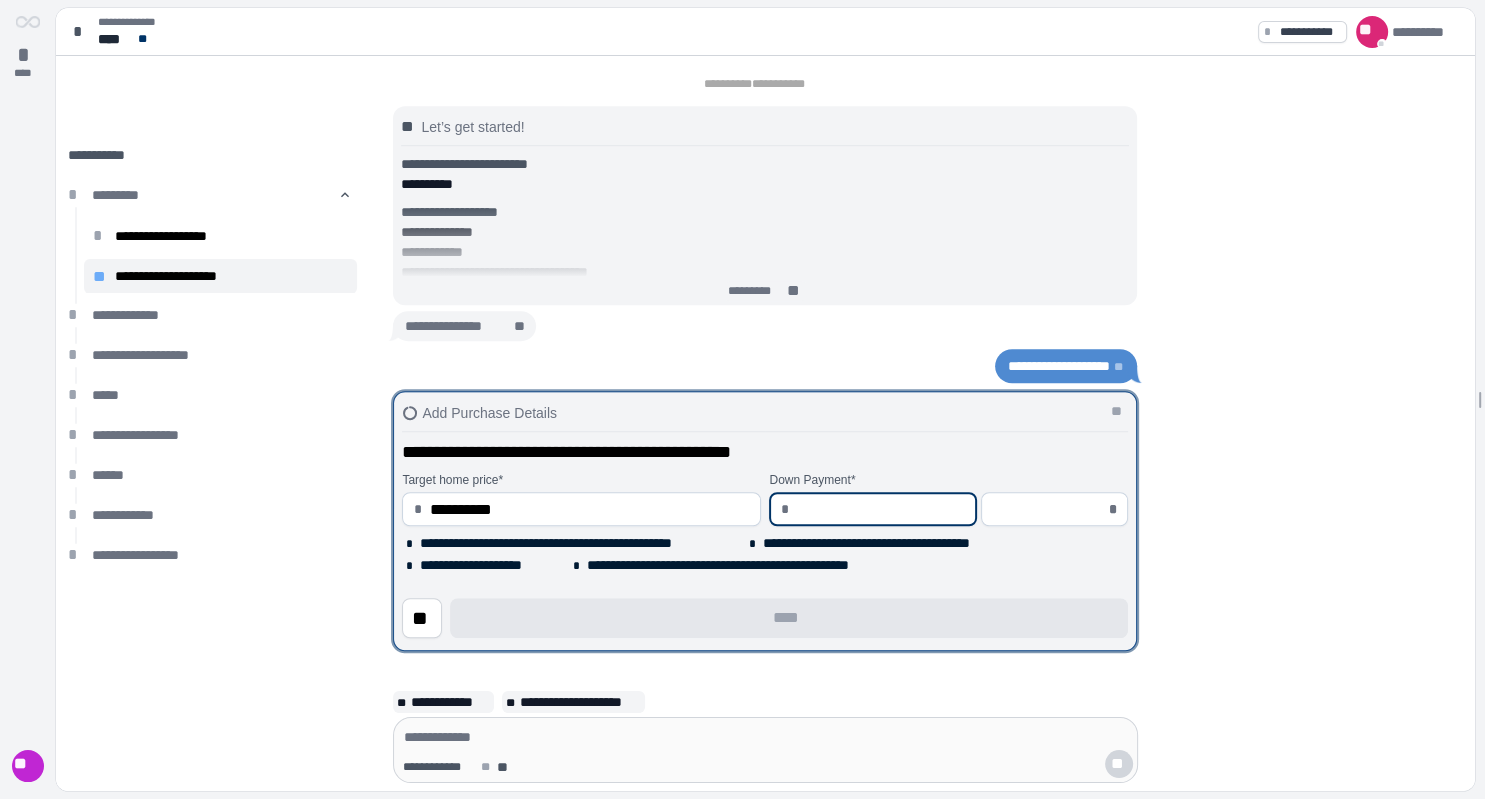 type on "*****" 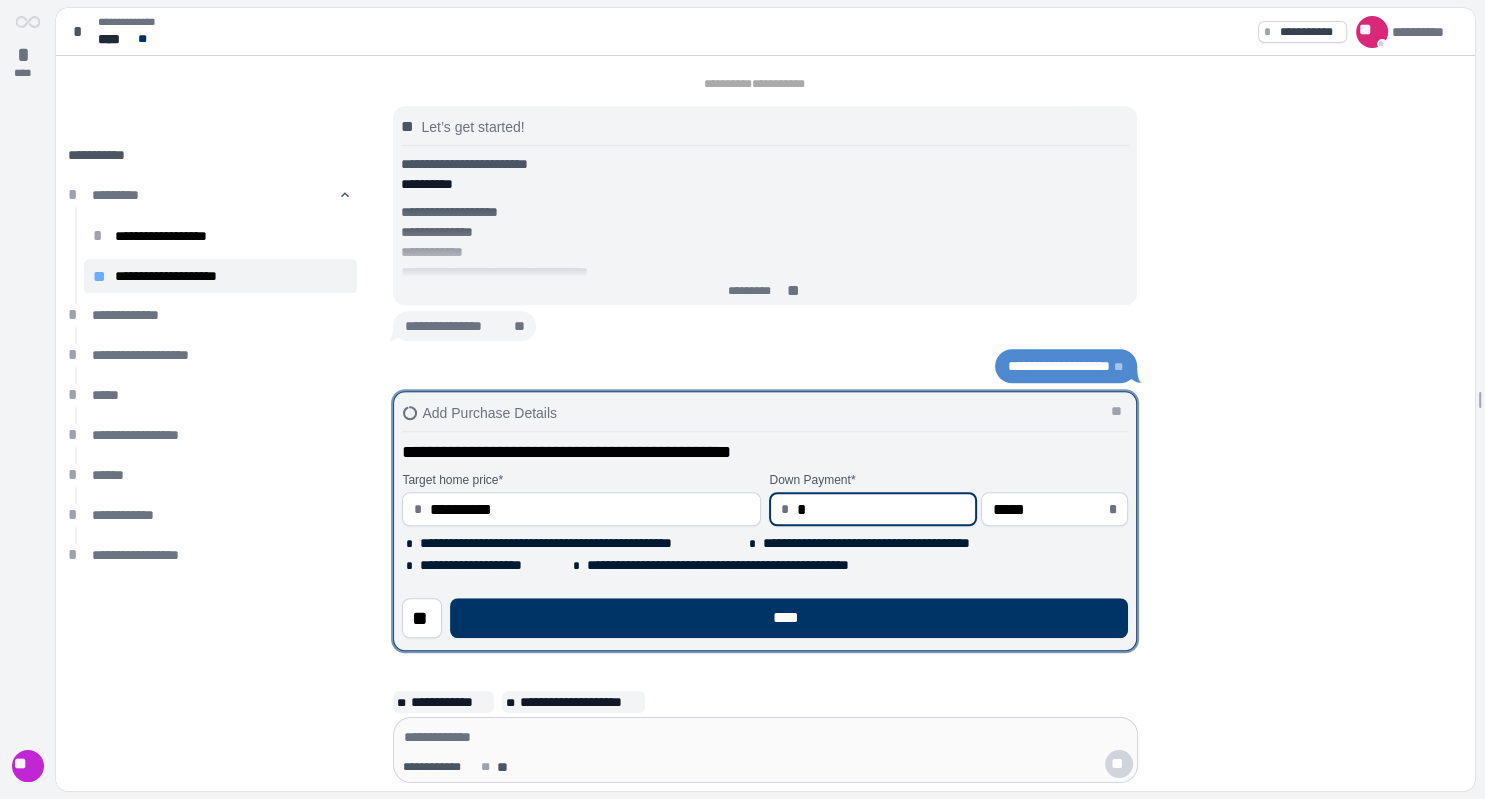 type on "****" 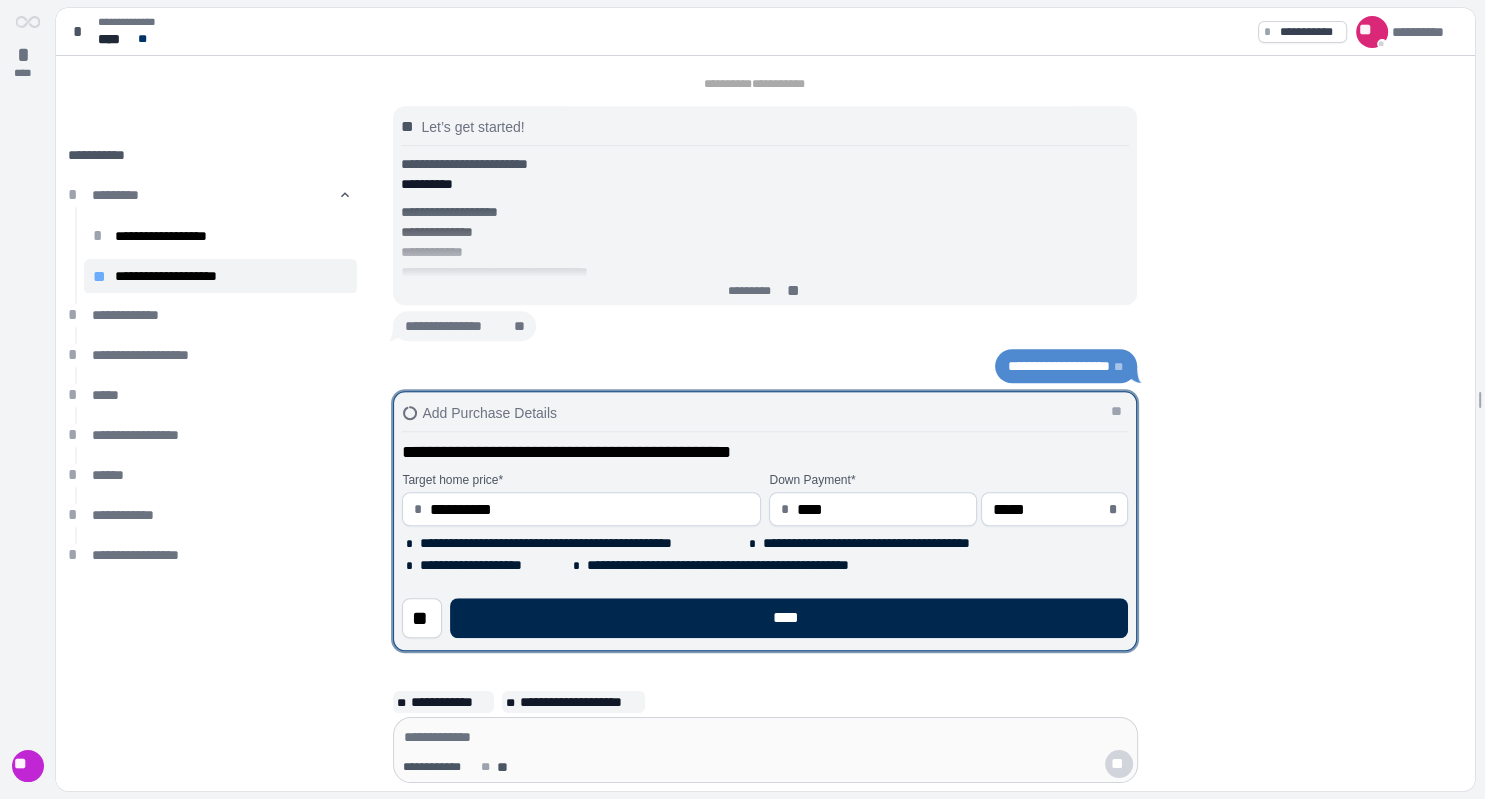 click on "****" at bounding box center (789, 618) 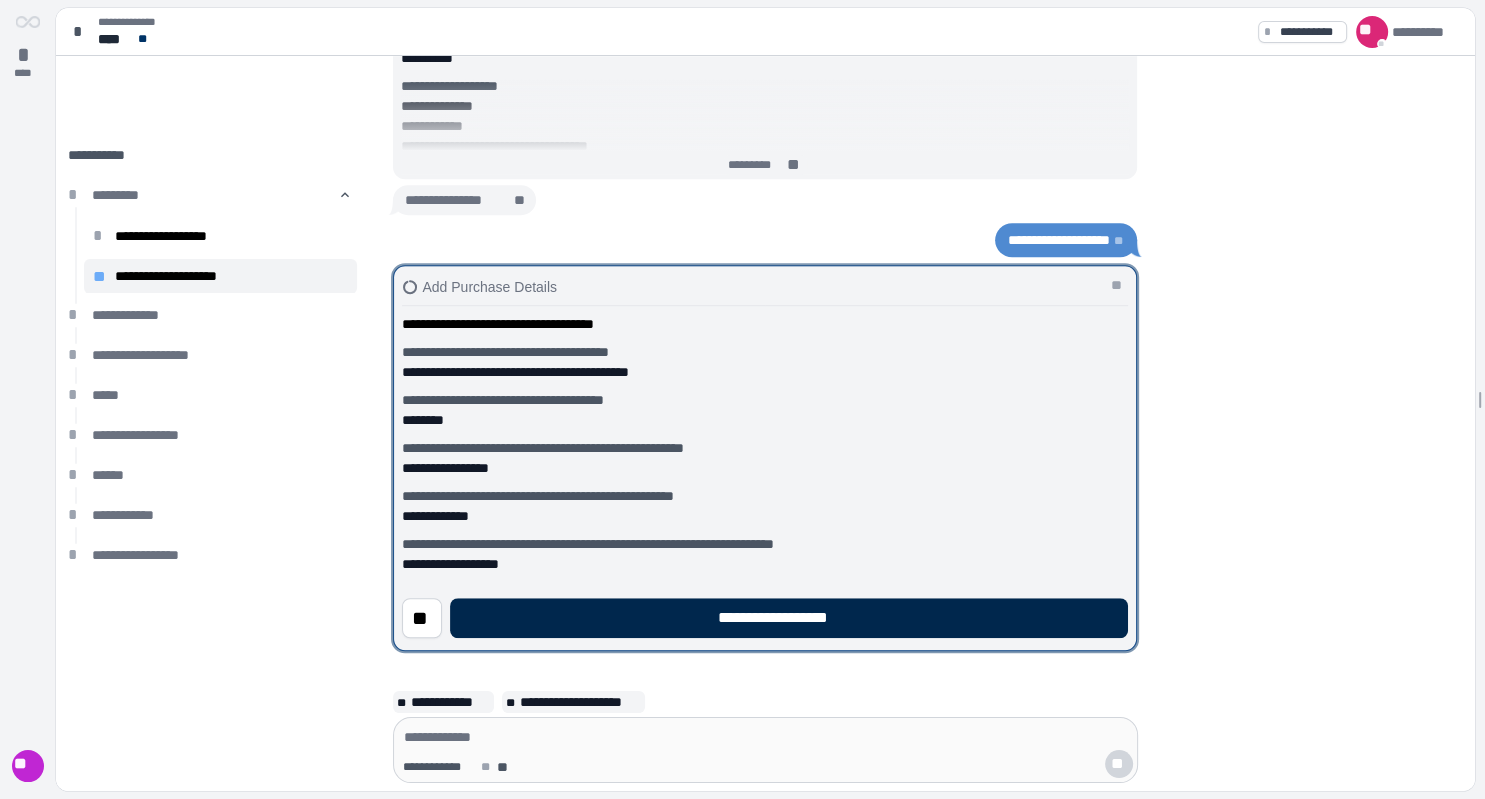 click on "**********" at bounding box center [789, 618] 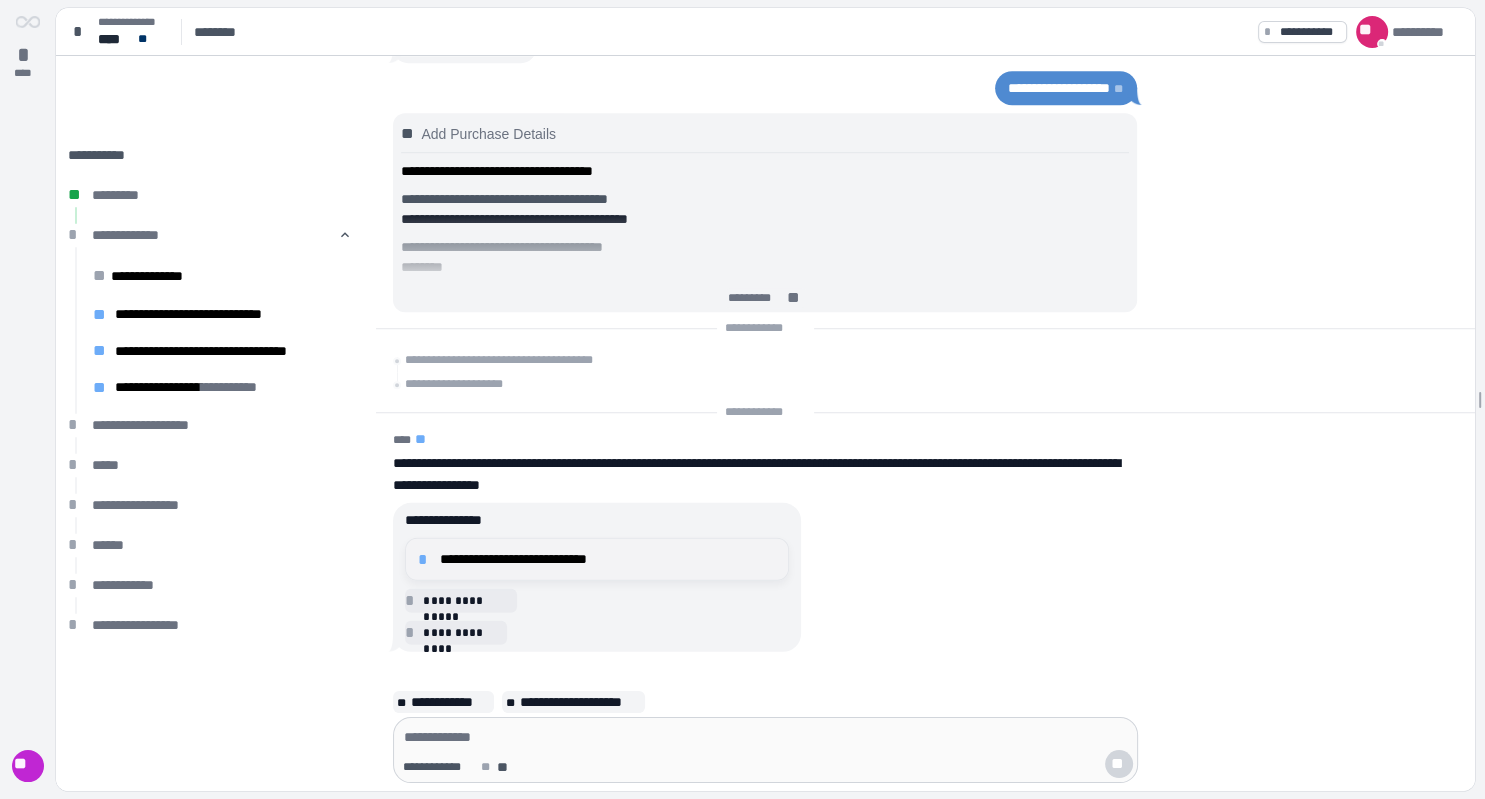 click on "**********" at bounding box center [608, 559] 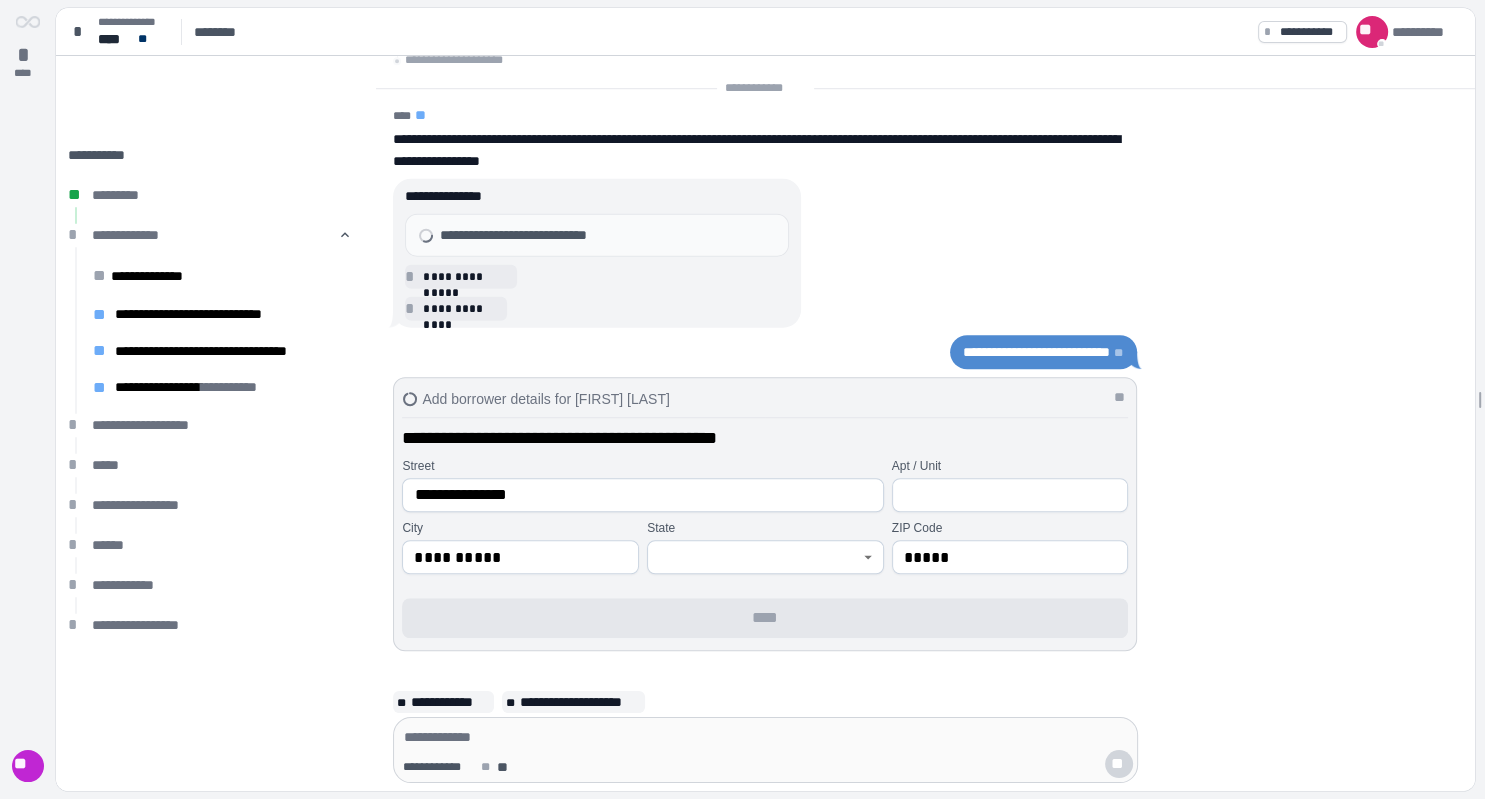type on "**********" 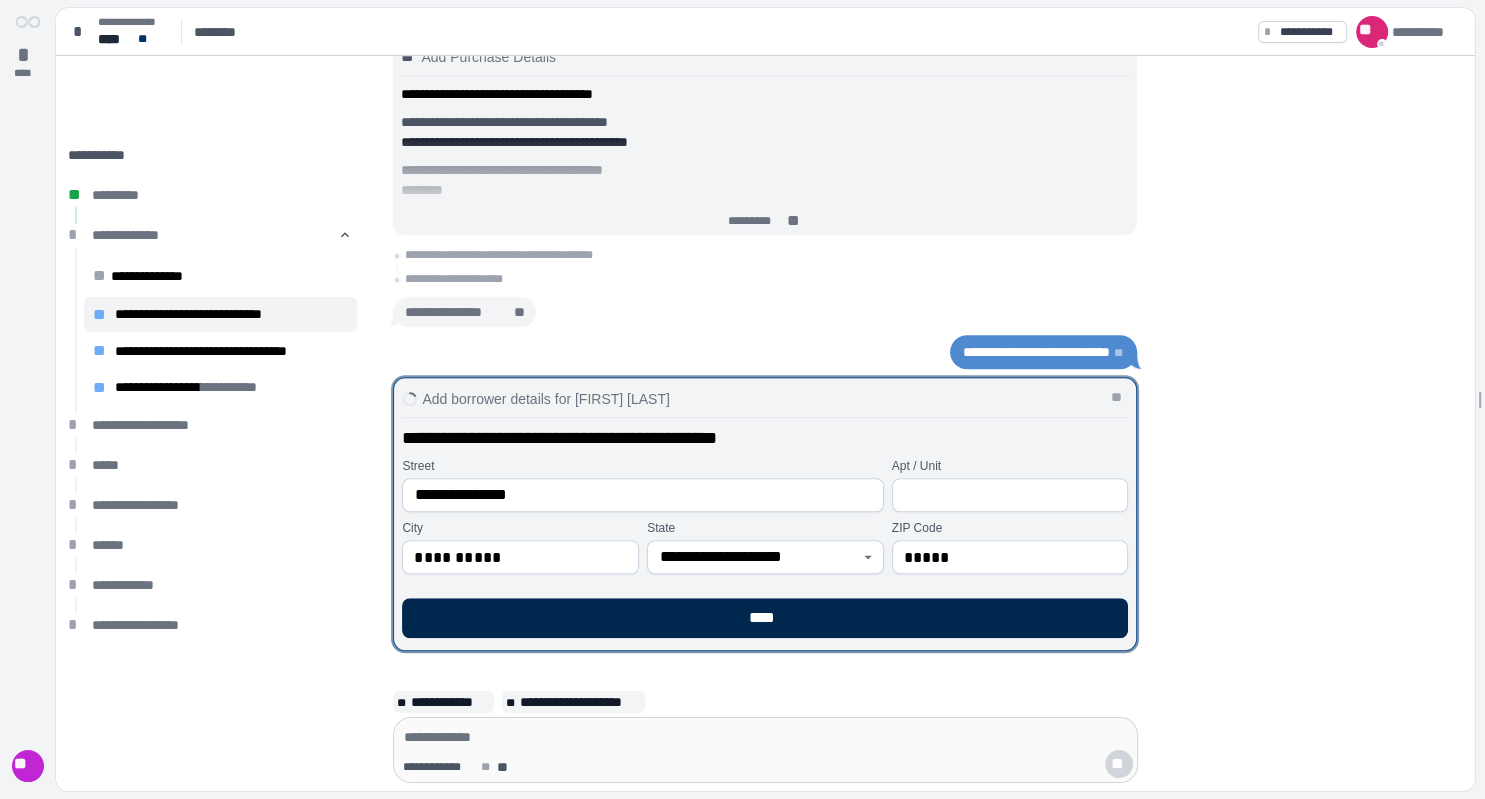 click on "****" at bounding box center [765, 618] 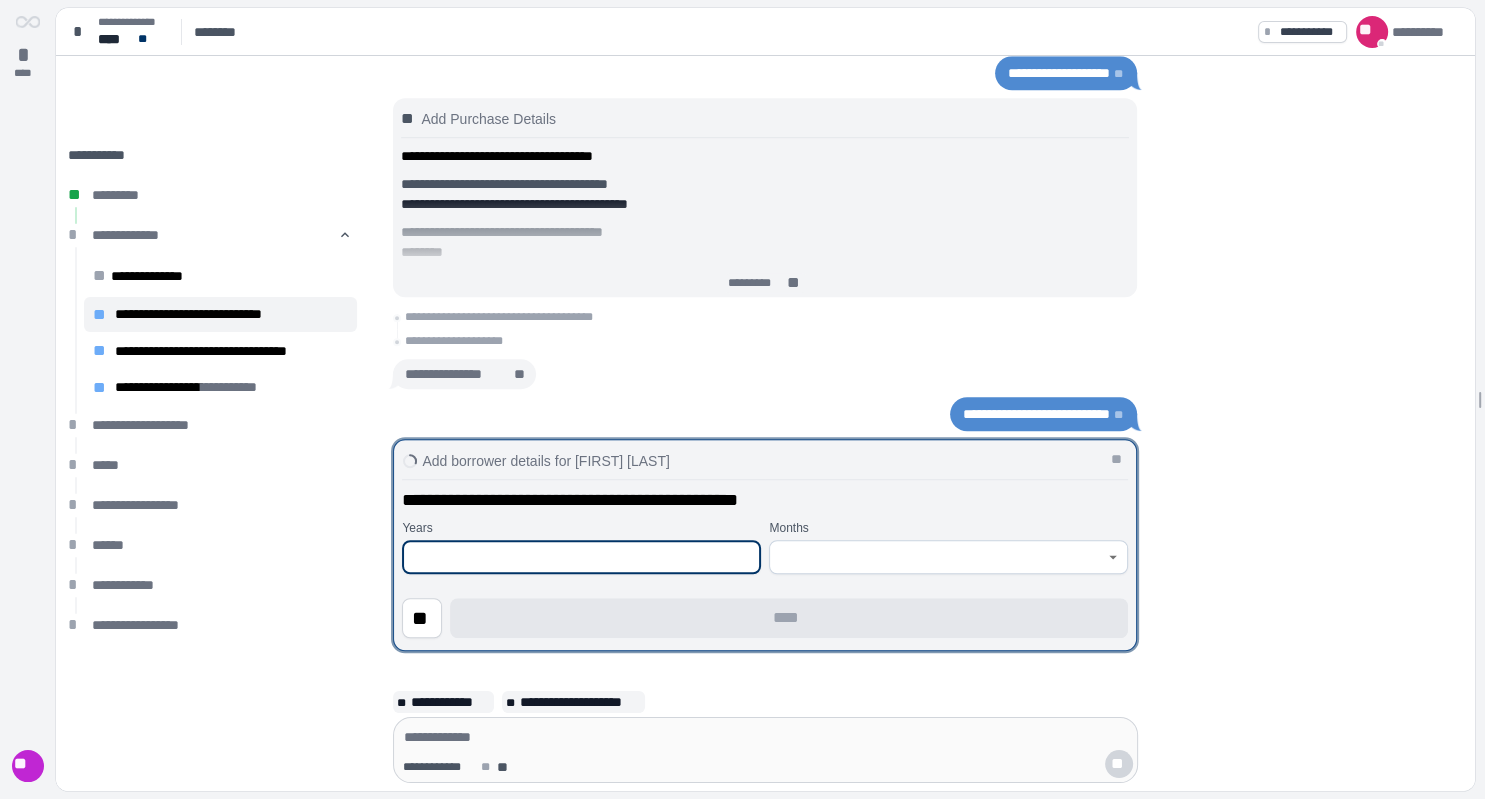 click at bounding box center (581, 557) 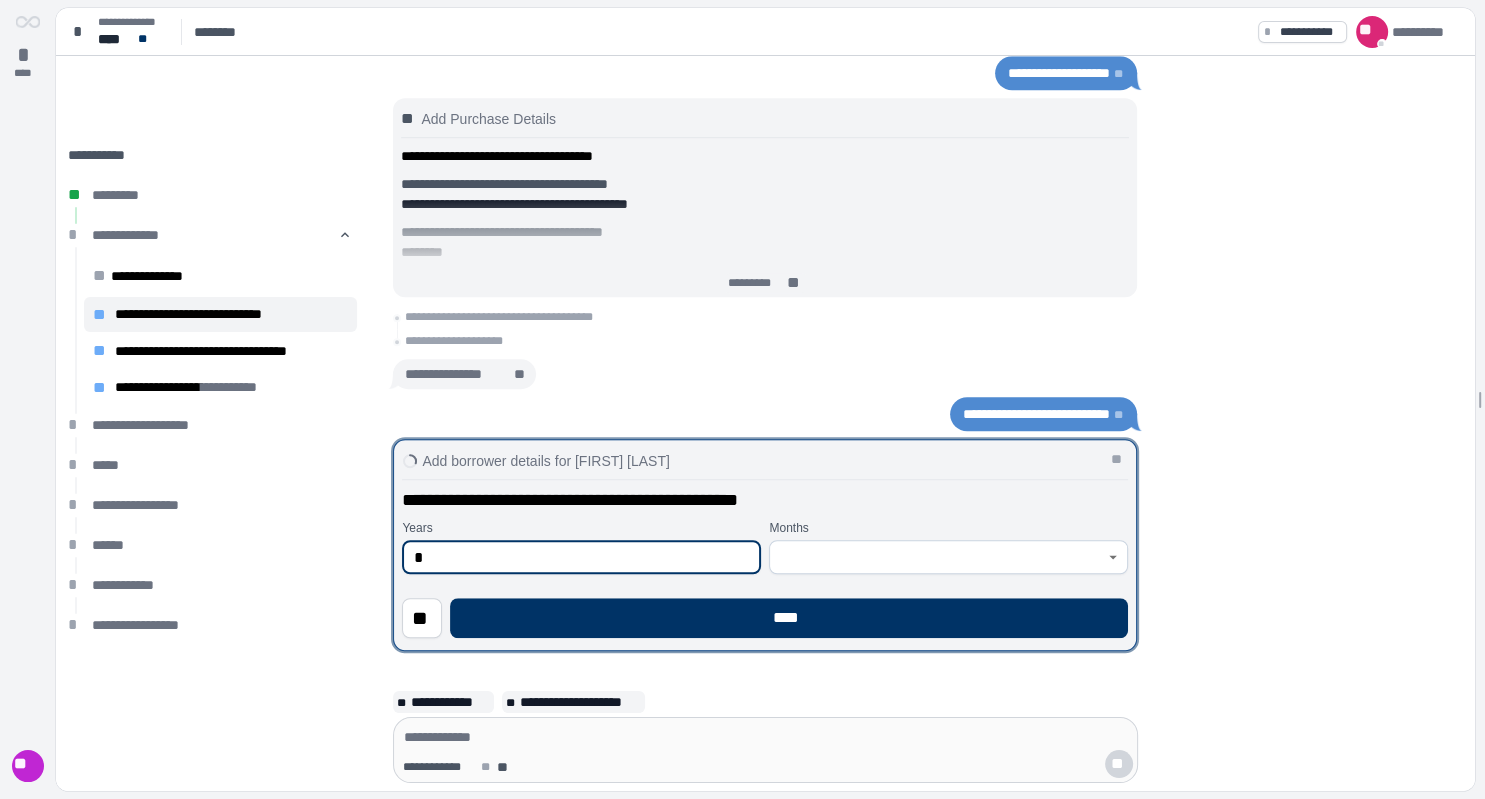 type on "*" 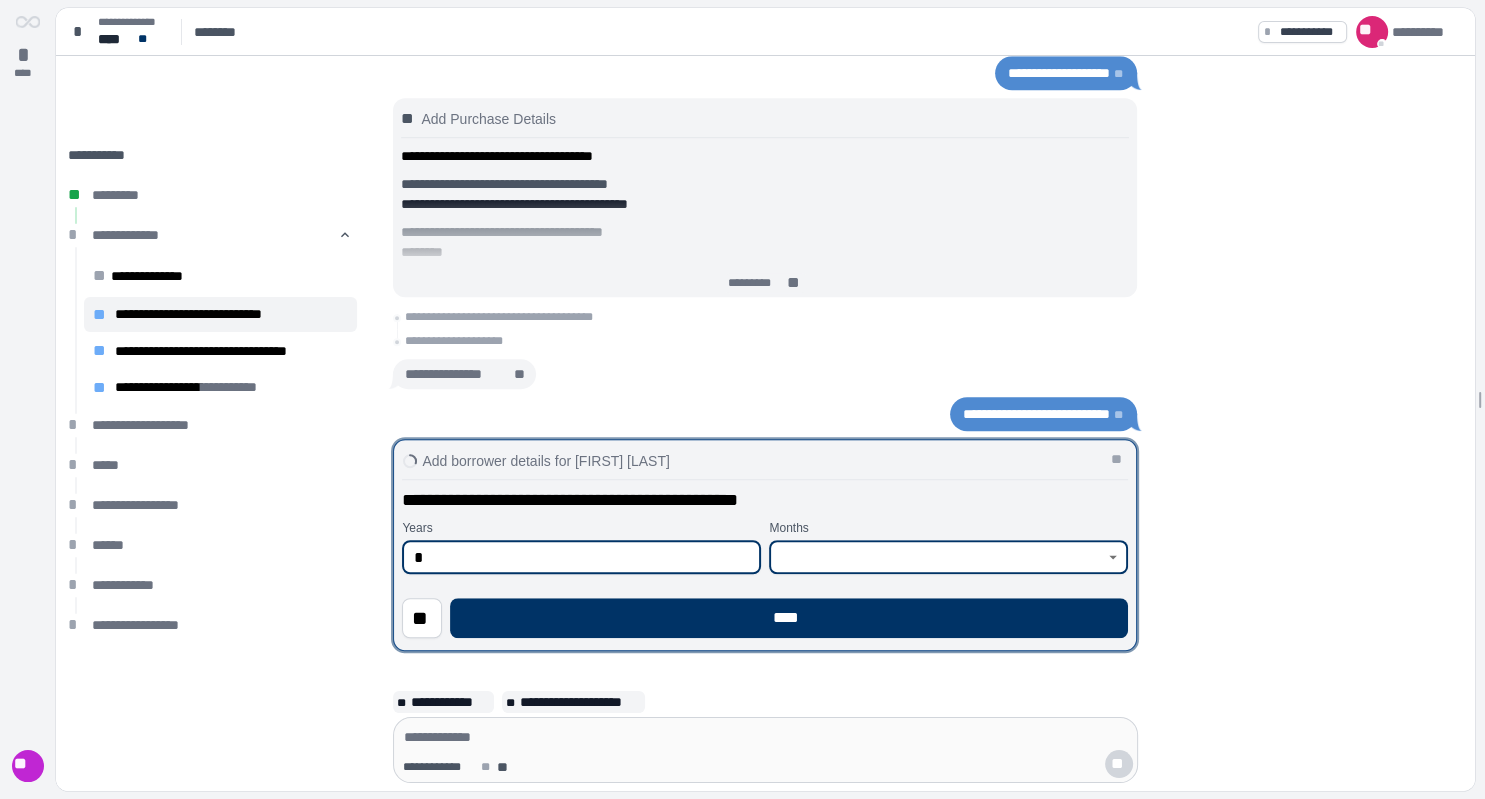 click at bounding box center [937, 557] 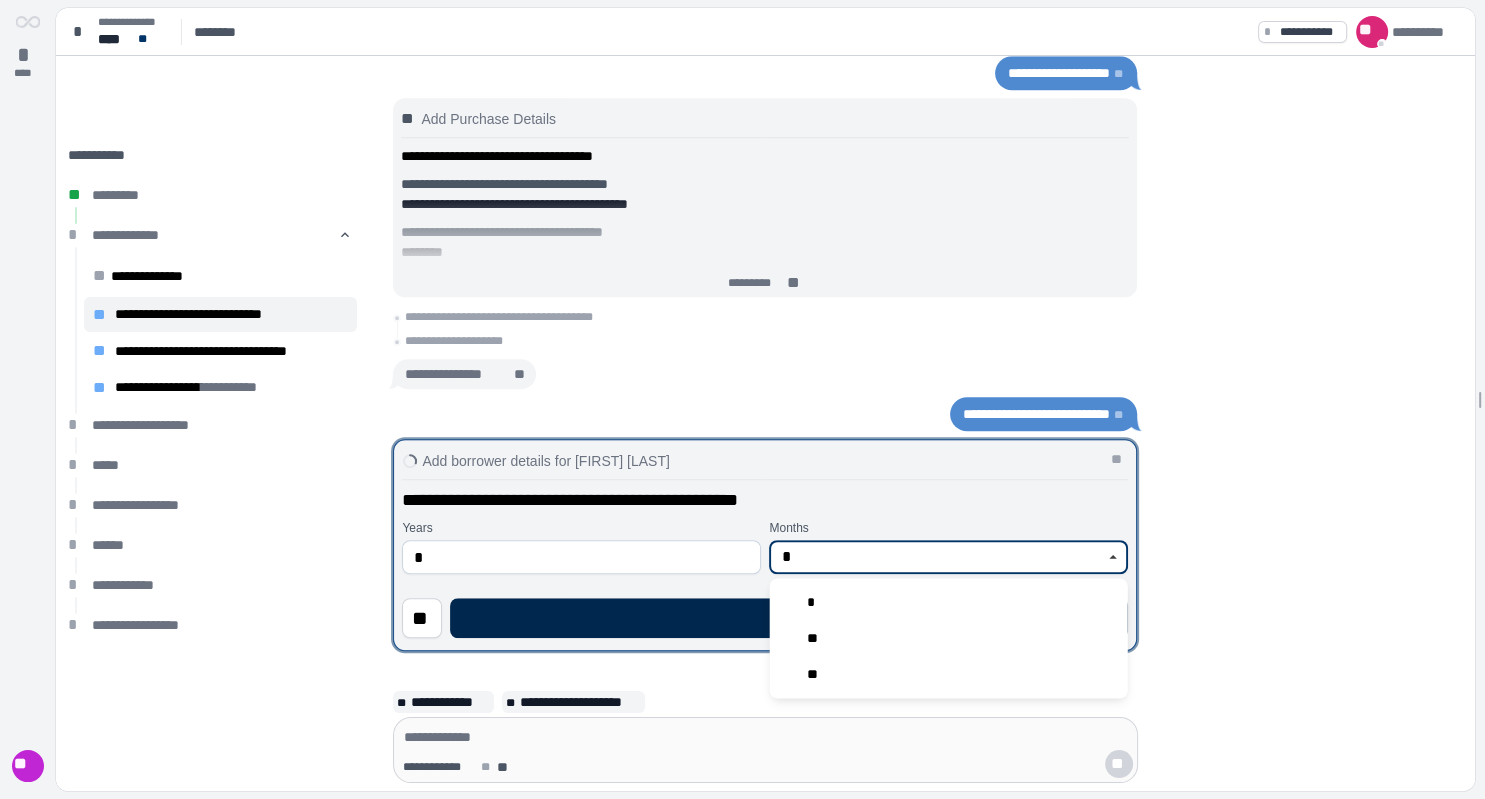 type on "*" 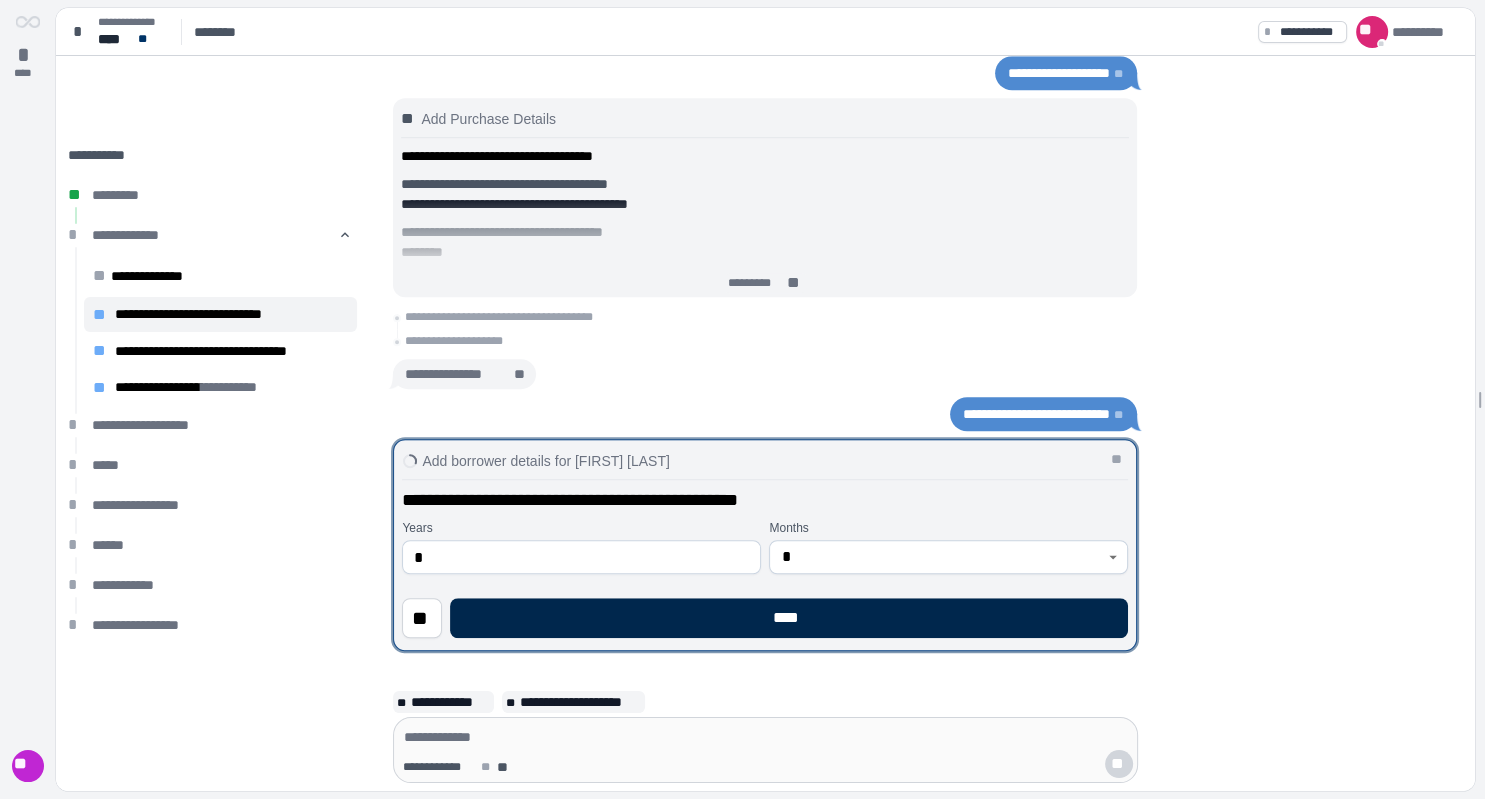 click on "****" at bounding box center (789, 618) 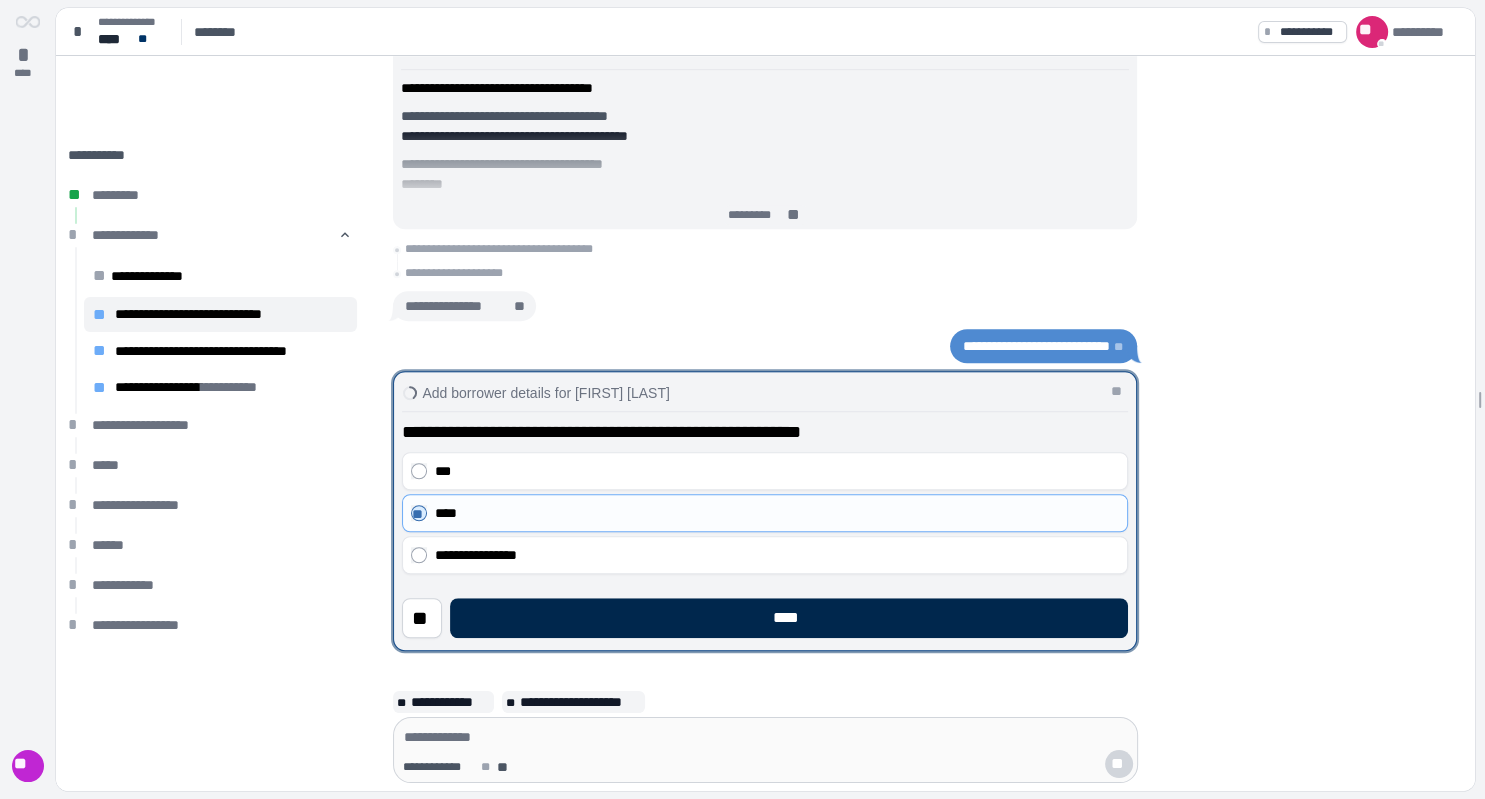 click on "****" at bounding box center [789, 618] 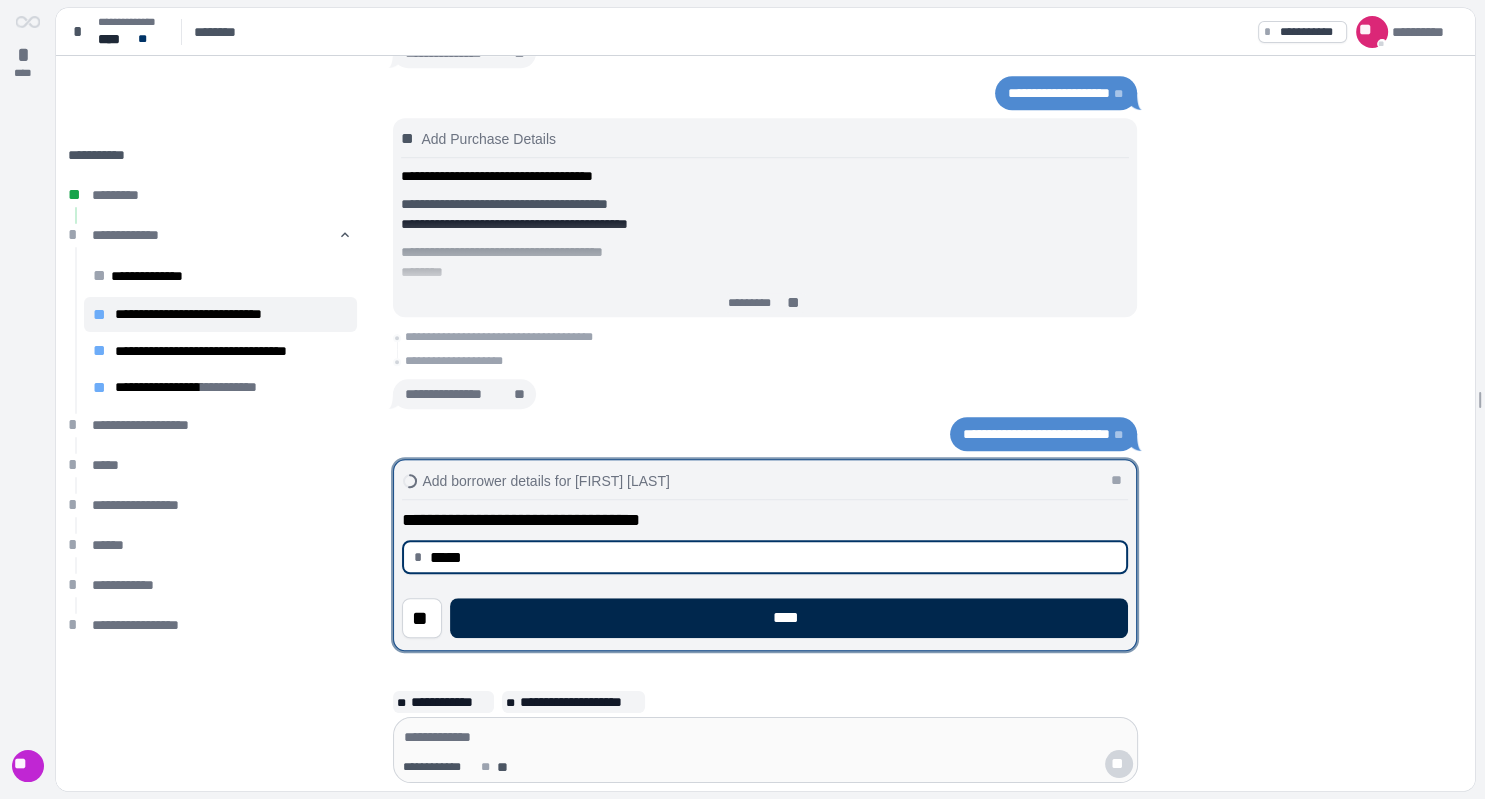 type on "********" 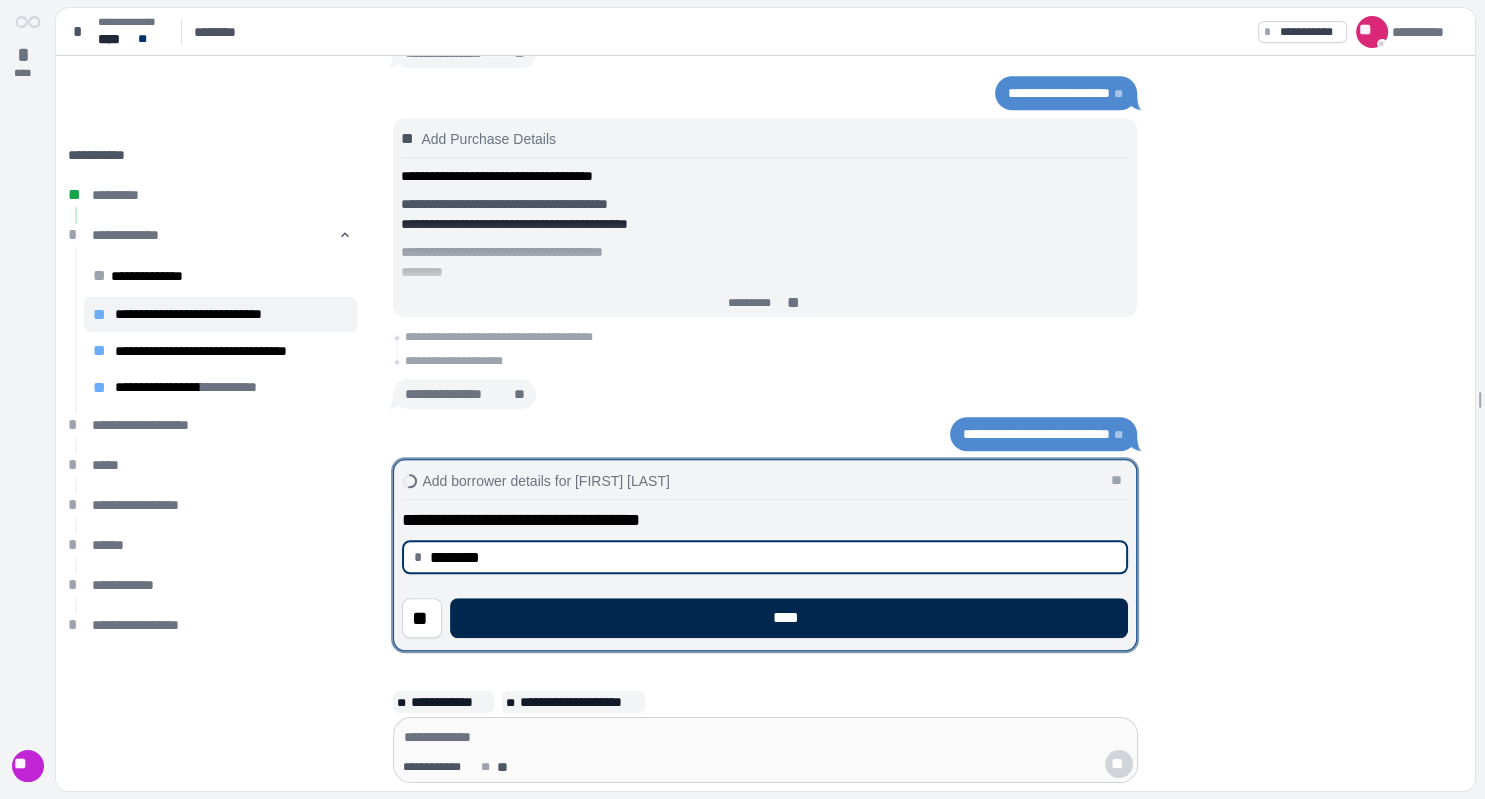 click on "****" at bounding box center [789, 618] 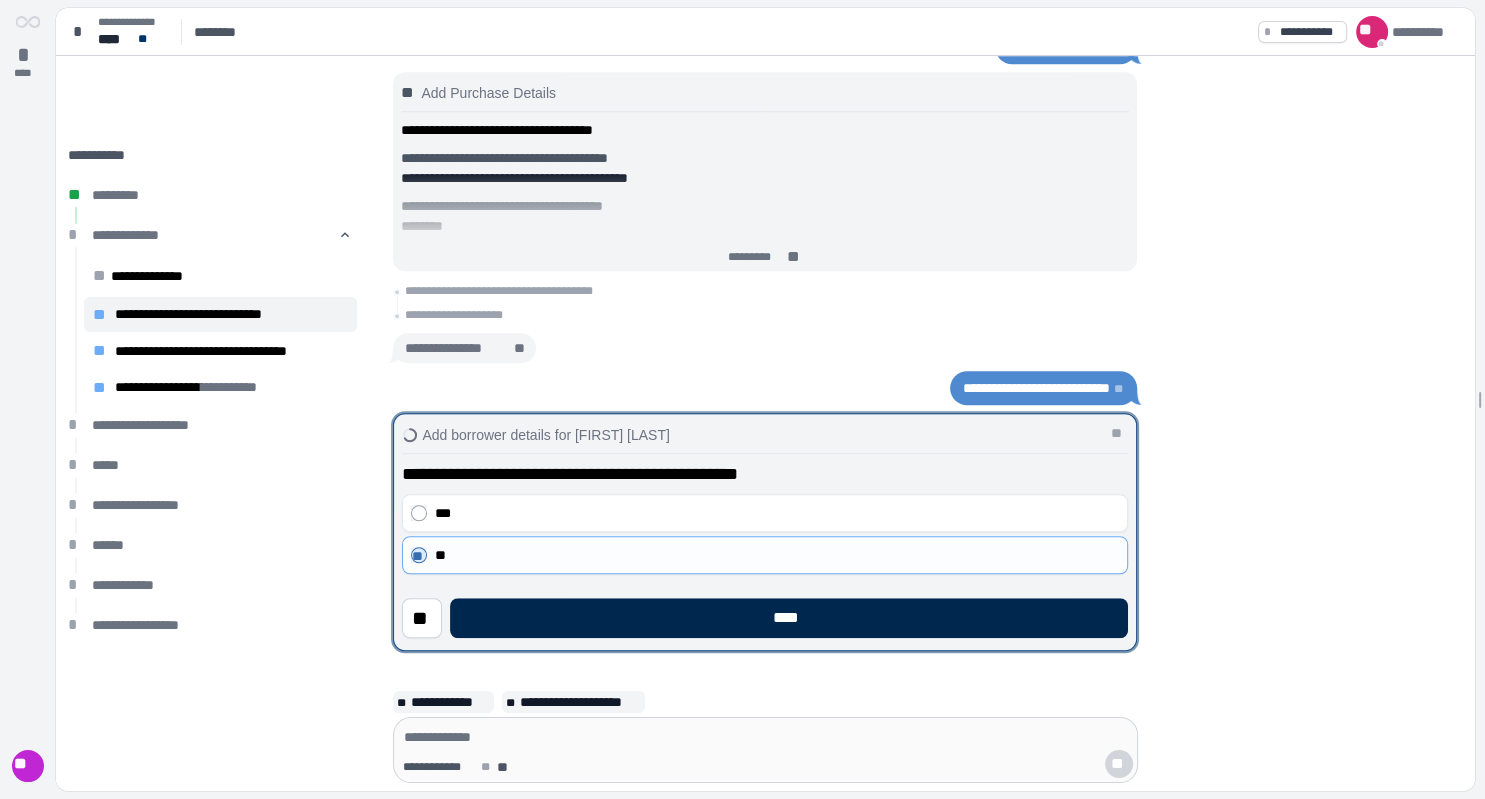 click on "****" at bounding box center (789, 618) 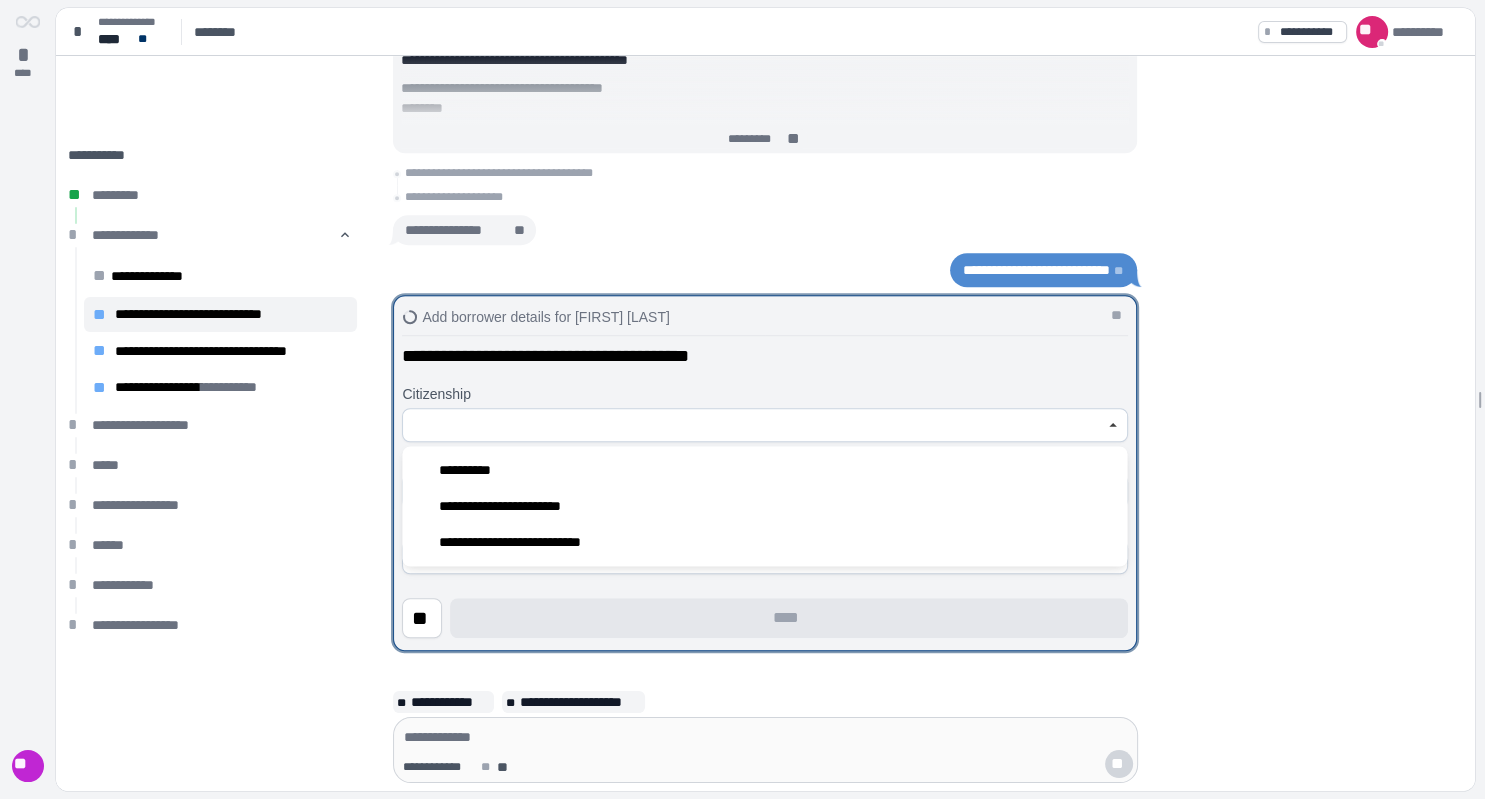 click at bounding box center (754, 425) 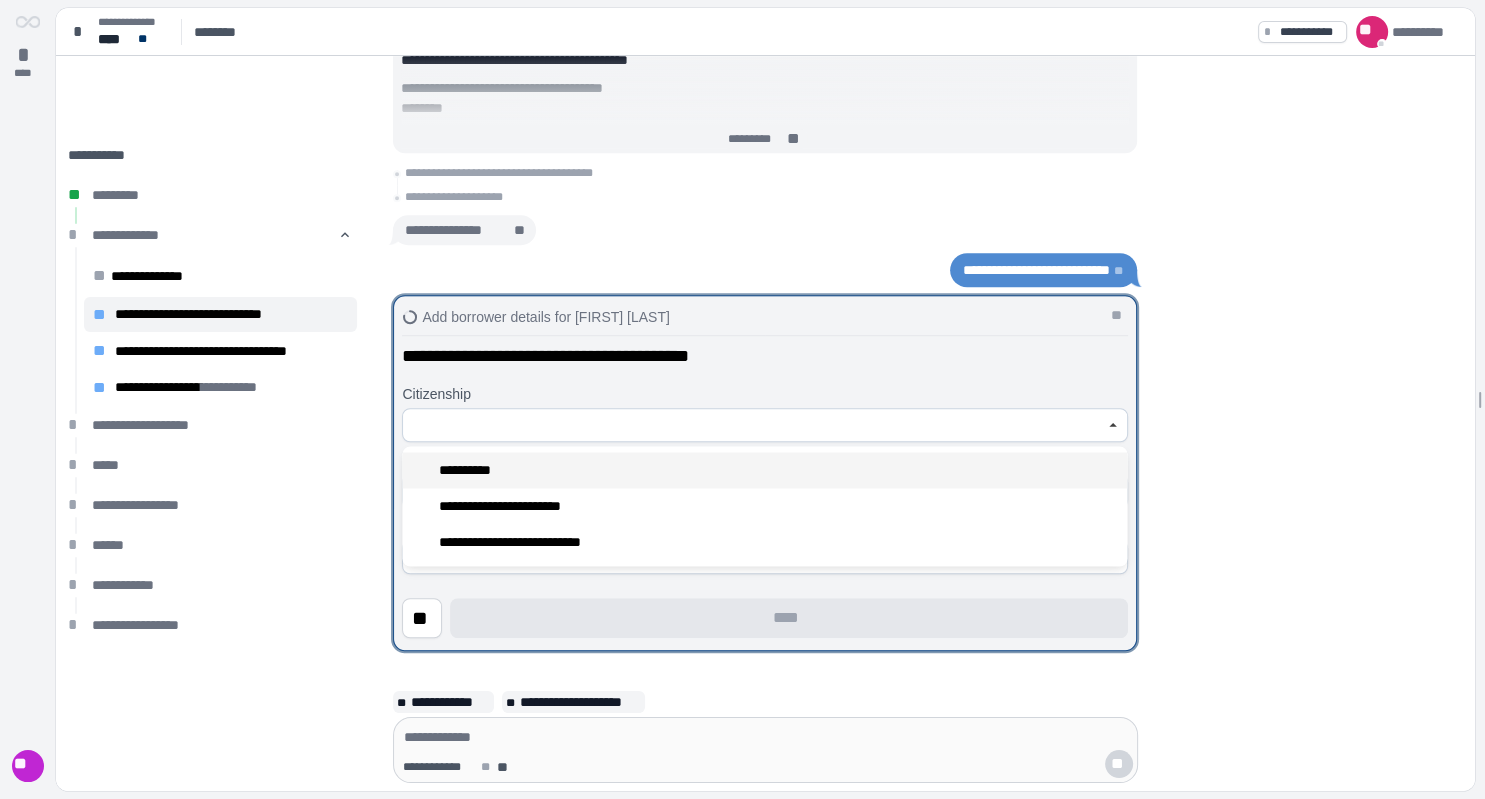 click on "**********" at bounding box center (764, 470) 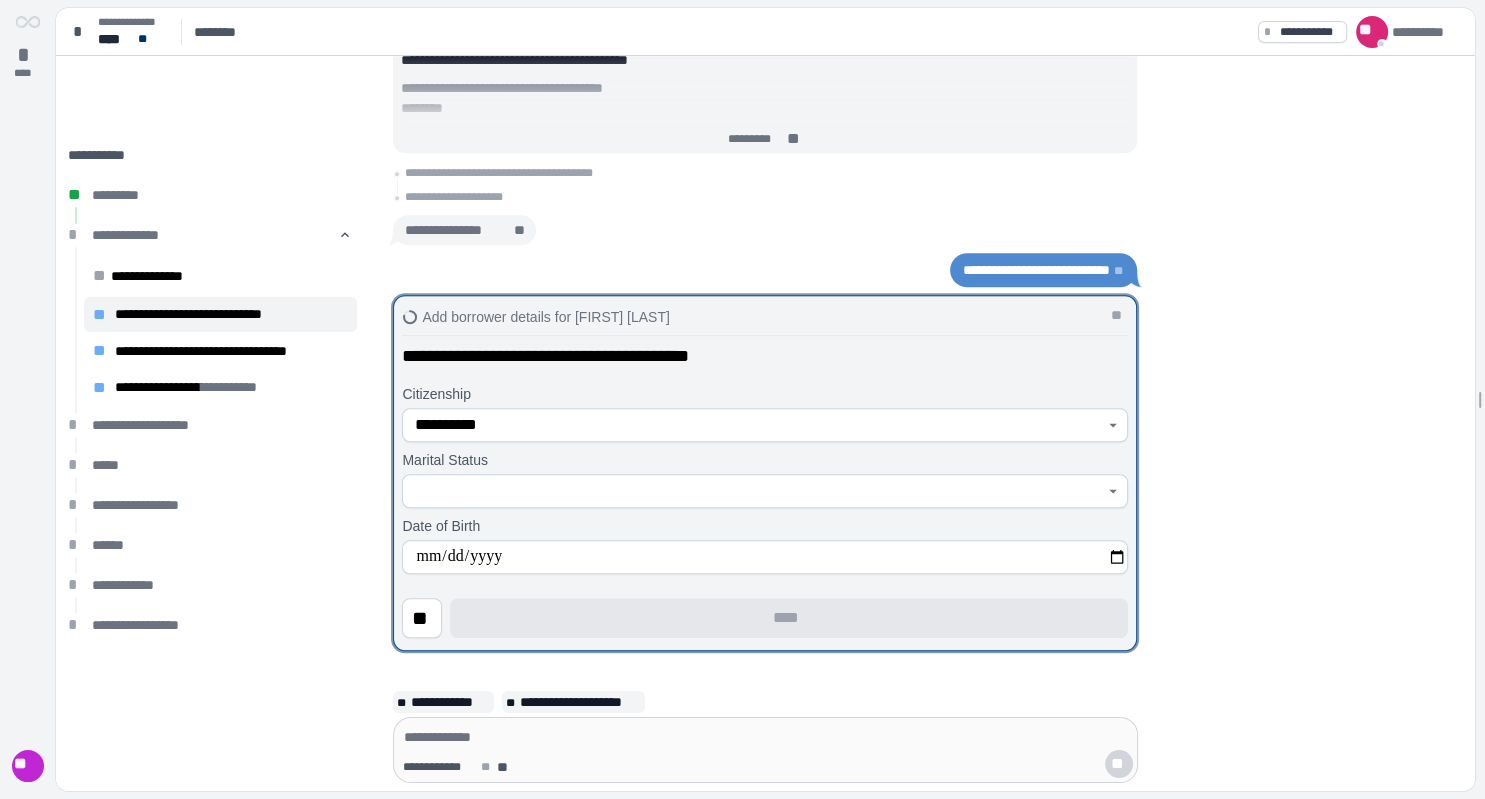 type on "**********" 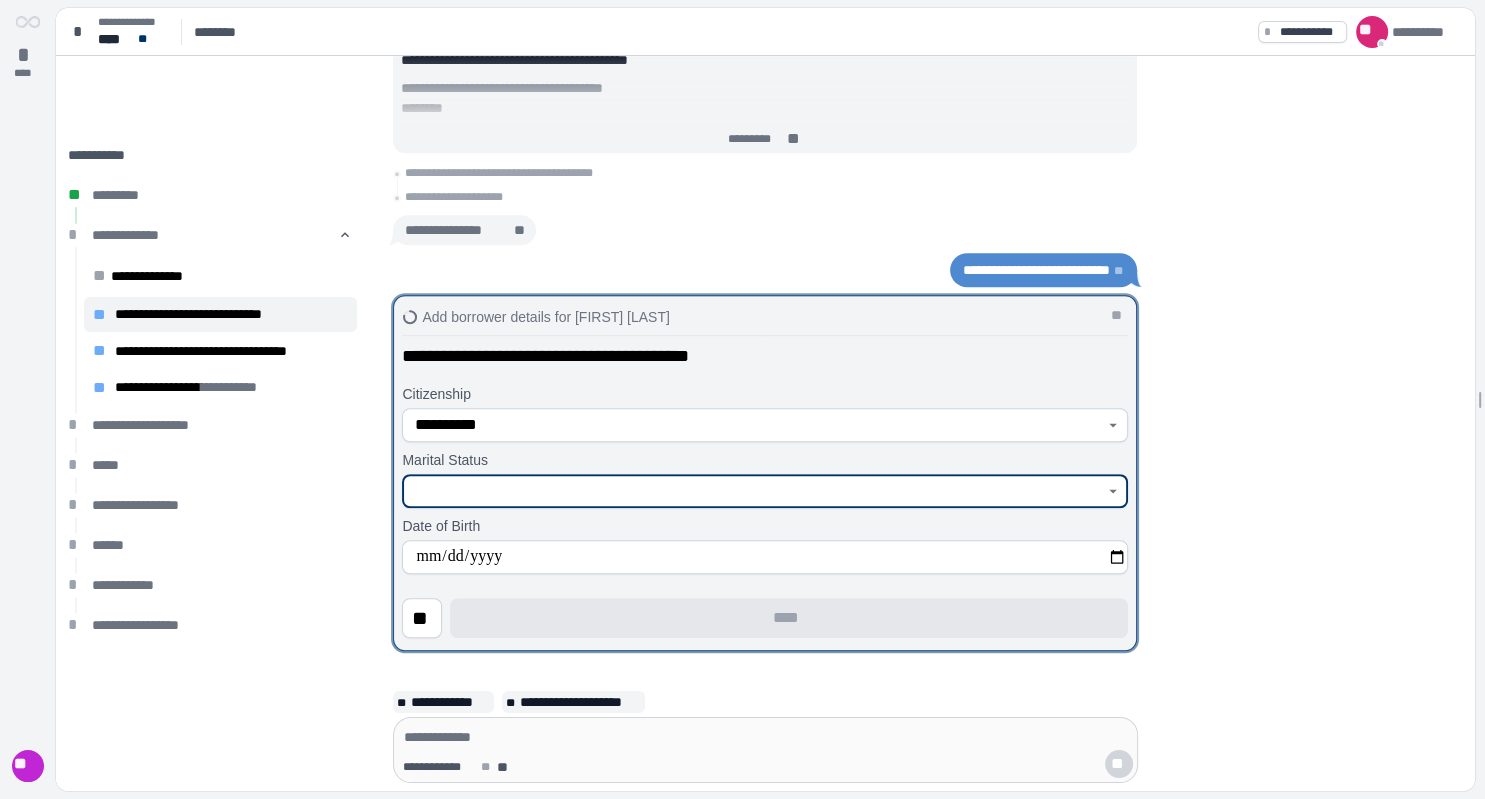 click at bounding box center [754, 491] 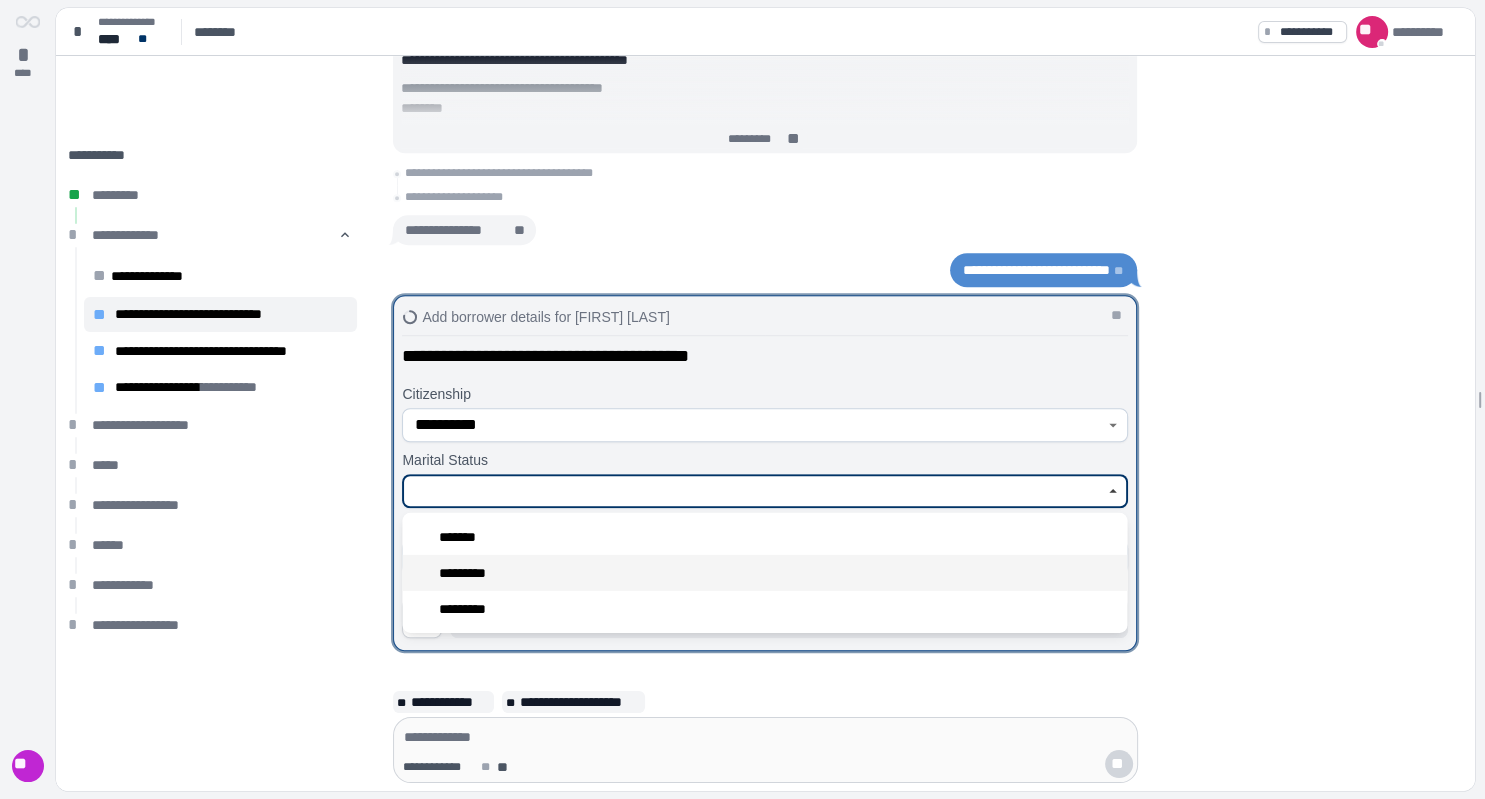 click on "*********" at bounding box center (764, 573) 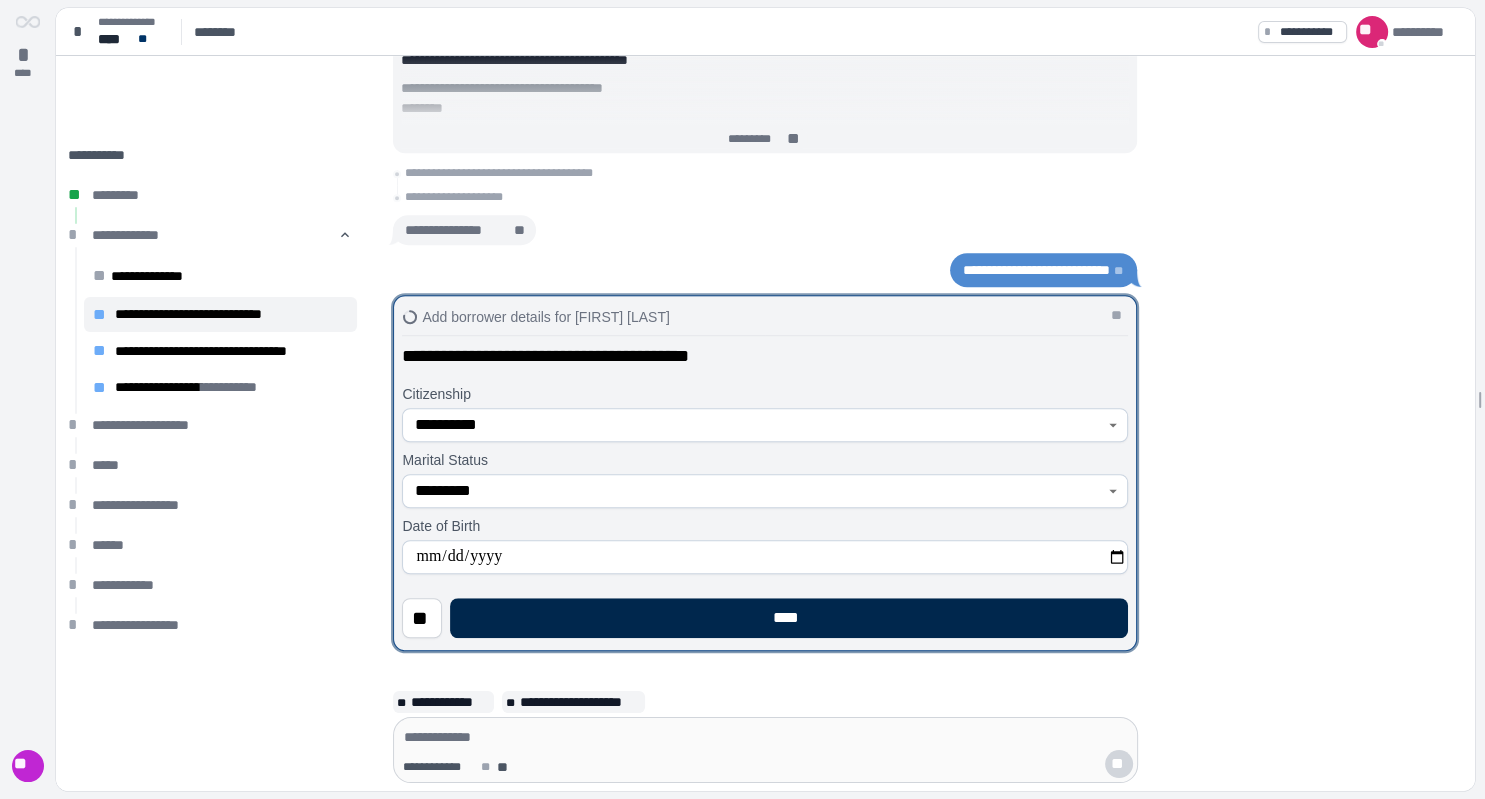 click on "****" at bounding box center [789, 618] 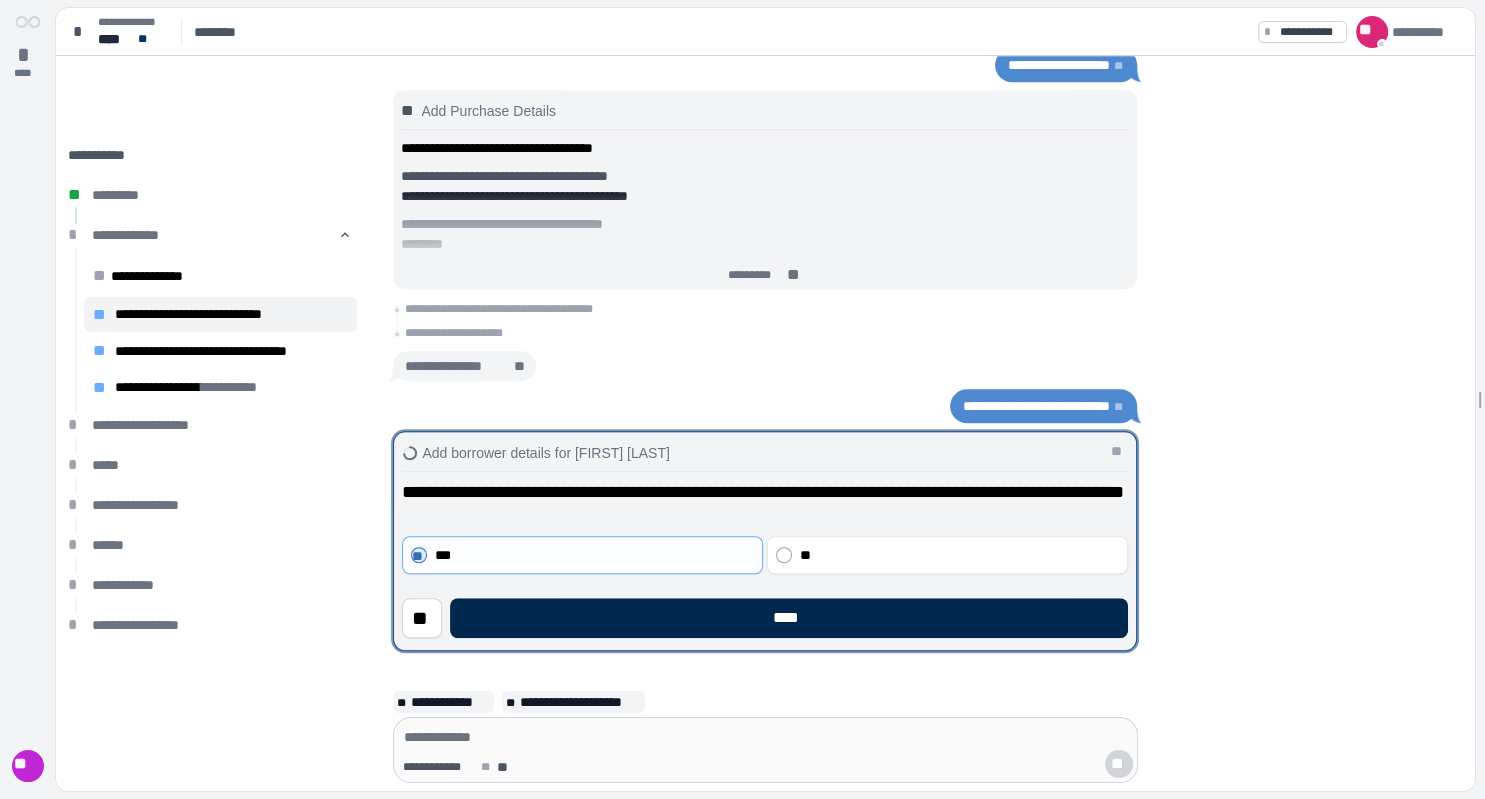 click on "****" at bounding box center (789, 618) 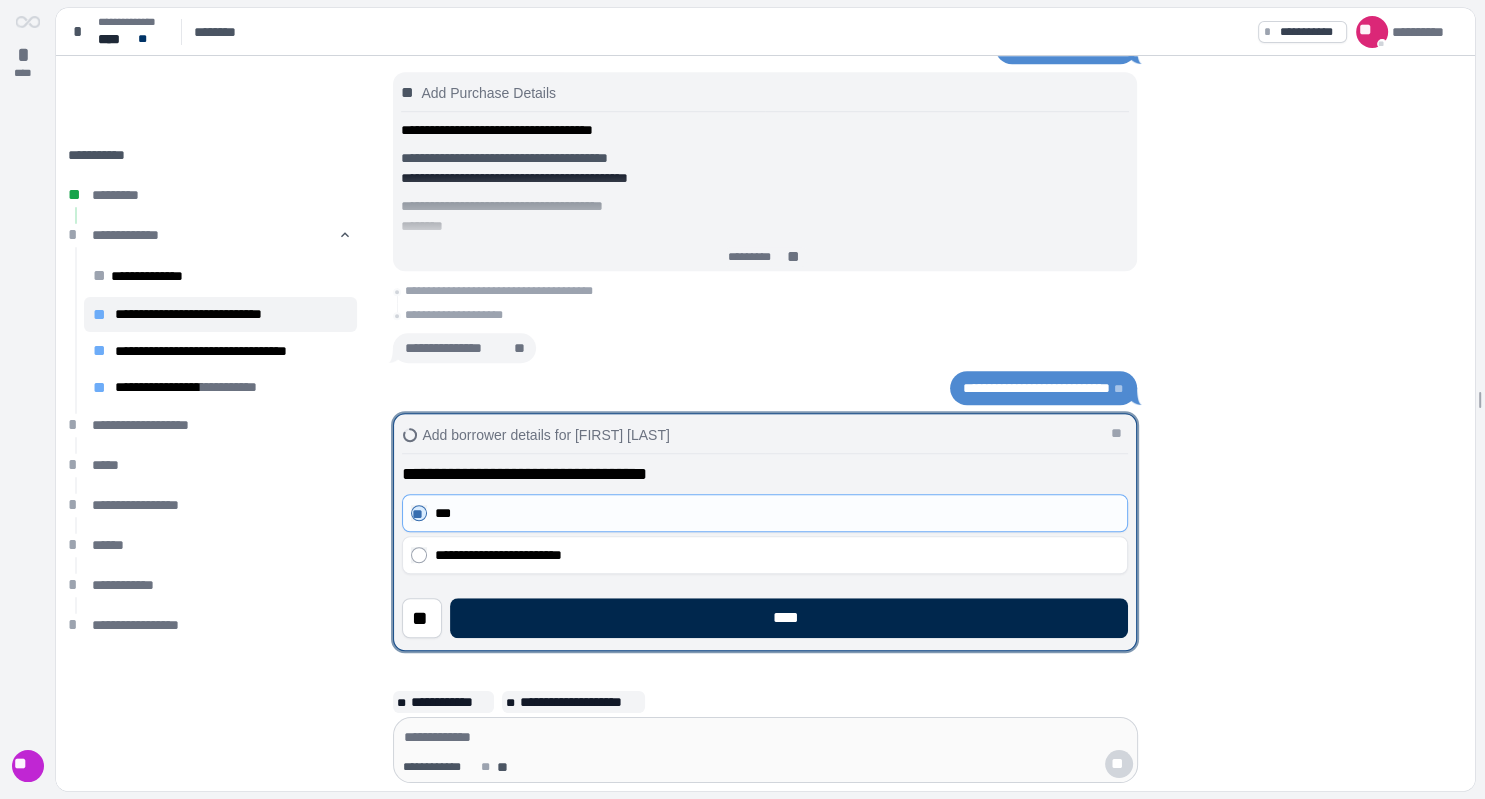click on "****" at bounding box center [789, 618] 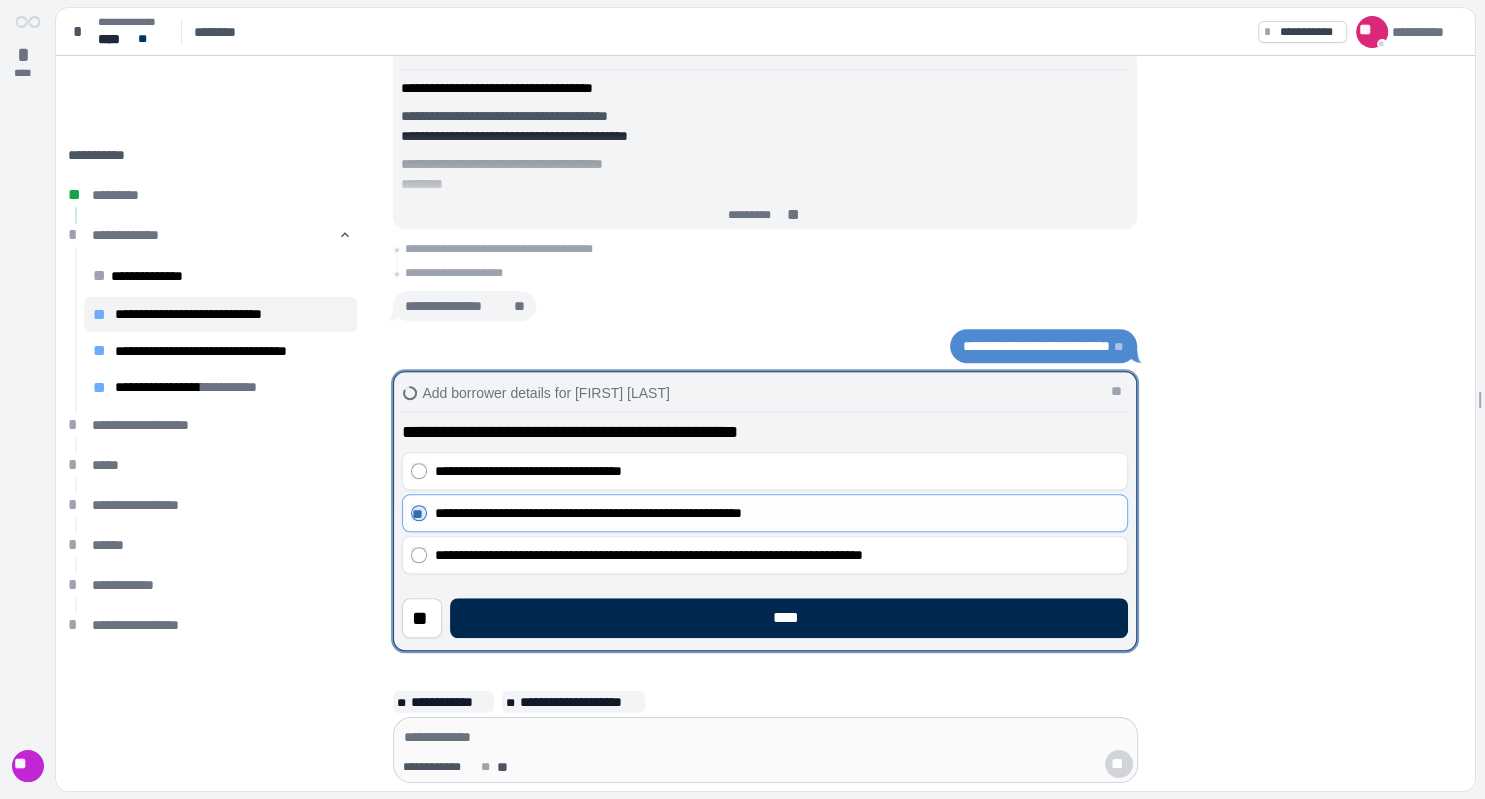 click on "****" at bounding box center (789, 618) 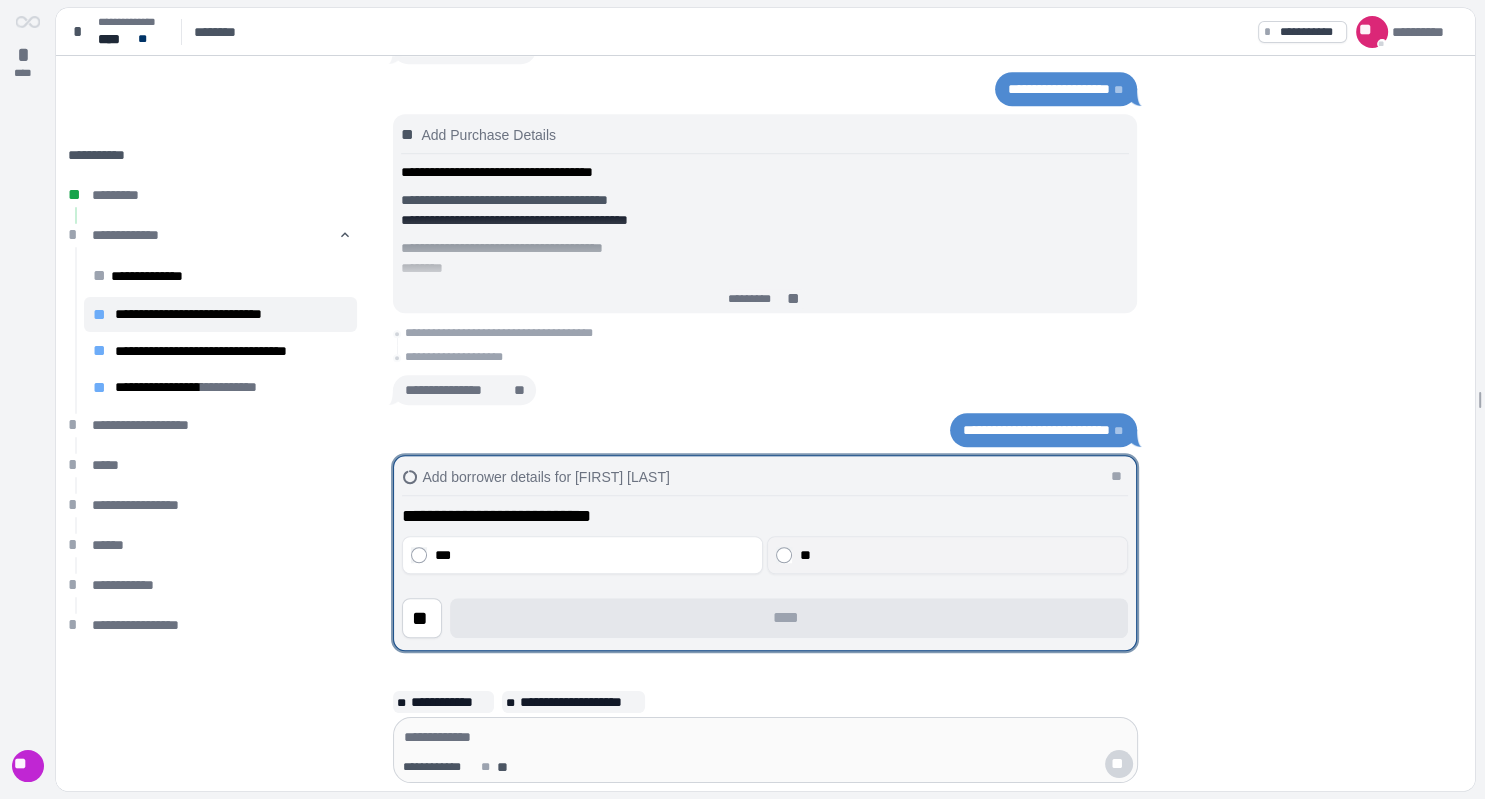 click on "**" at bounding box center (947, 555) 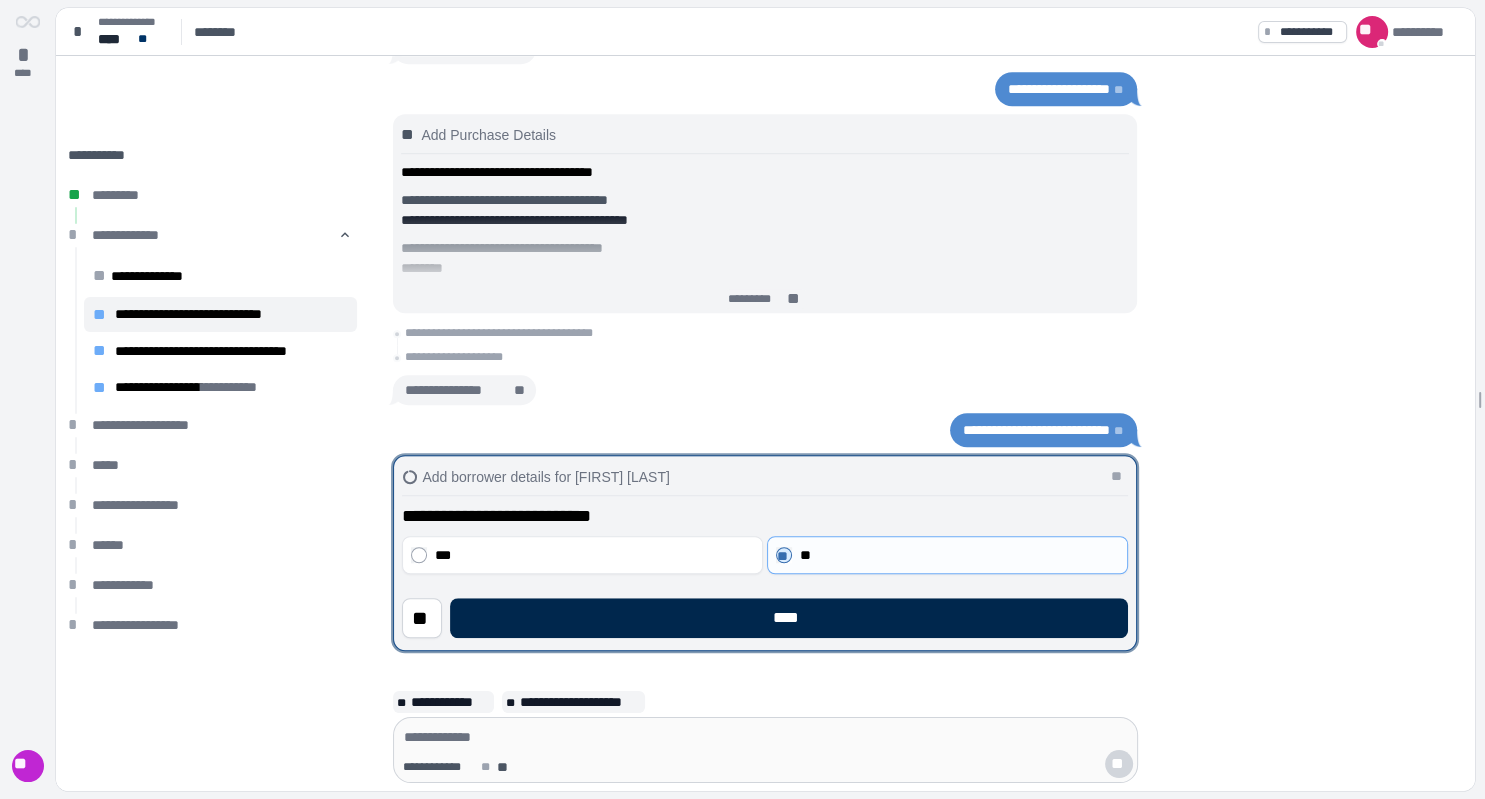 click on "****" at bounding box center (789, 618) 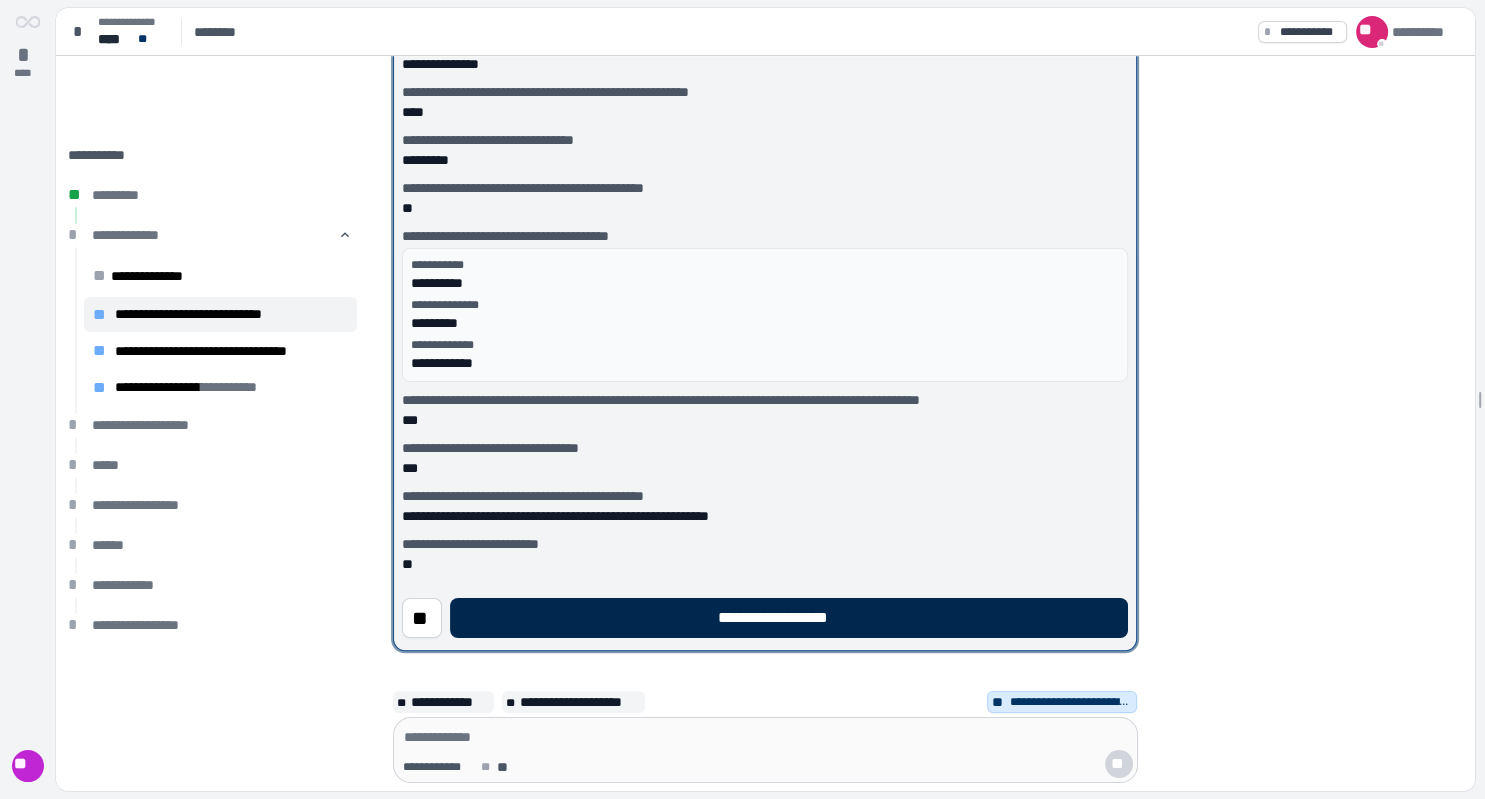 click on "**********" at bounding box center (789, 618) 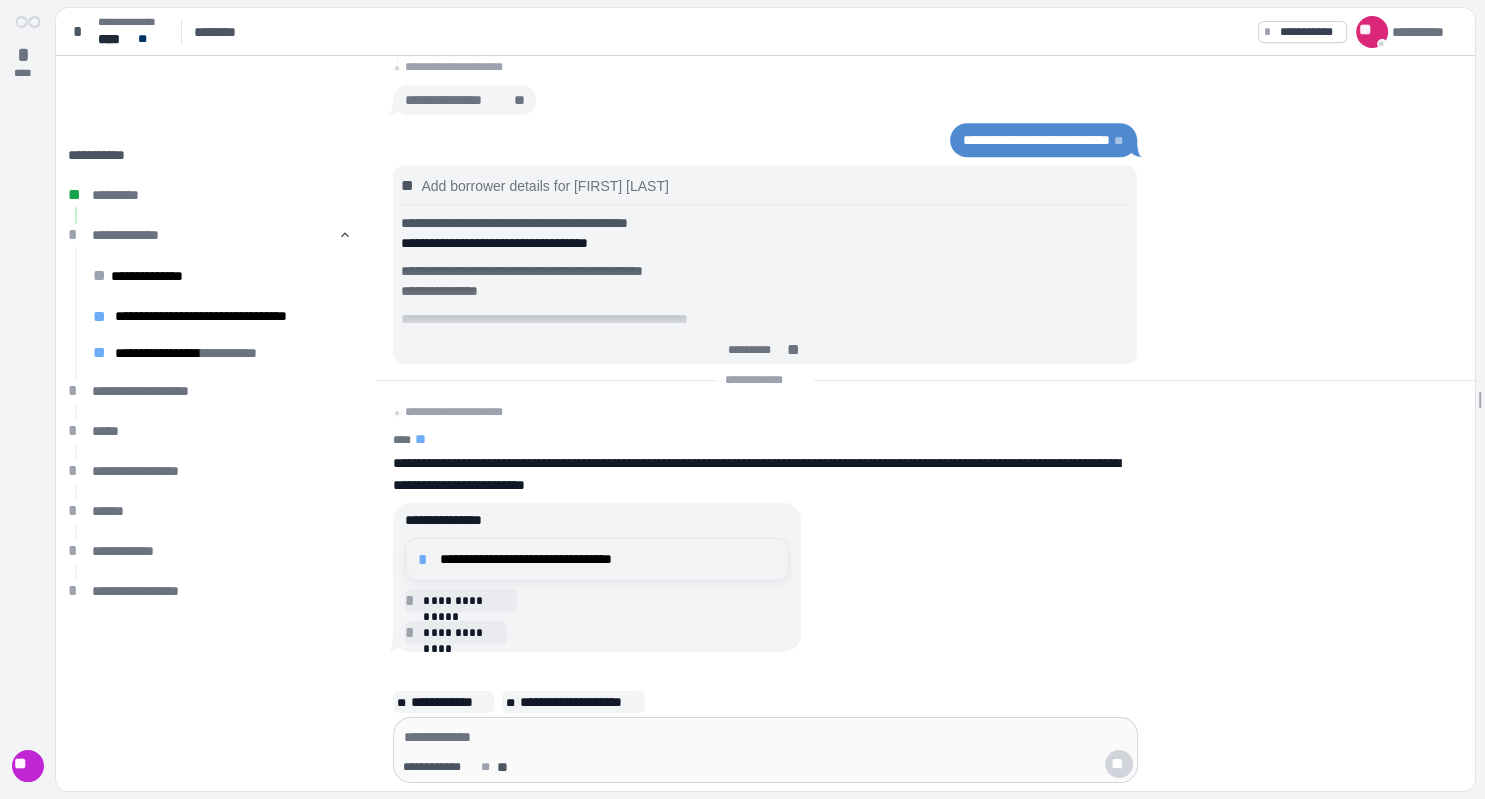 click on "**********" at bounding box center [608, 559] 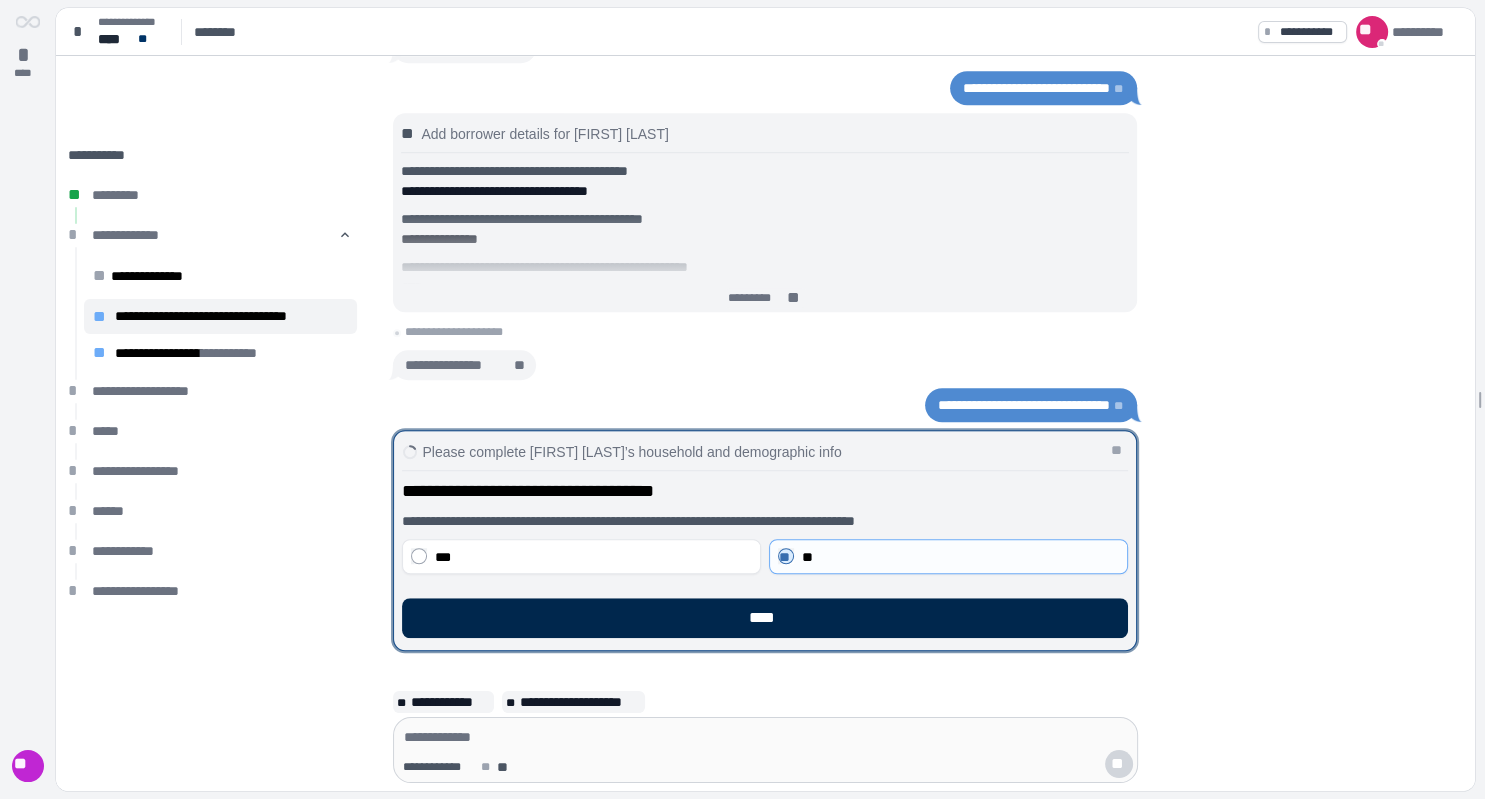 click on "****" at bounding box center [765, 618] 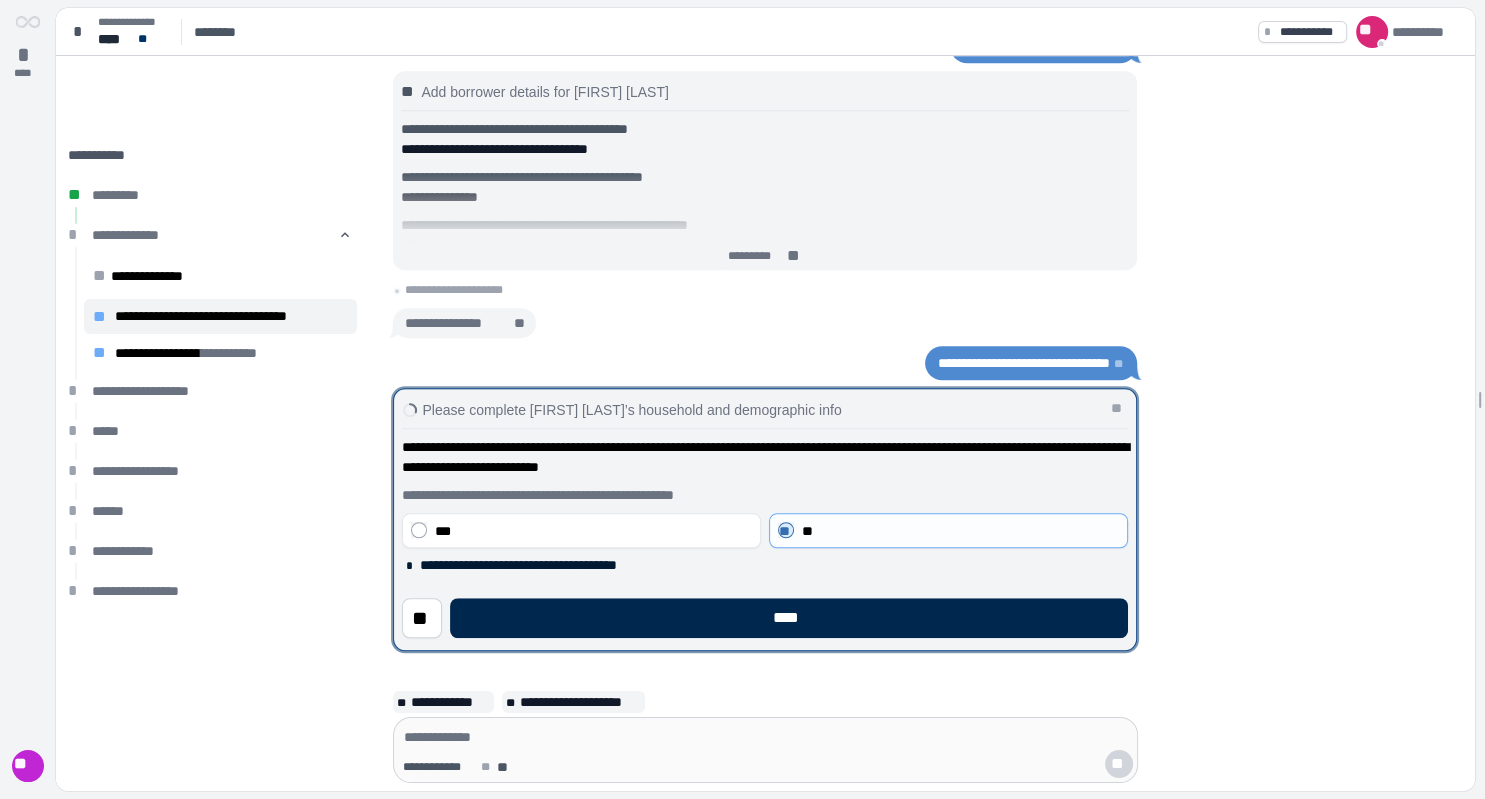 click on "****" at bounding box center (789, 618) 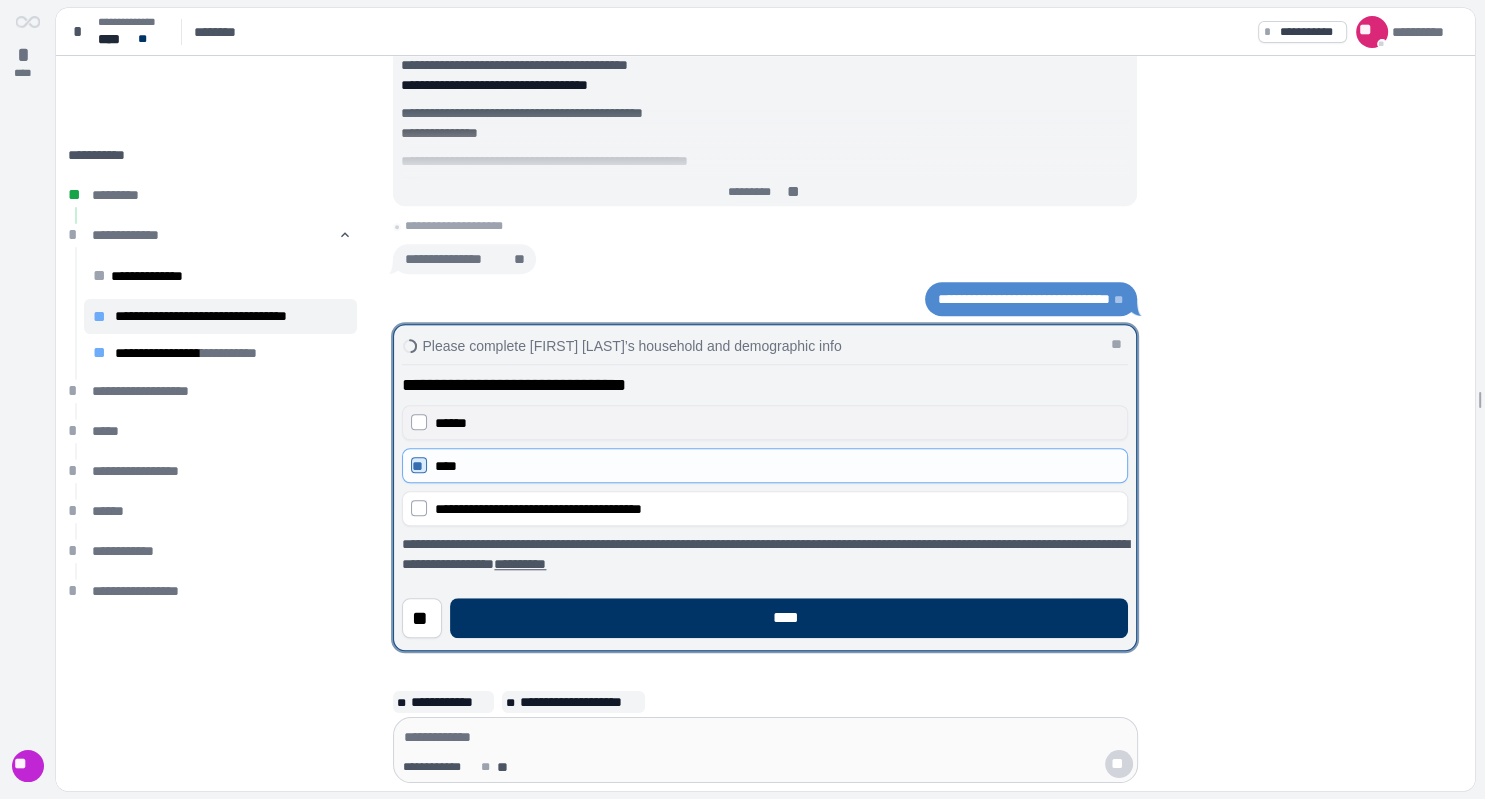 click on "******" at bounding box center (765, 422) 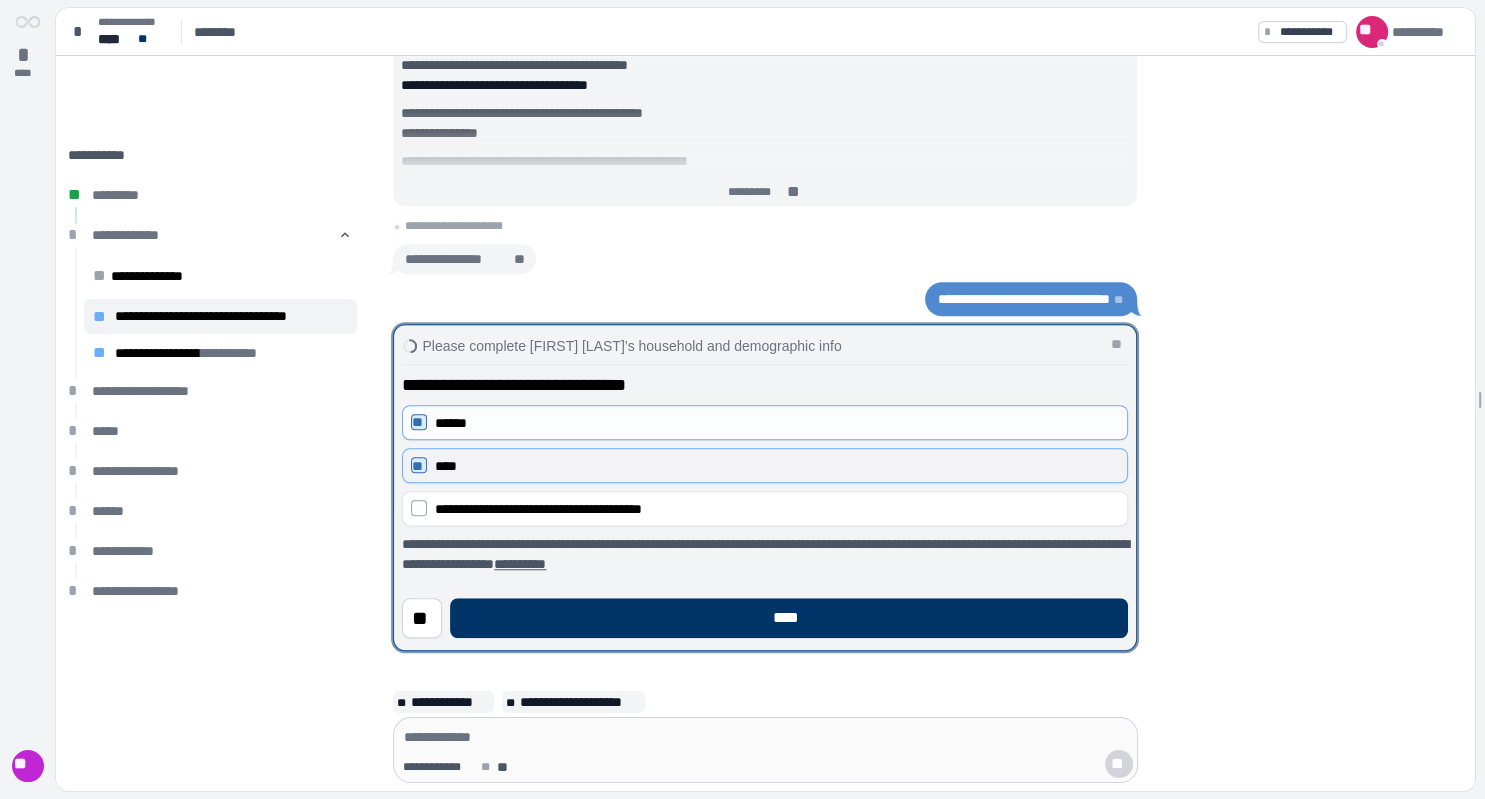click on "** ****" at bounding box center [765, 465] 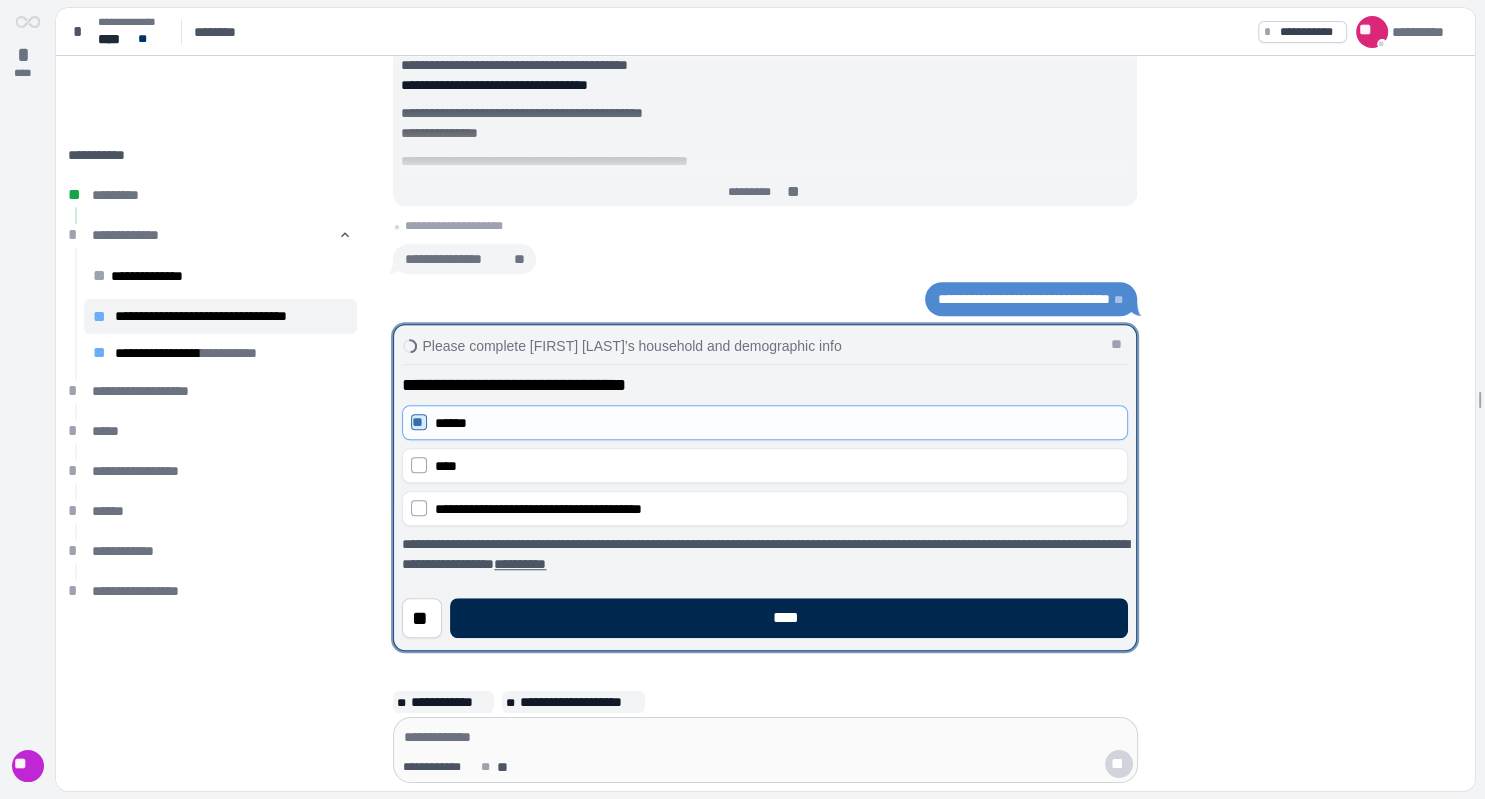 click on "****" at bounding box center (789, 618) 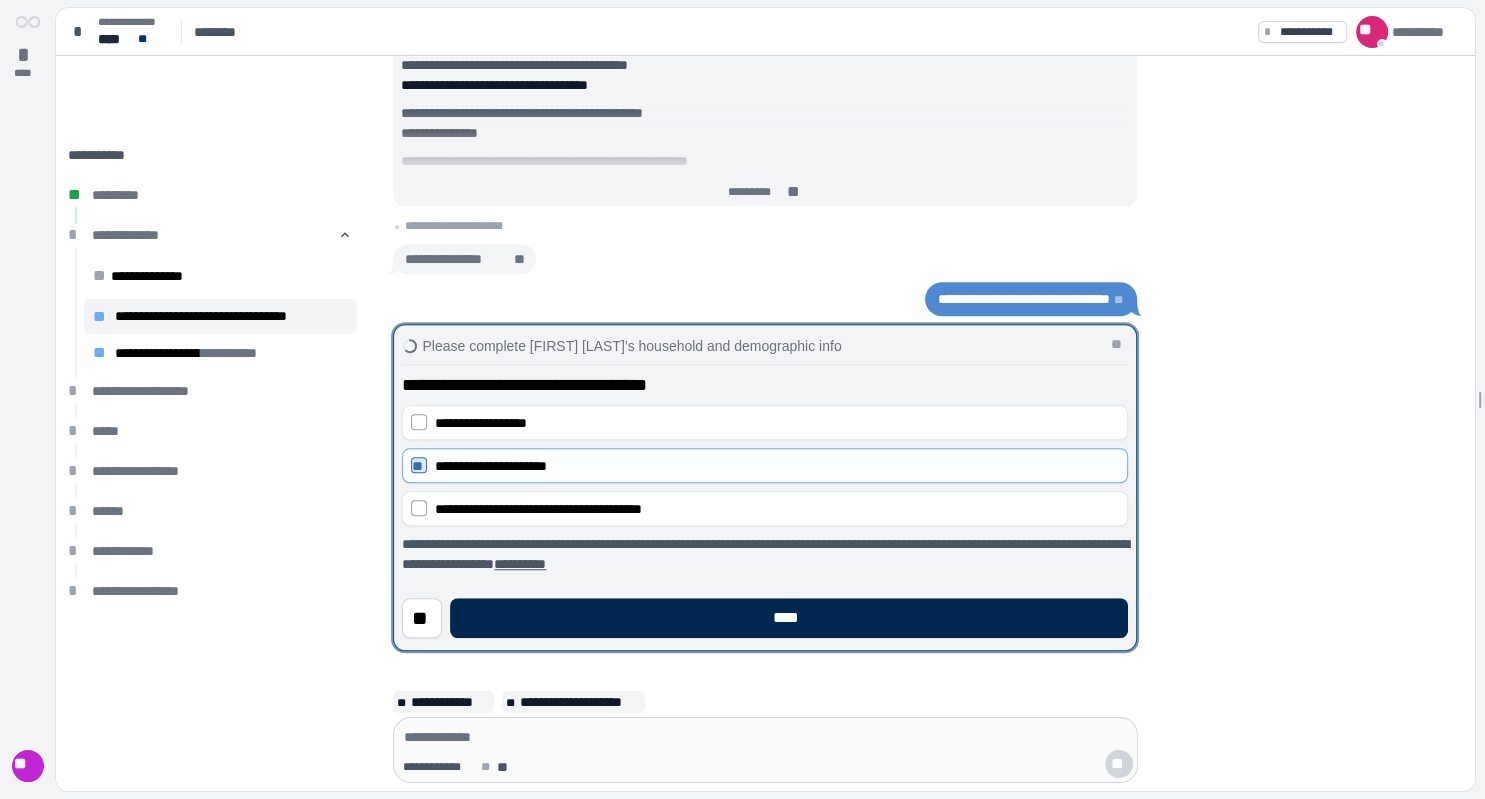click on "****" at bounding box center (789, 618) 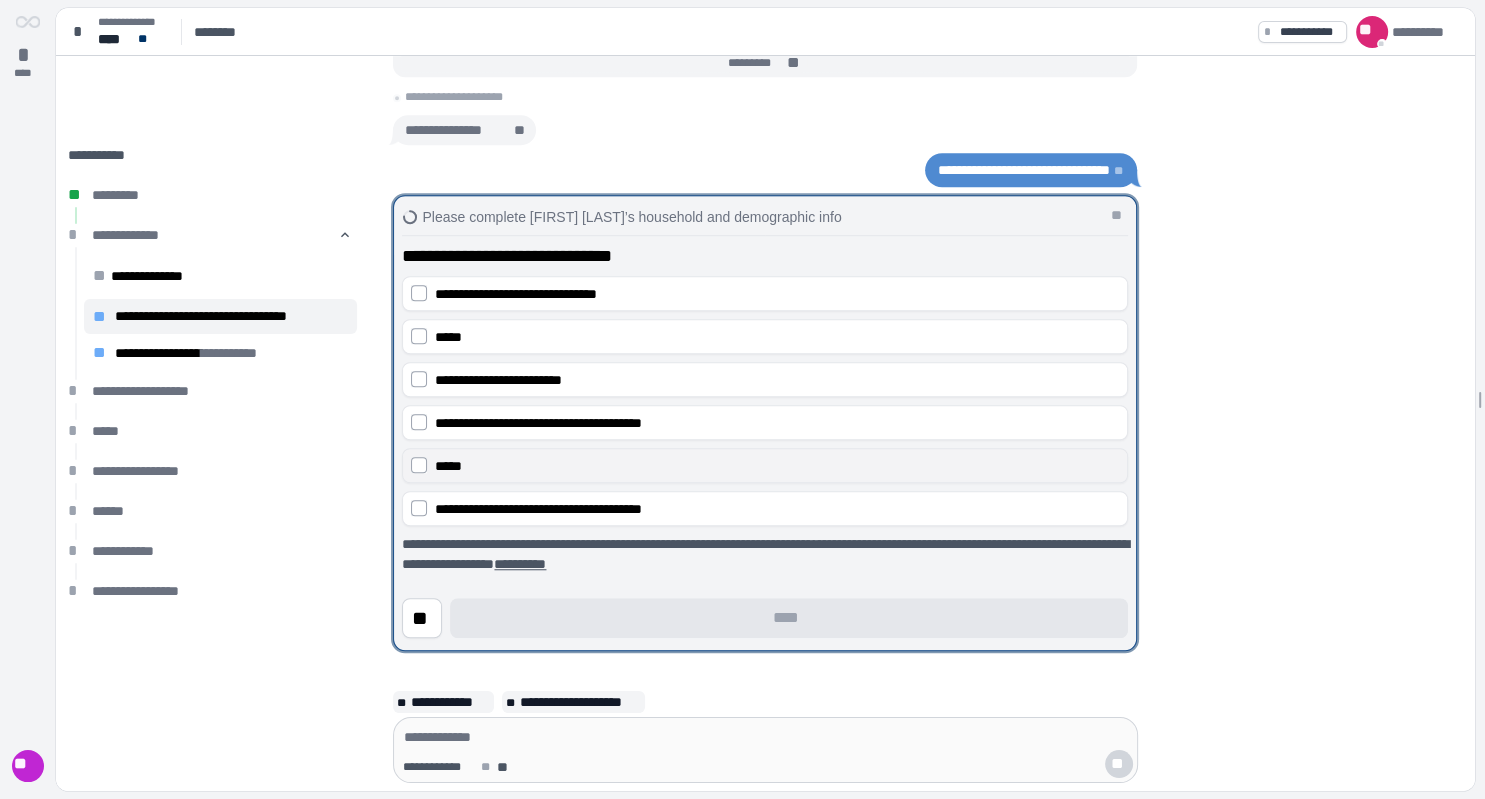 drag, startPoint x: 423, startPoint y: 457, endPoint x: 456, endPoint y: 469, distance: 35.1141 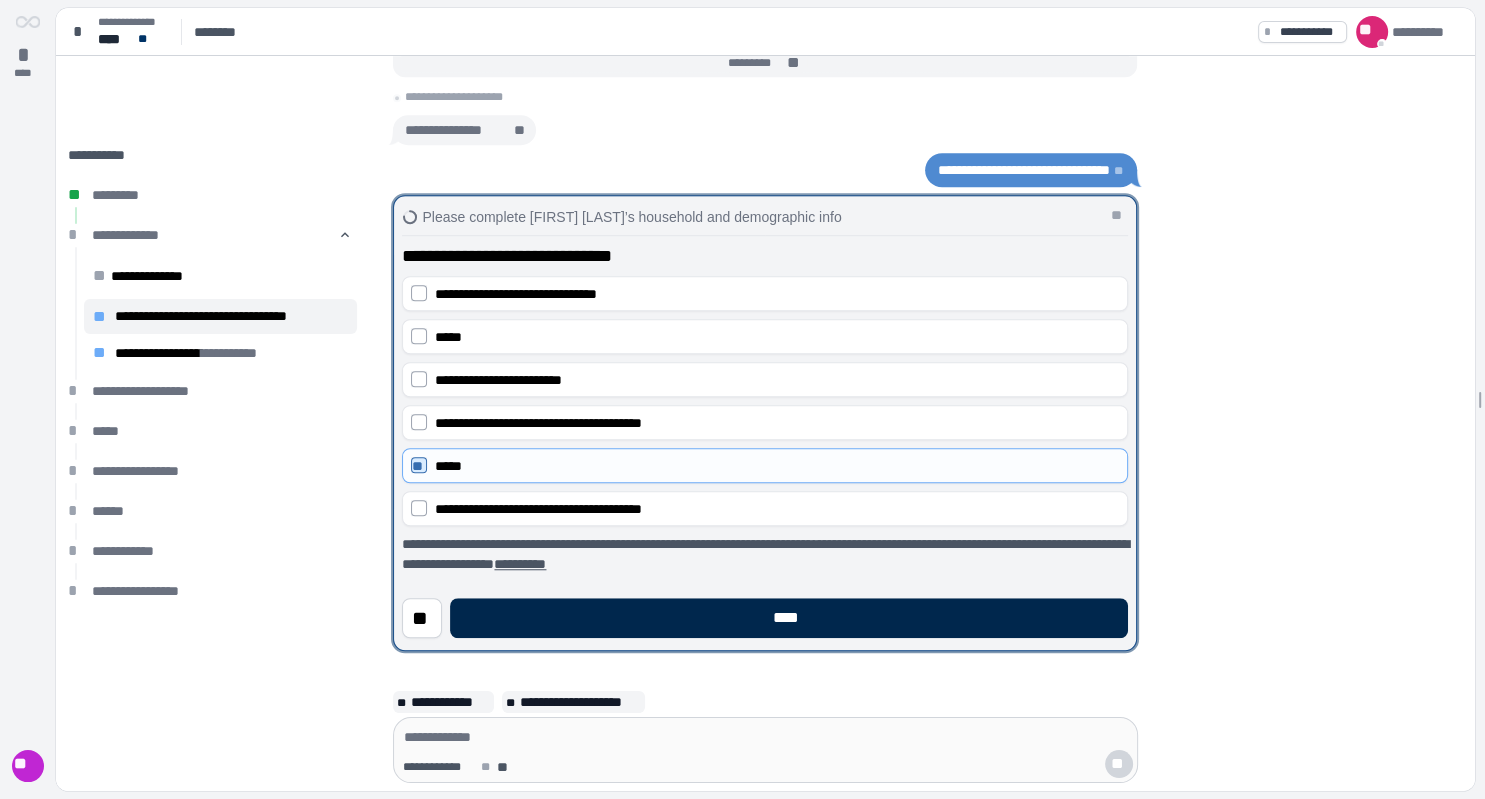click on "****" at bounding box center (789, 618) 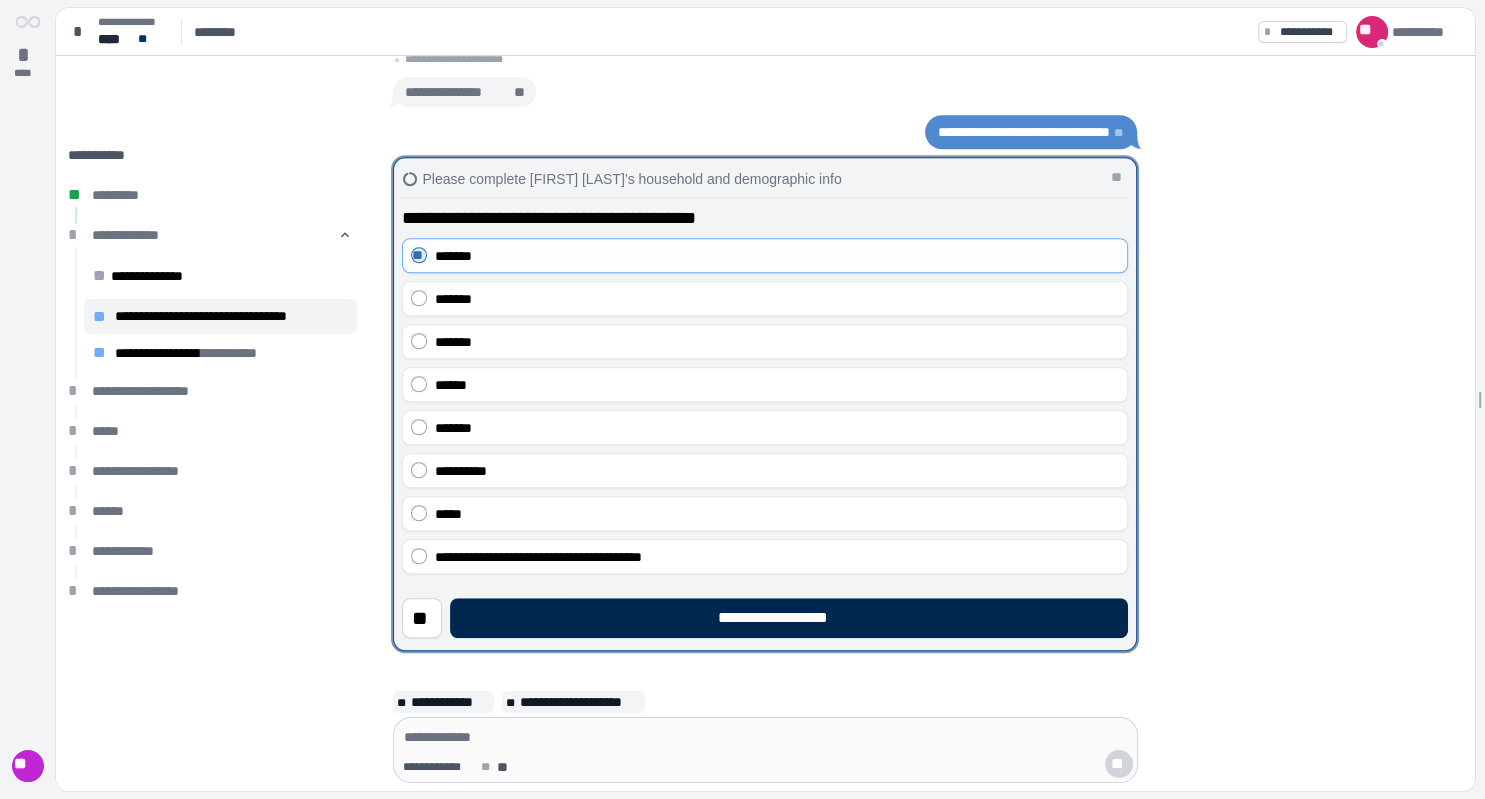 click on "**********" at bounding box center (789, 618) 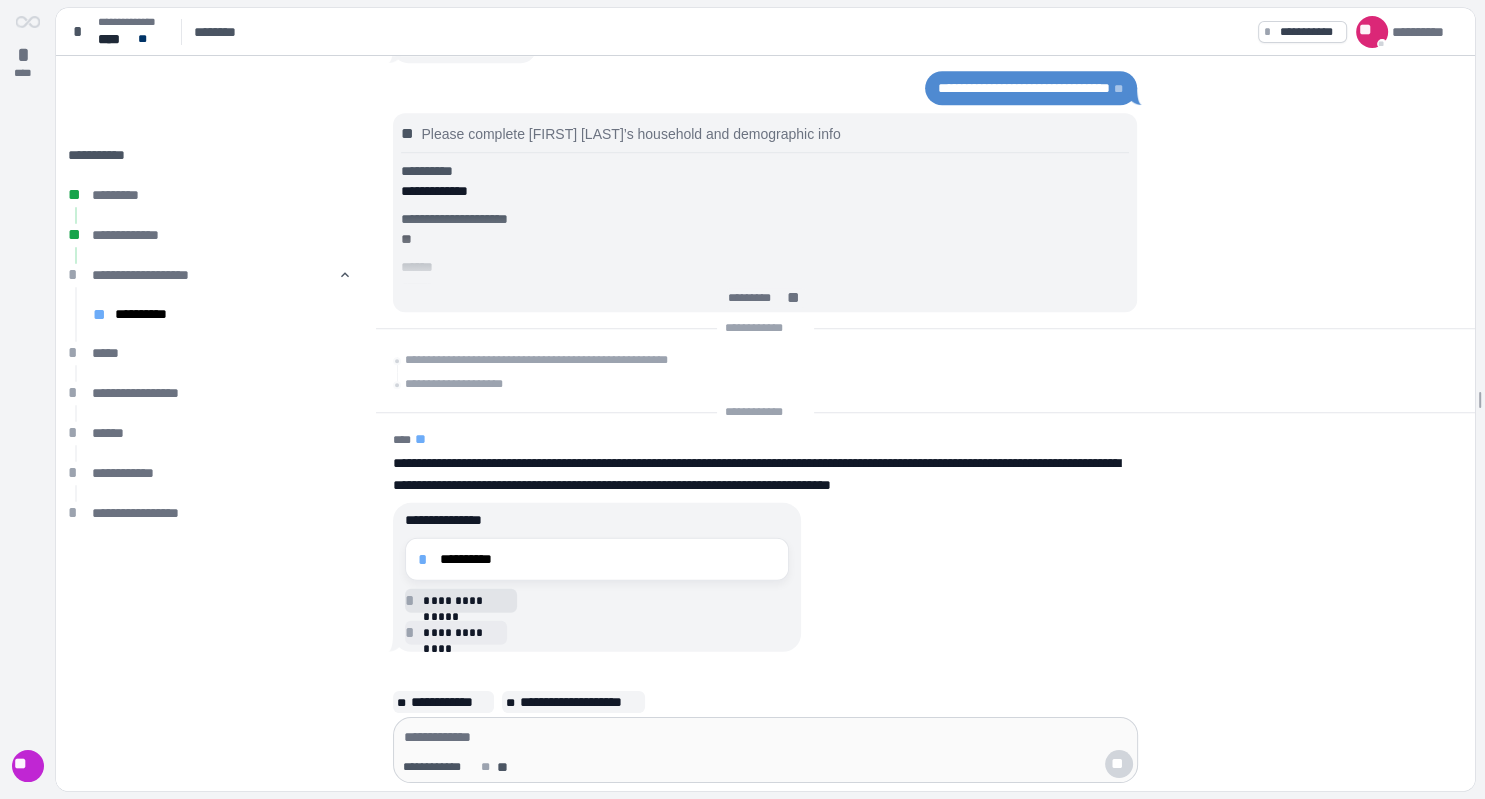 drag, startPoint x: 479, startPoint y: 562, endPoint x: 490, endPoint y: 556, distance: 12.529964 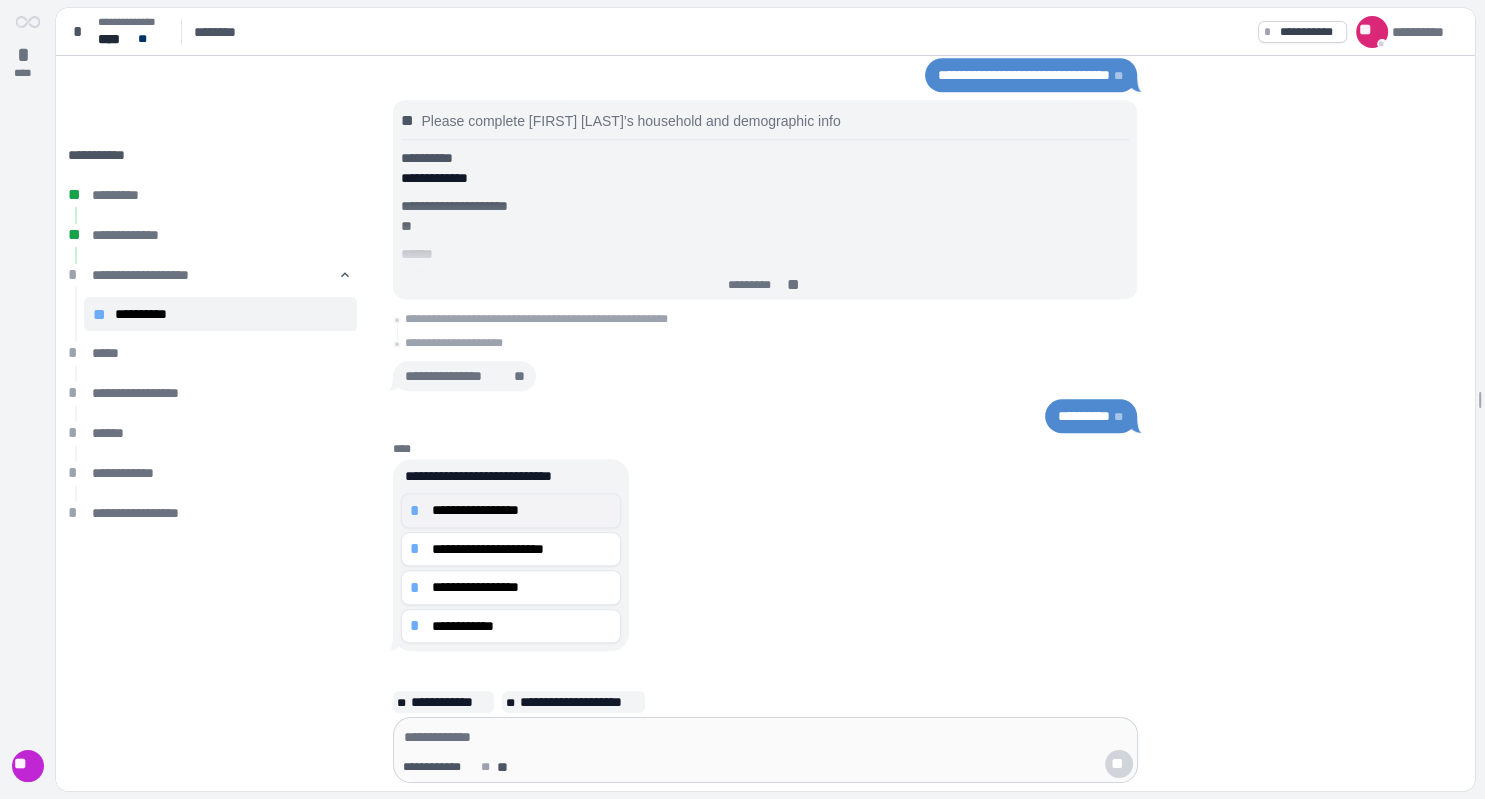 click on "*" at bounding box center (418, 511) 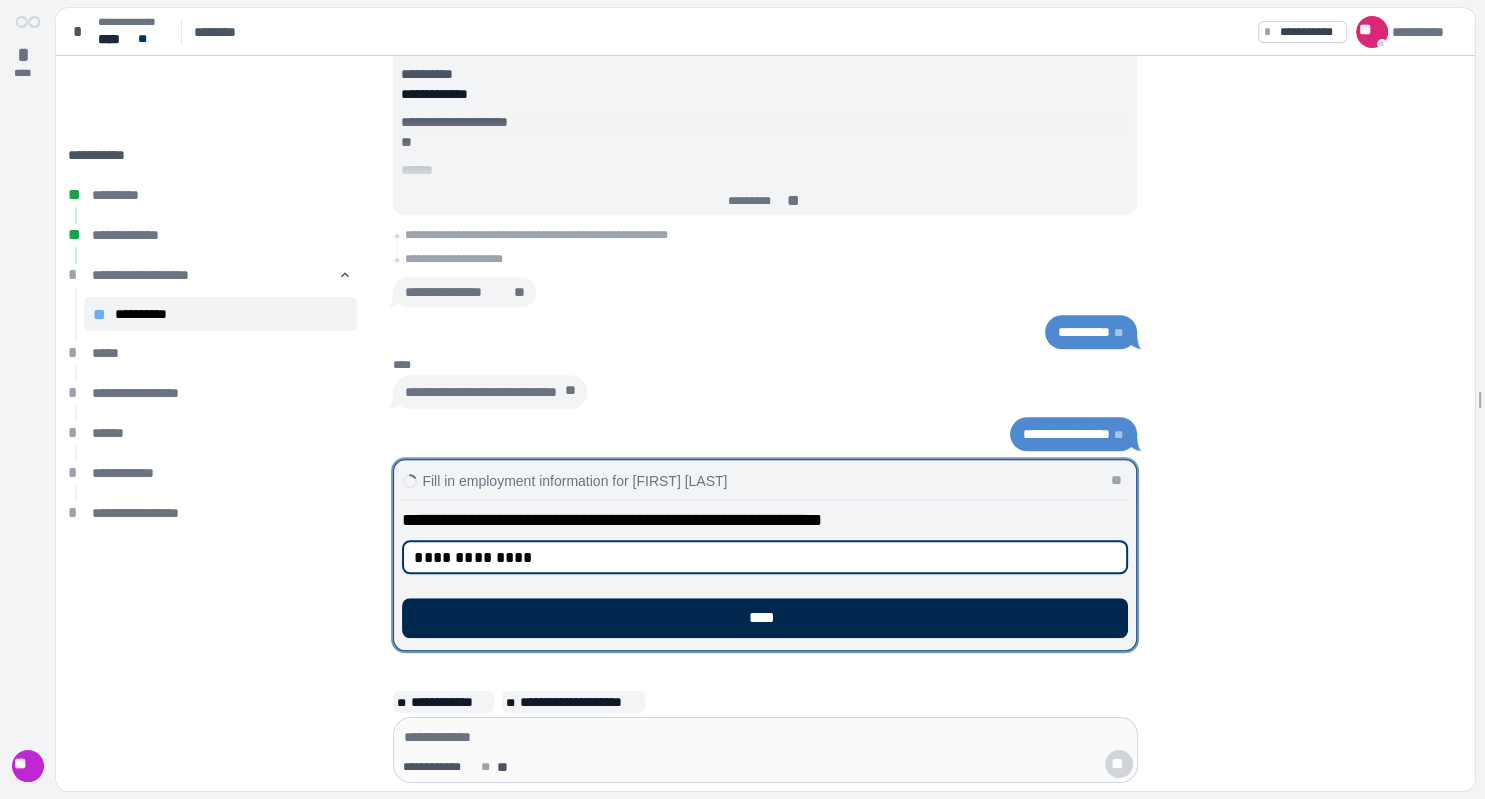 type on "**********" 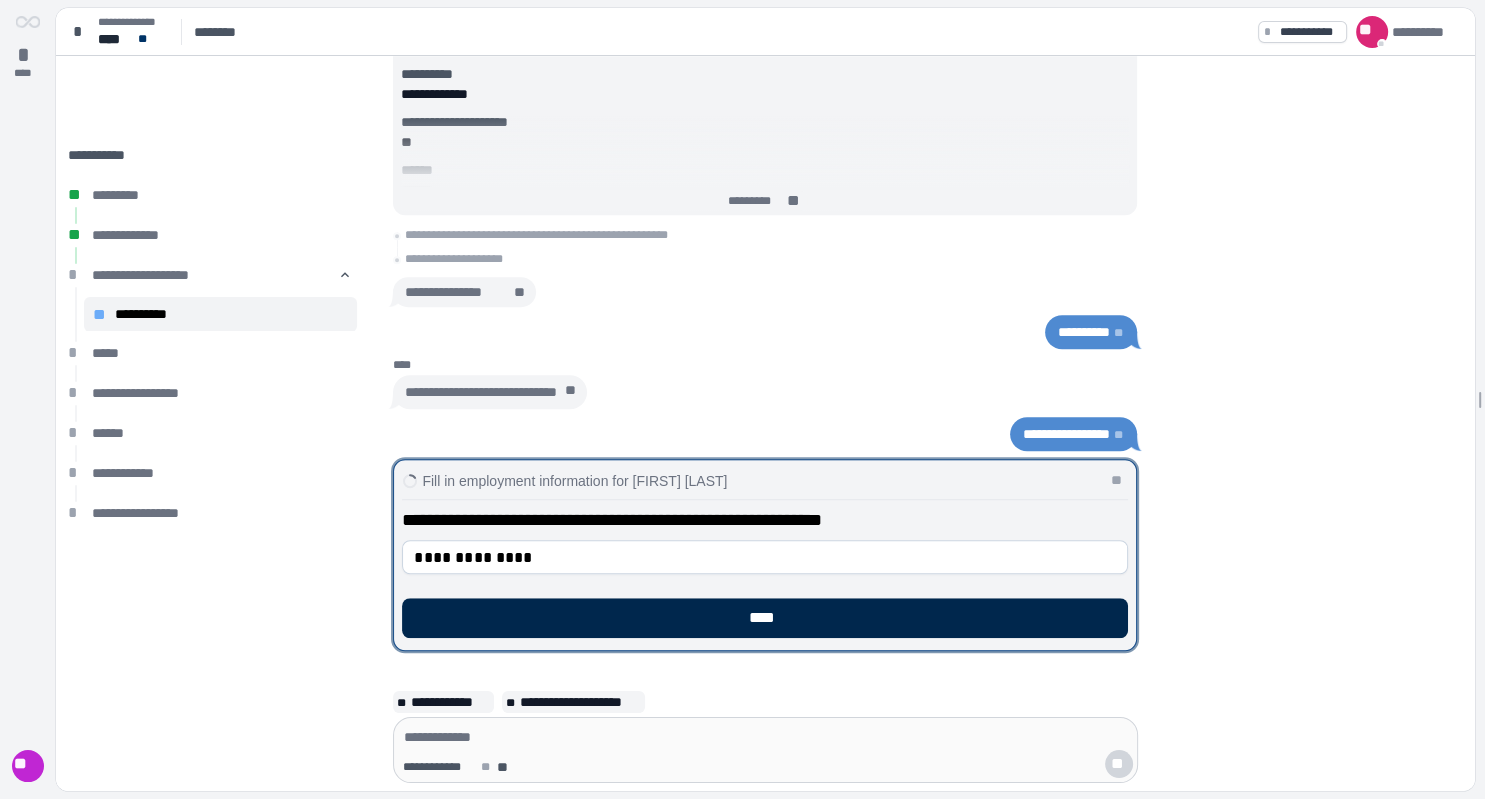 click on "****" at bounding box center [765, 618] 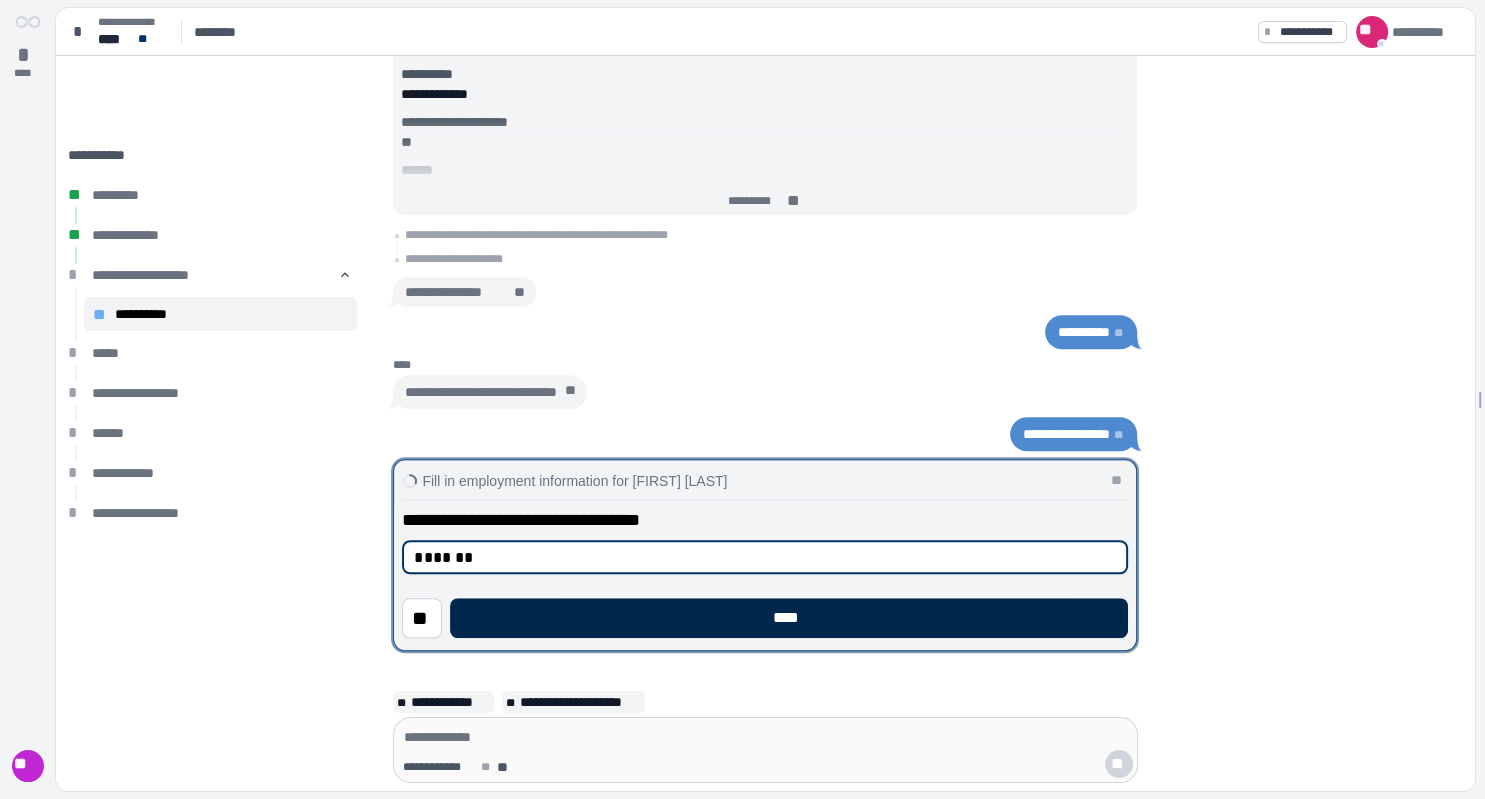 type on "*******" 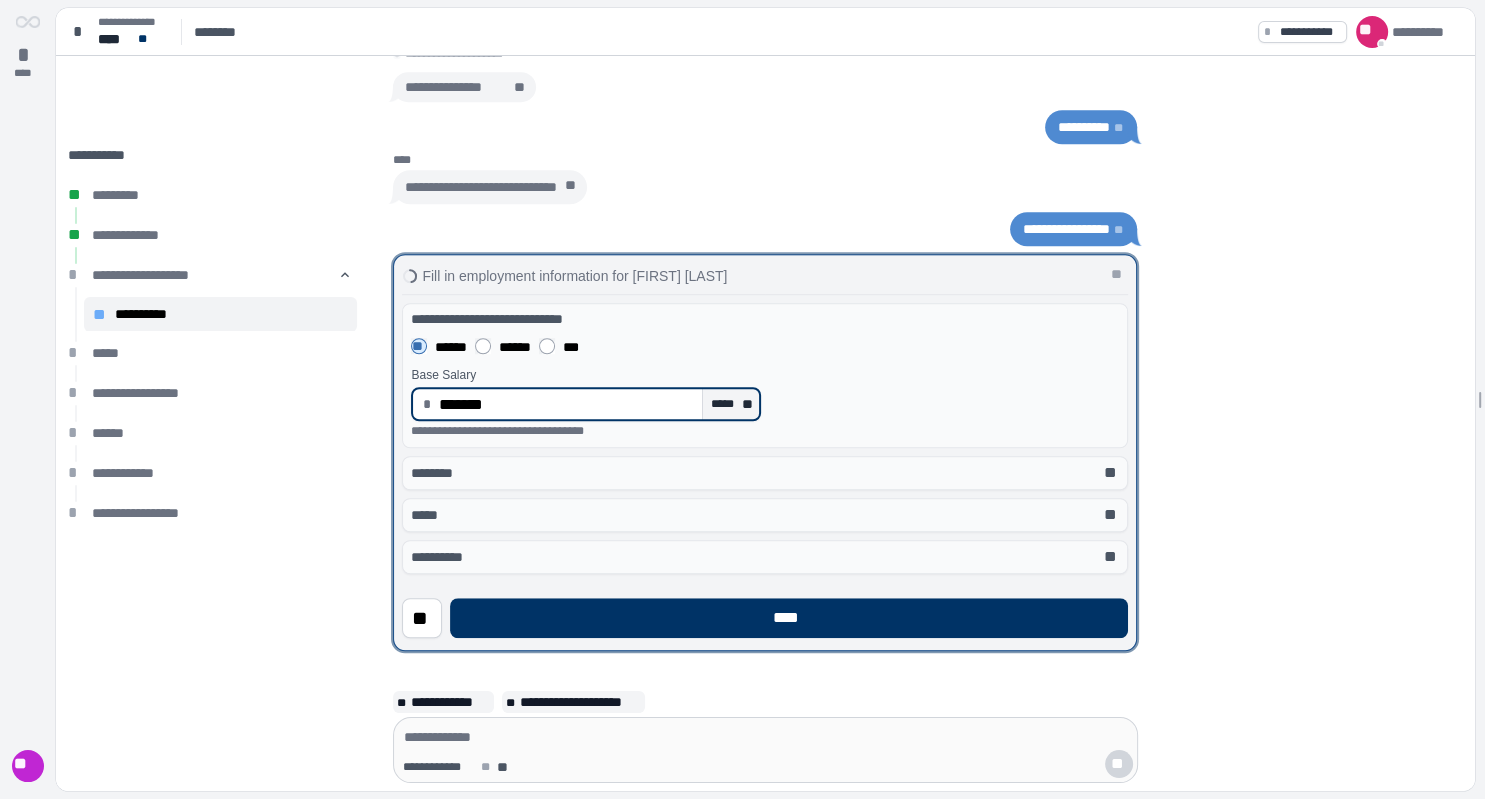 type on "**********" 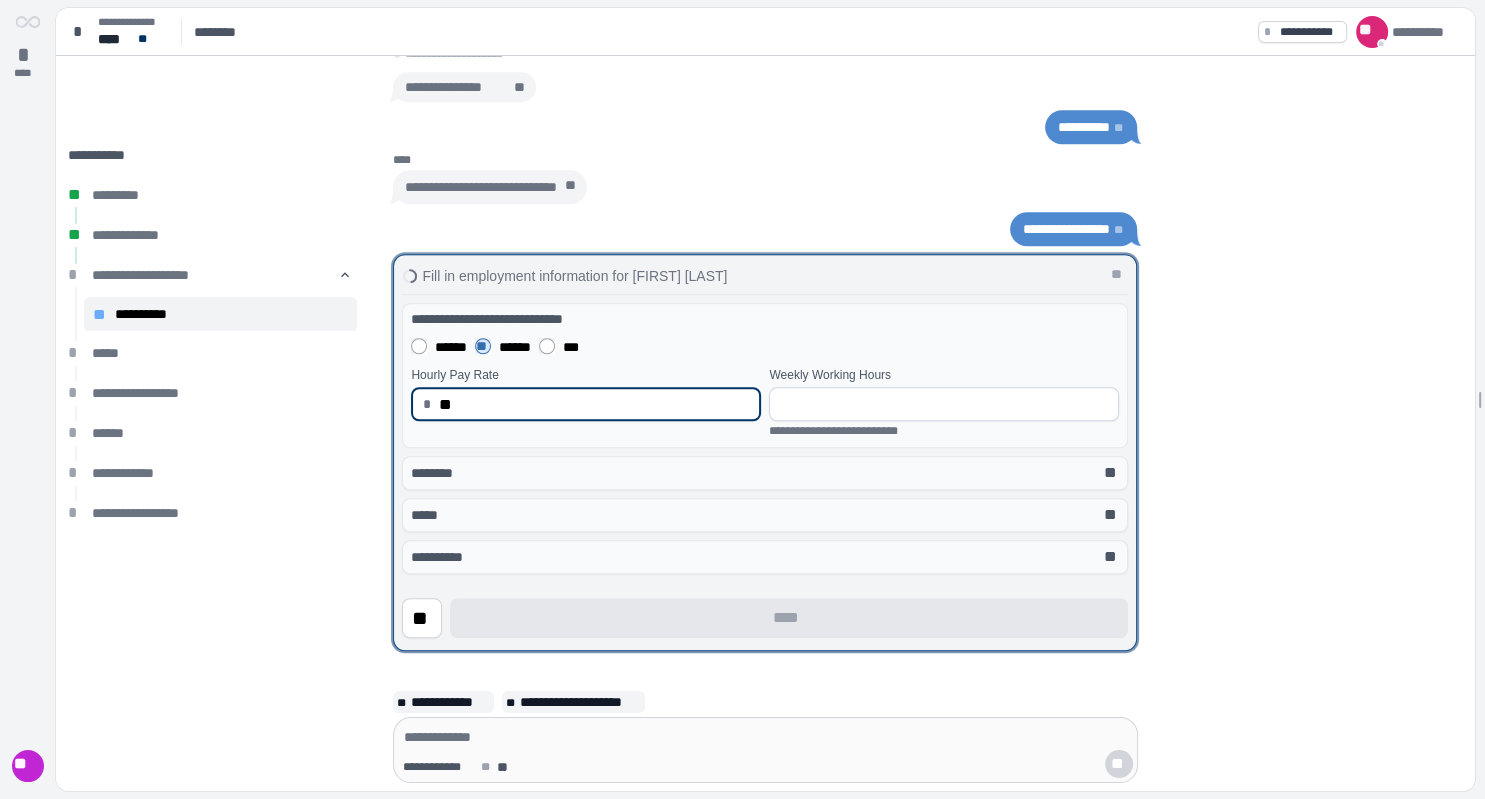 type on "*****" 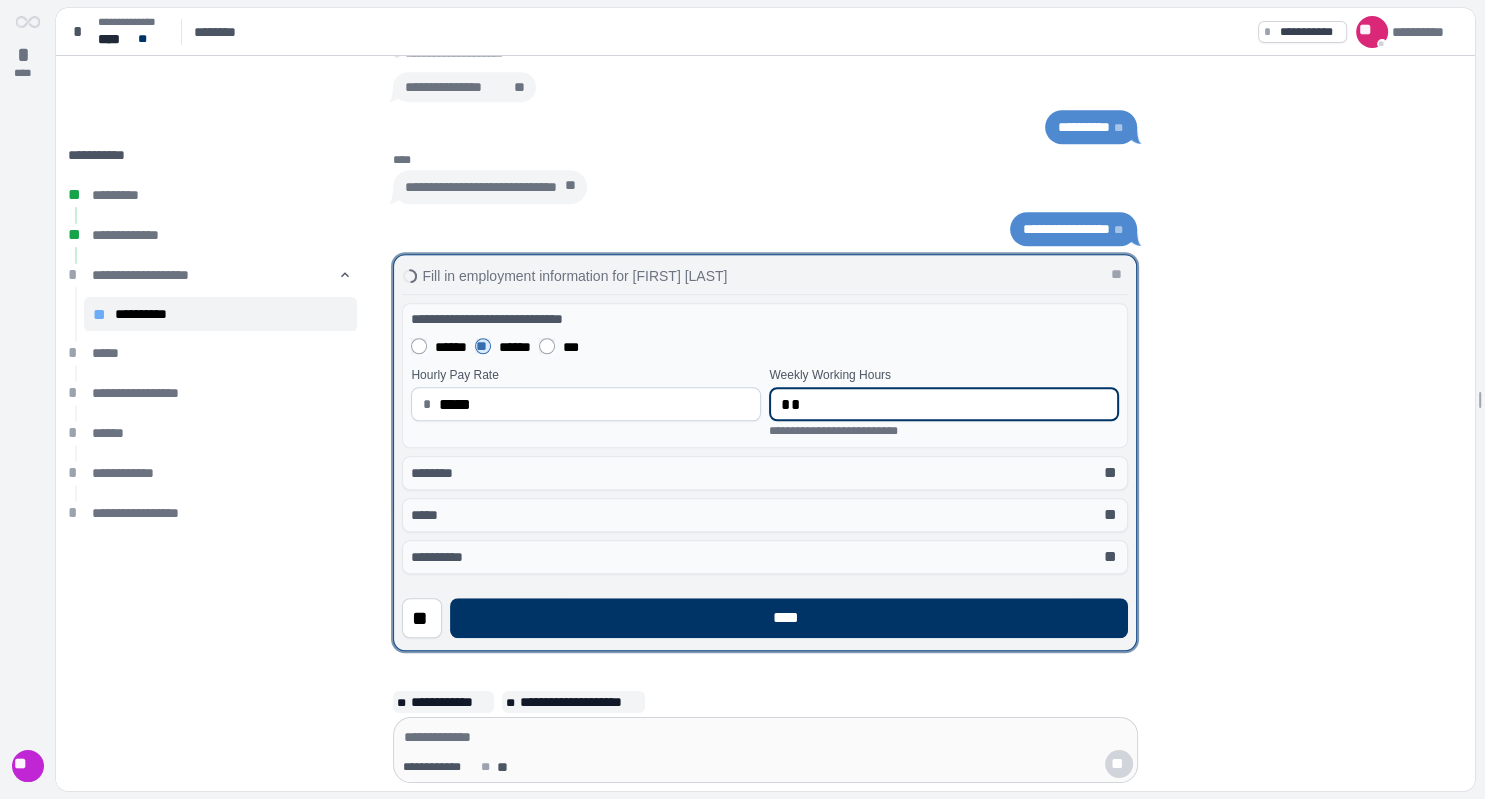 type on "**" 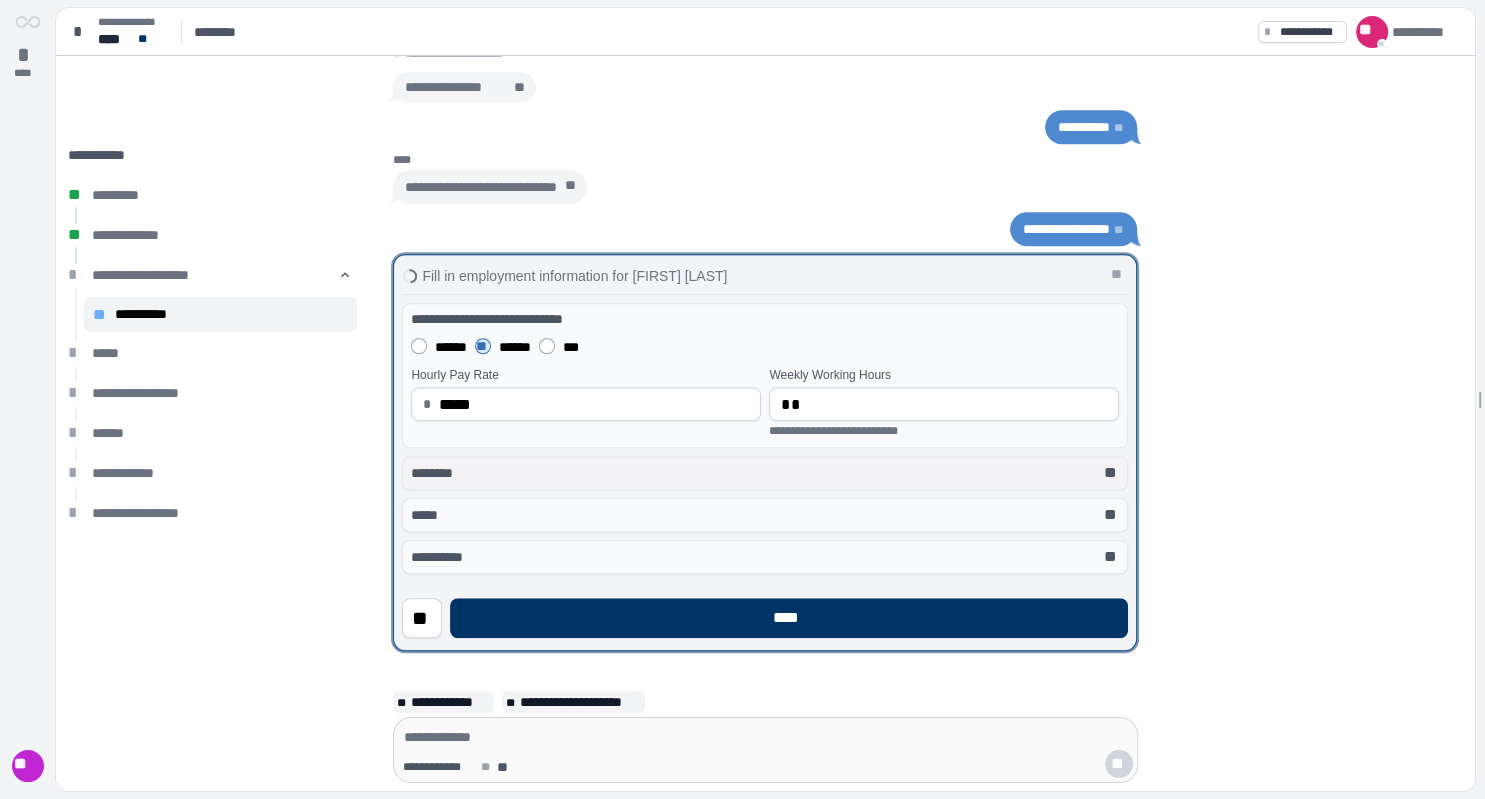 click on "******** **" at bounding box center [765, 473] 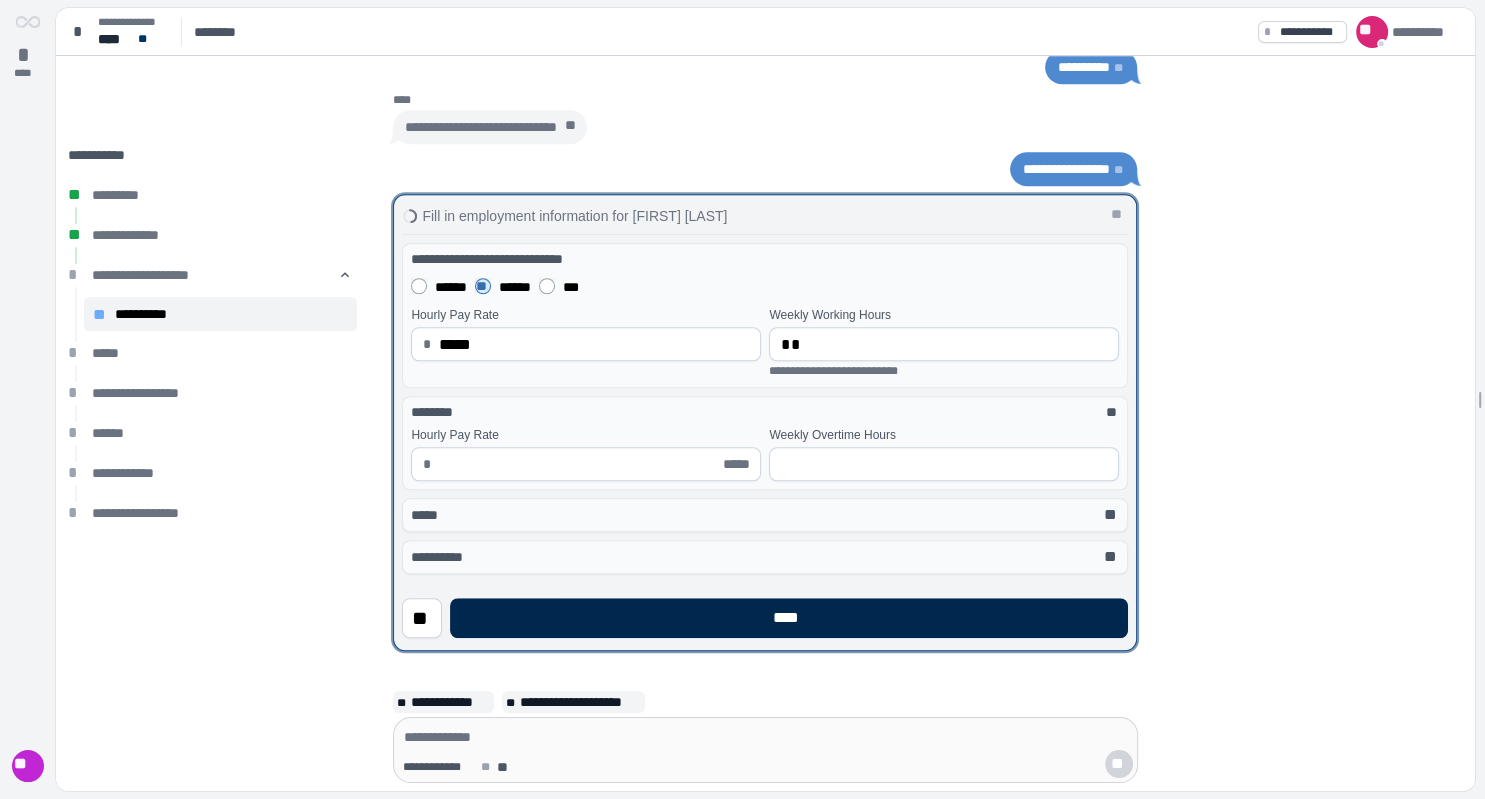 click on "****" at bounding box center (789, 618) 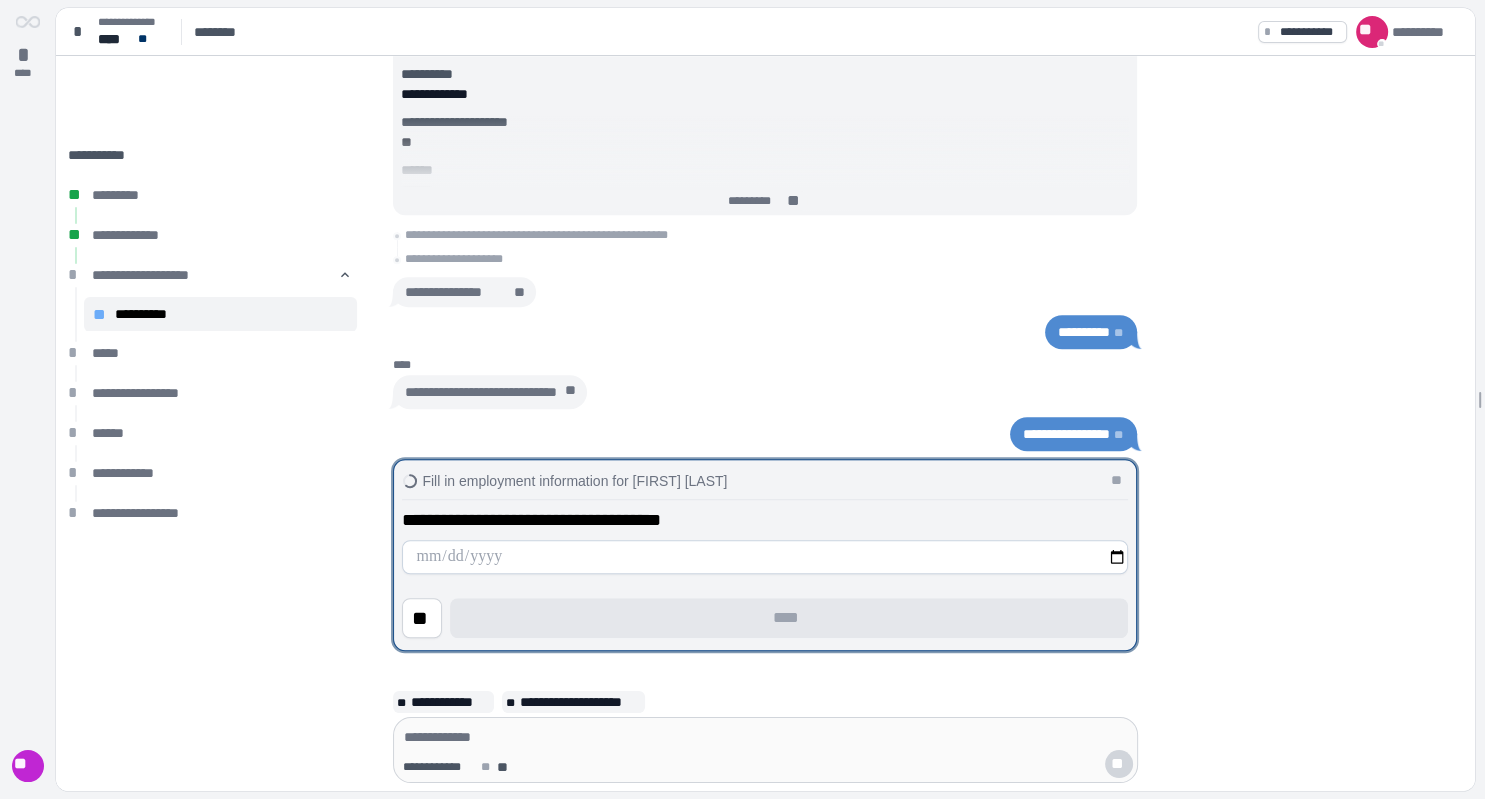 type on "**********" 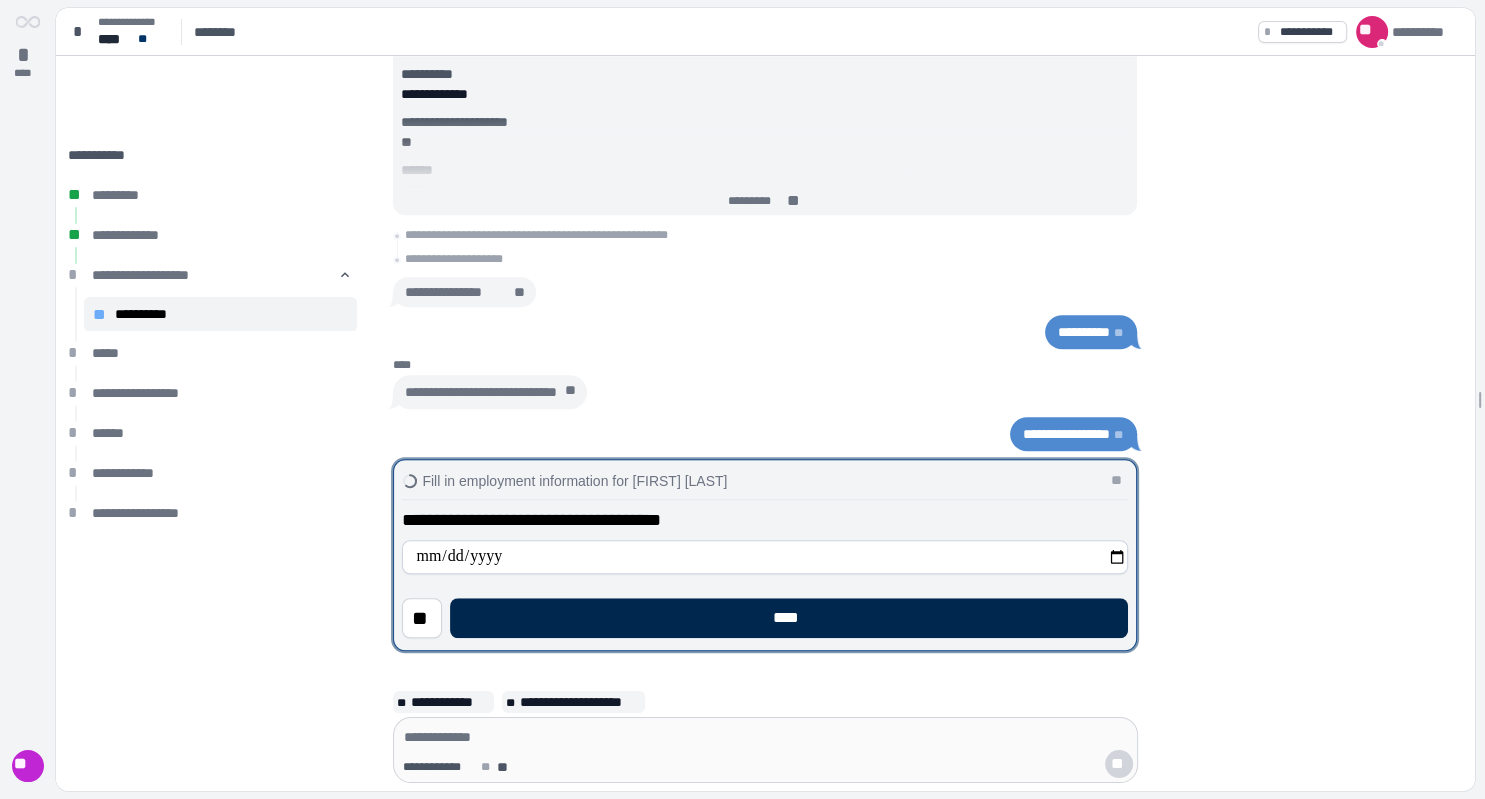 click on "****" at bounding box center (789, 618) 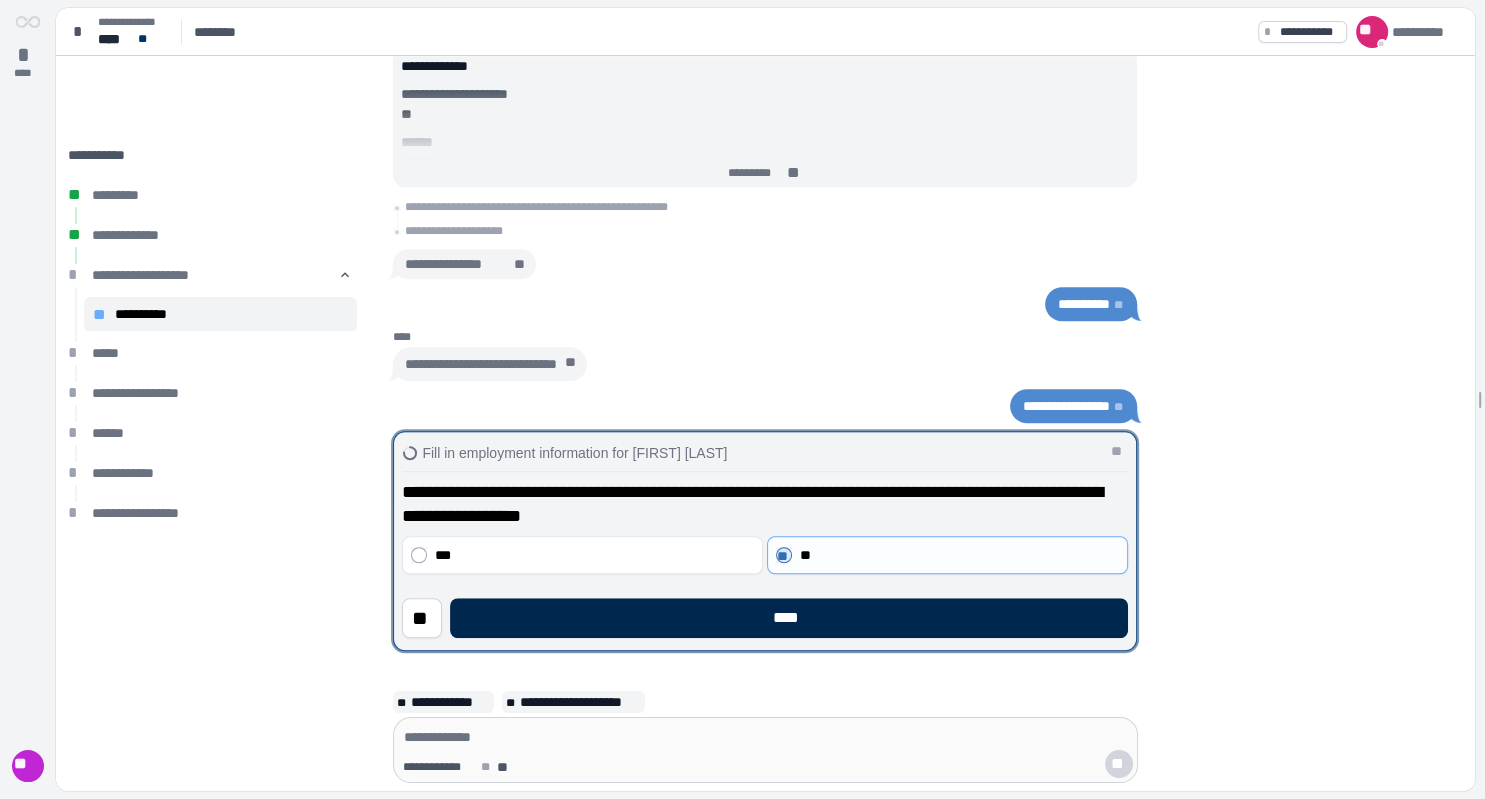 click on "****" at bounding box center (789, 618) 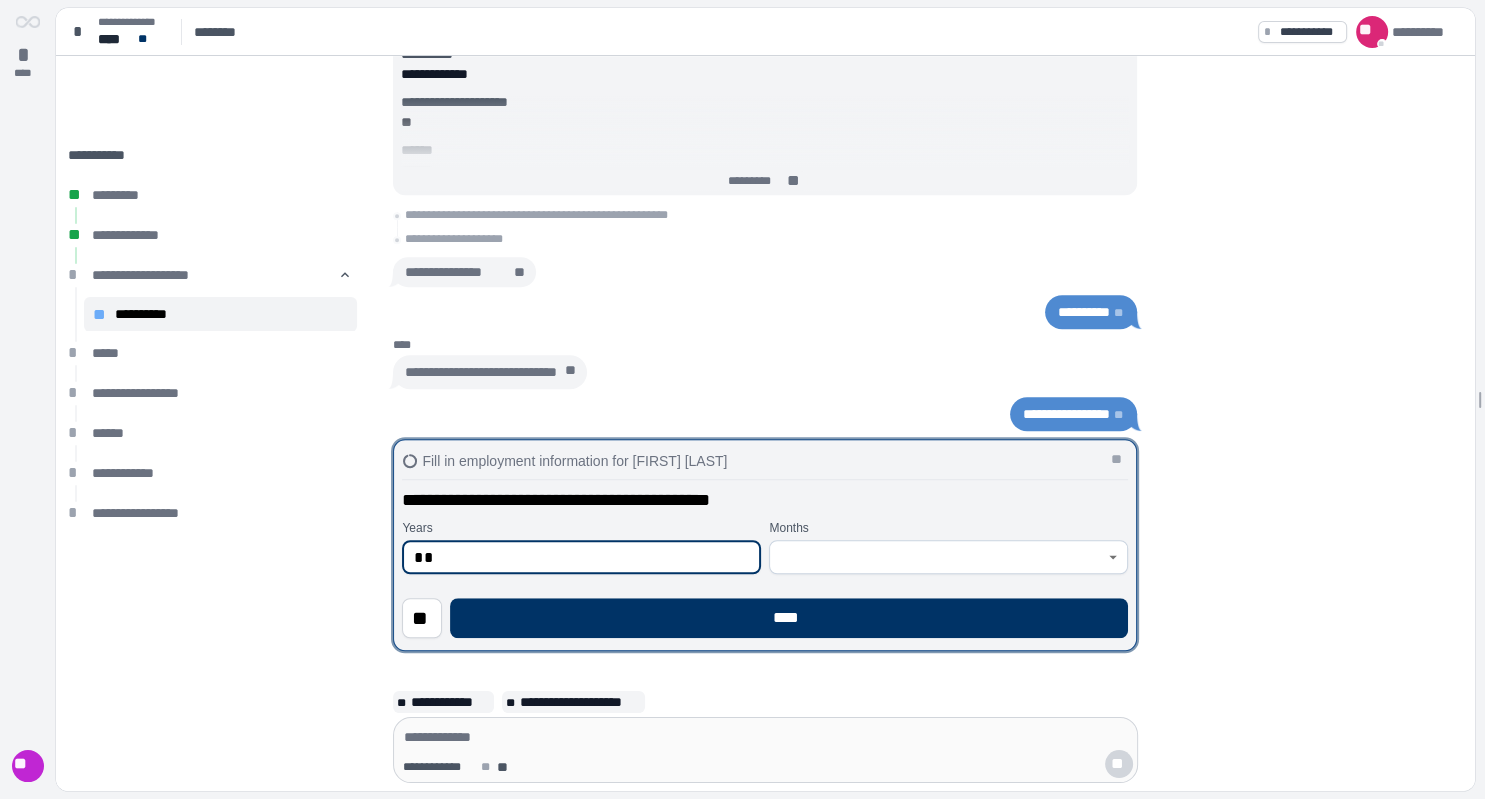 type on "**" 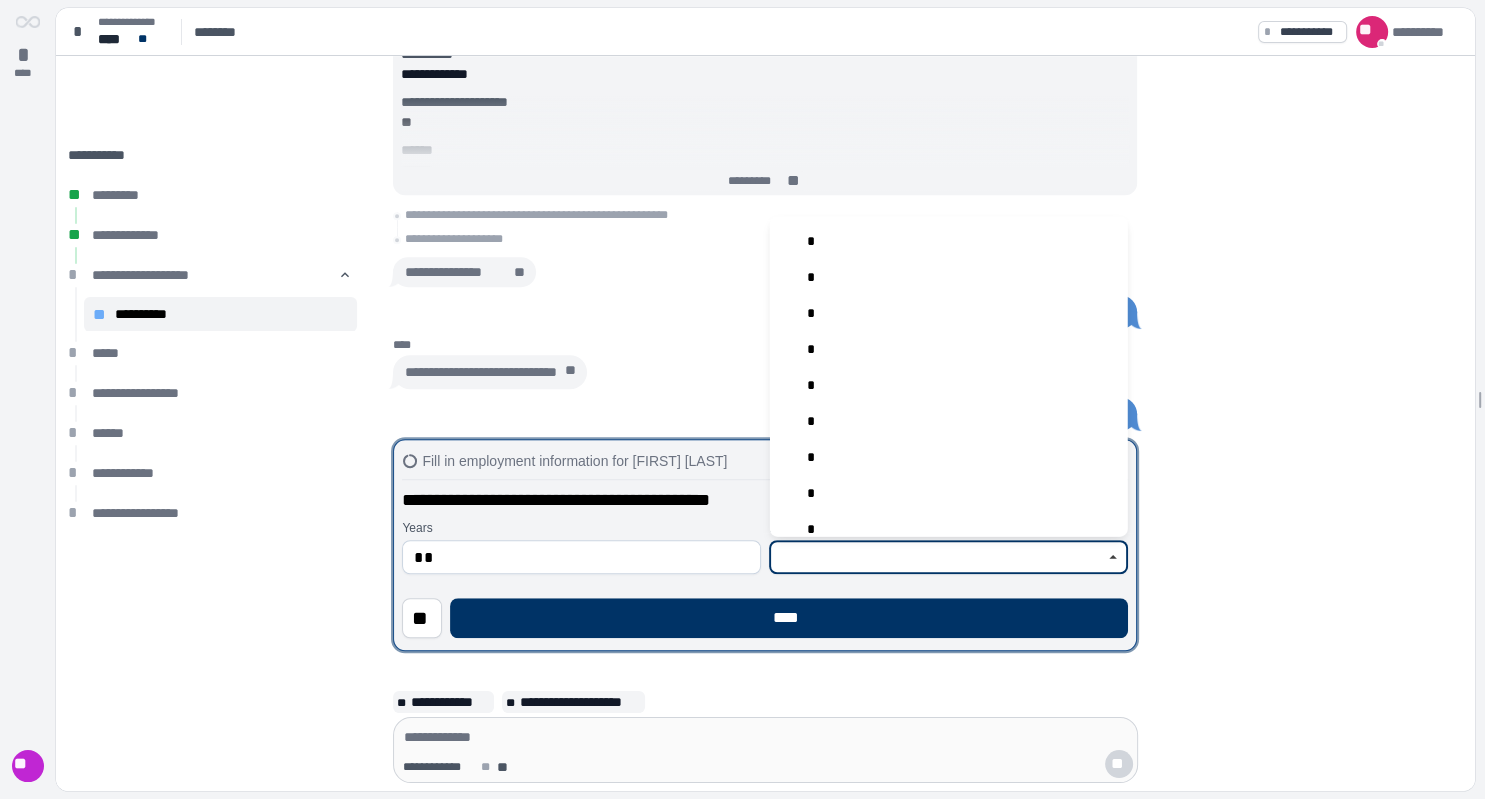 click at bounding box center (937, 557) 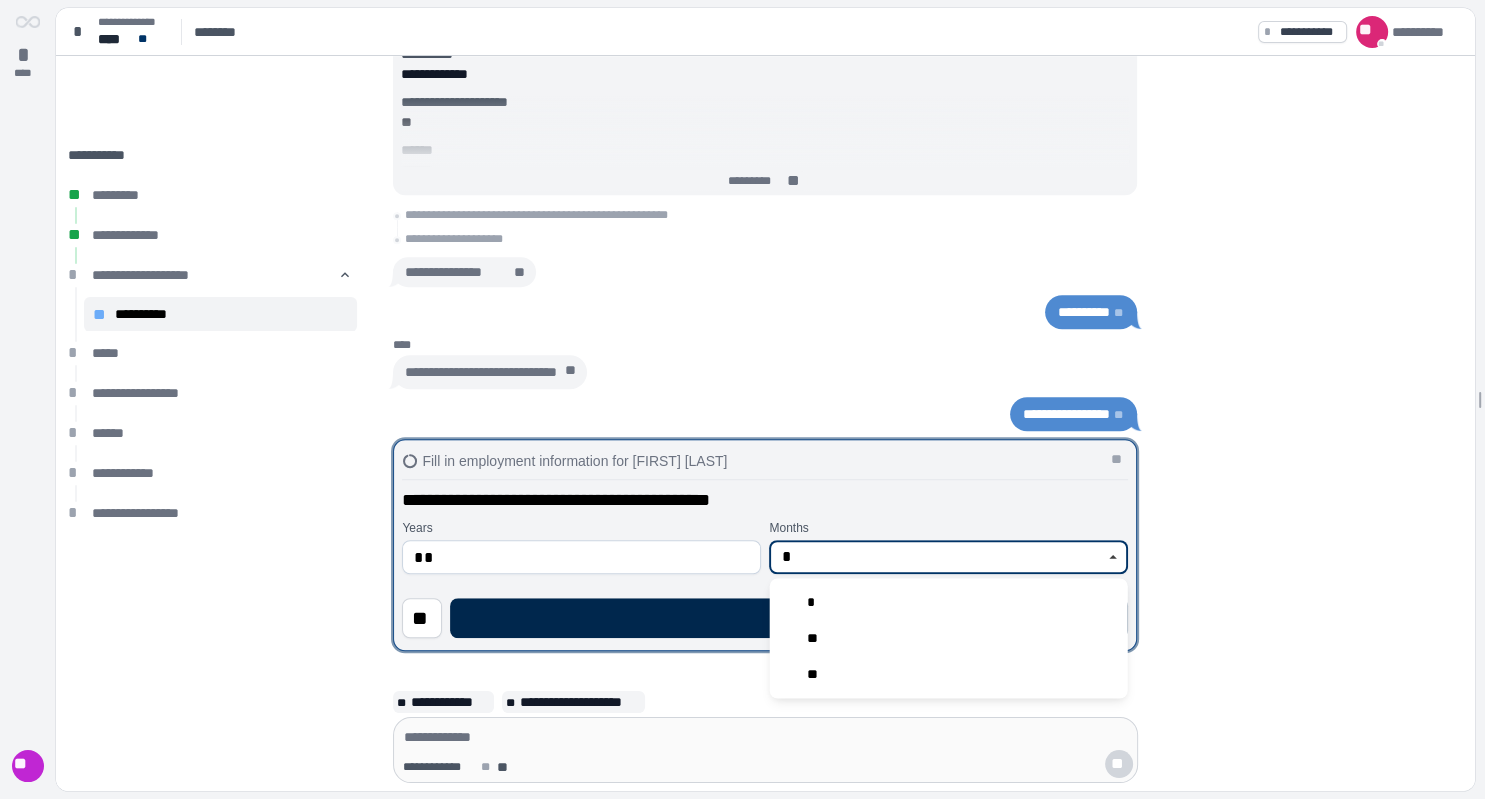 type on "*" 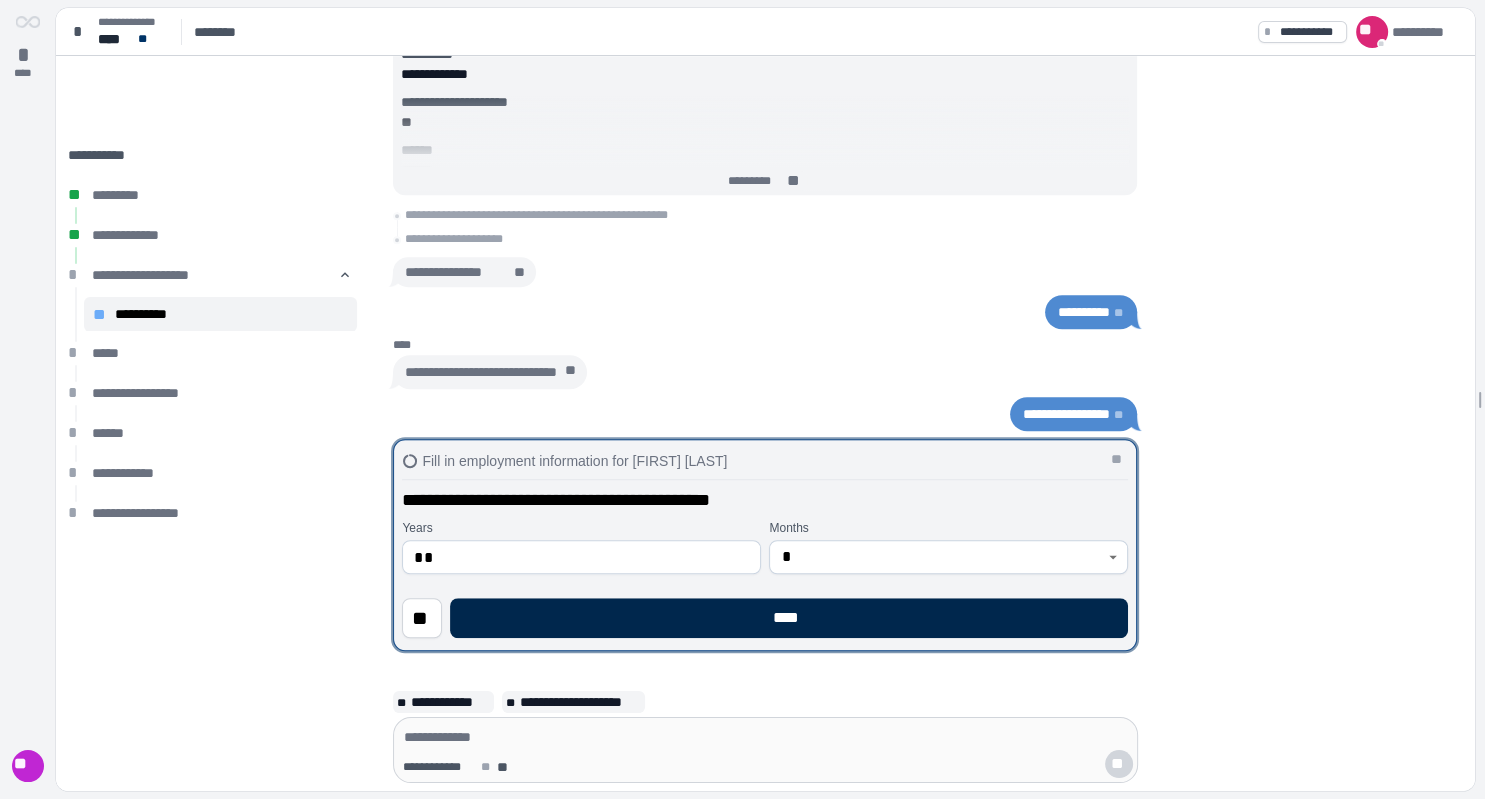 drag, startPoint x: 697, startPoint y: 619, endPoint x: 711, endPoint y: 621, distance: 14.142136 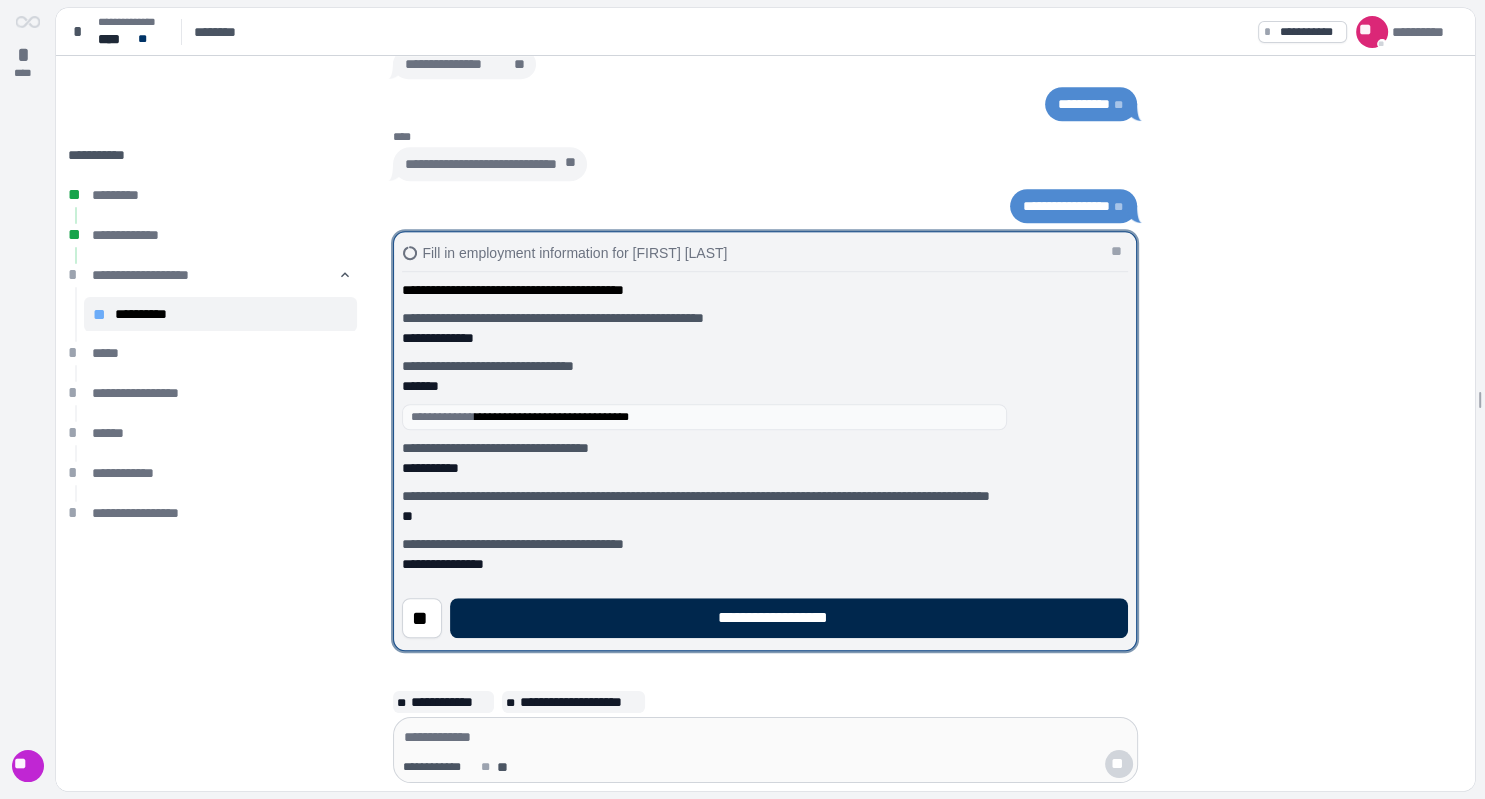 click on "**********" at bounding box center [789, 618] 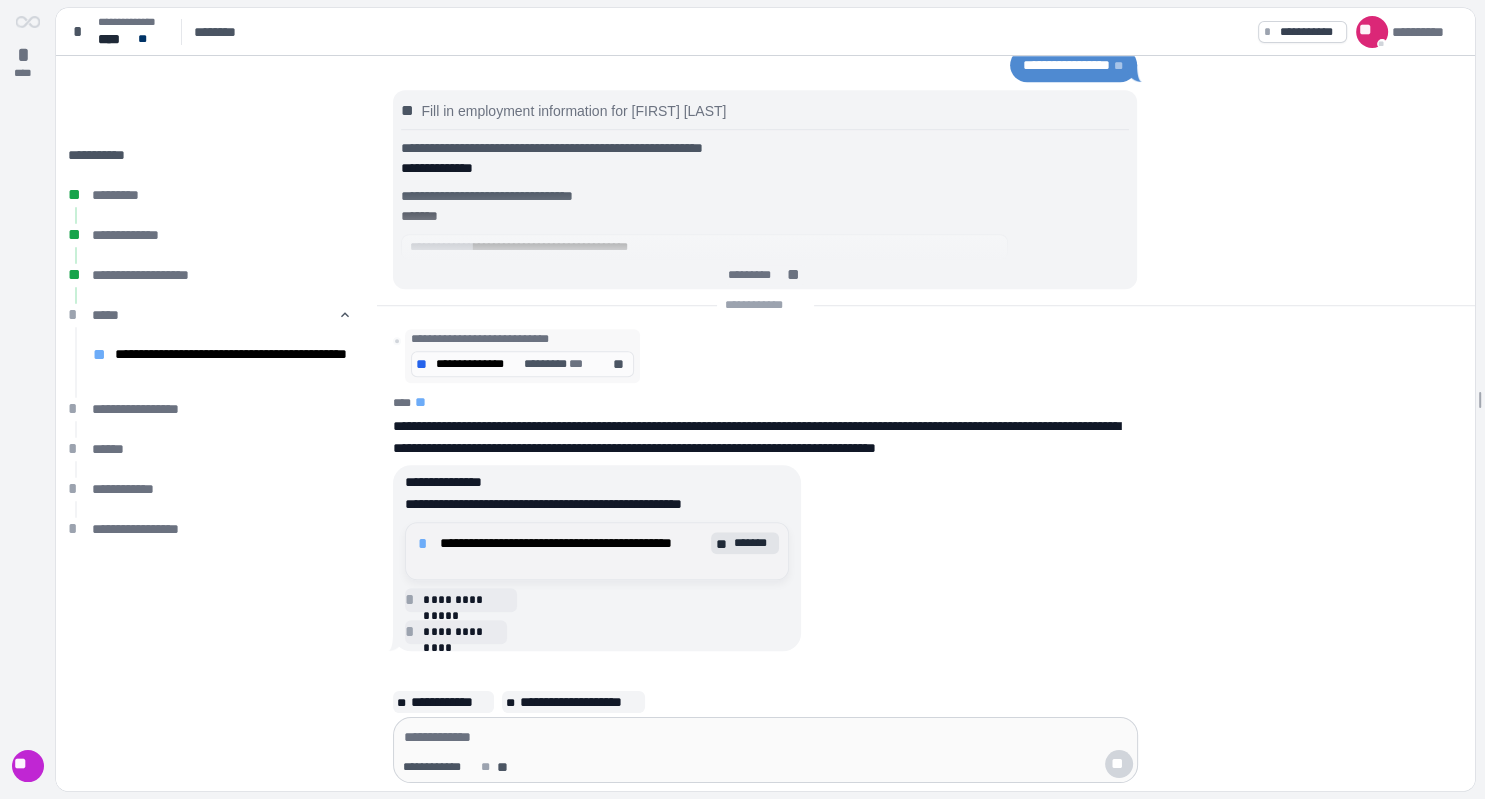 click on "*******" at bounding box center [754, 543] 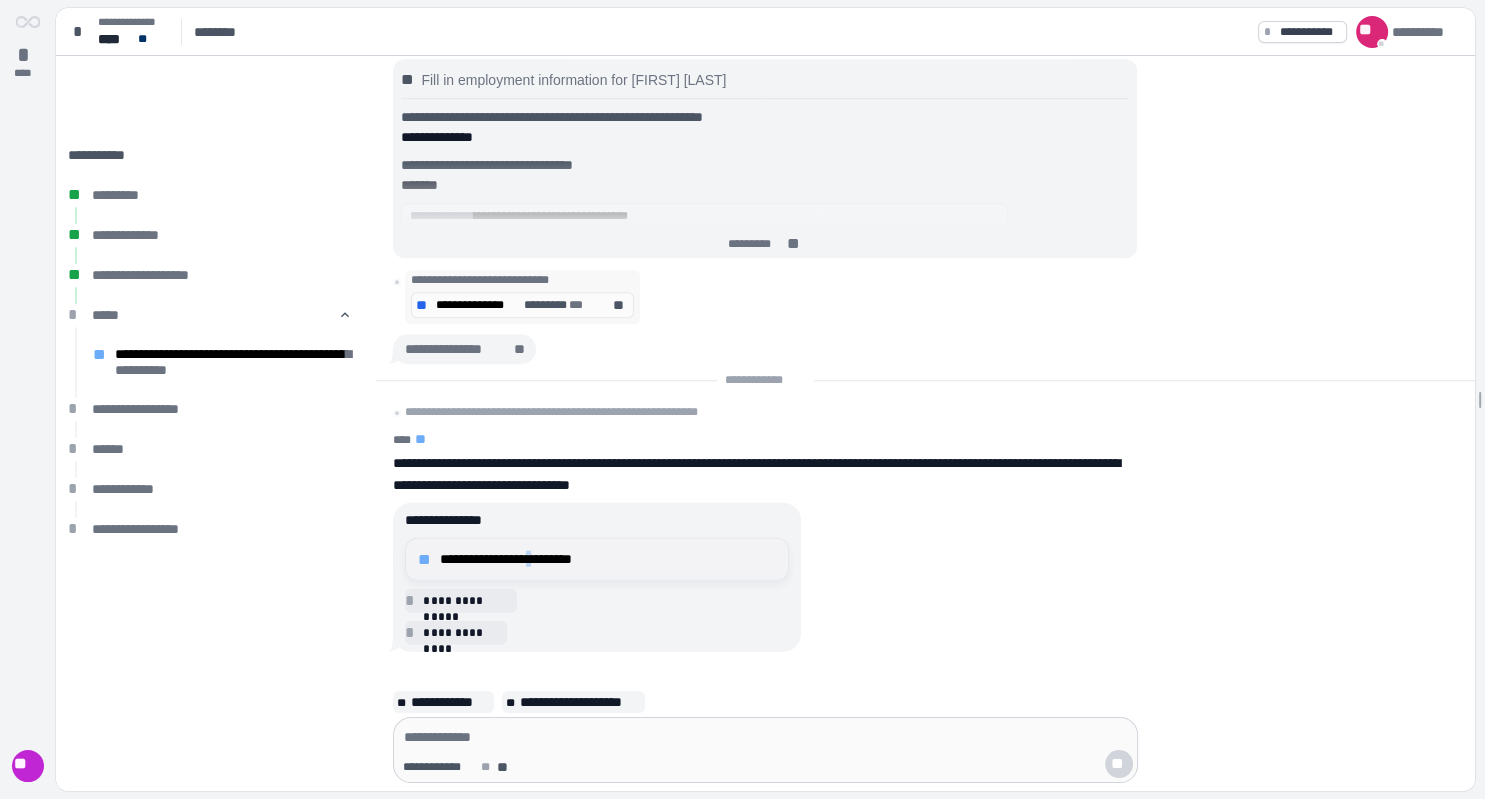 click on "**********" at bounding box center [608, 559] 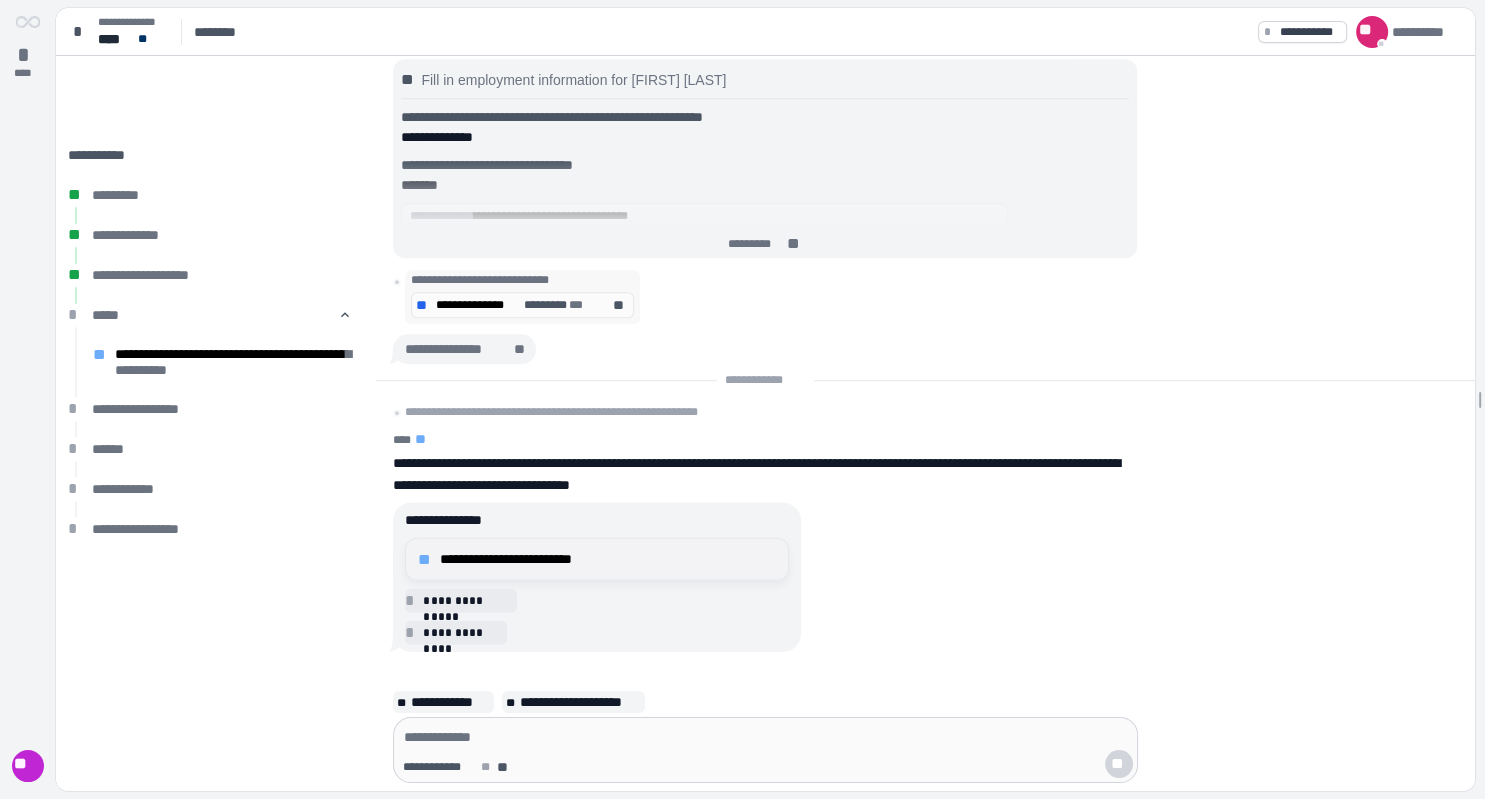 click on "**********" at bounding box center (608, 559) 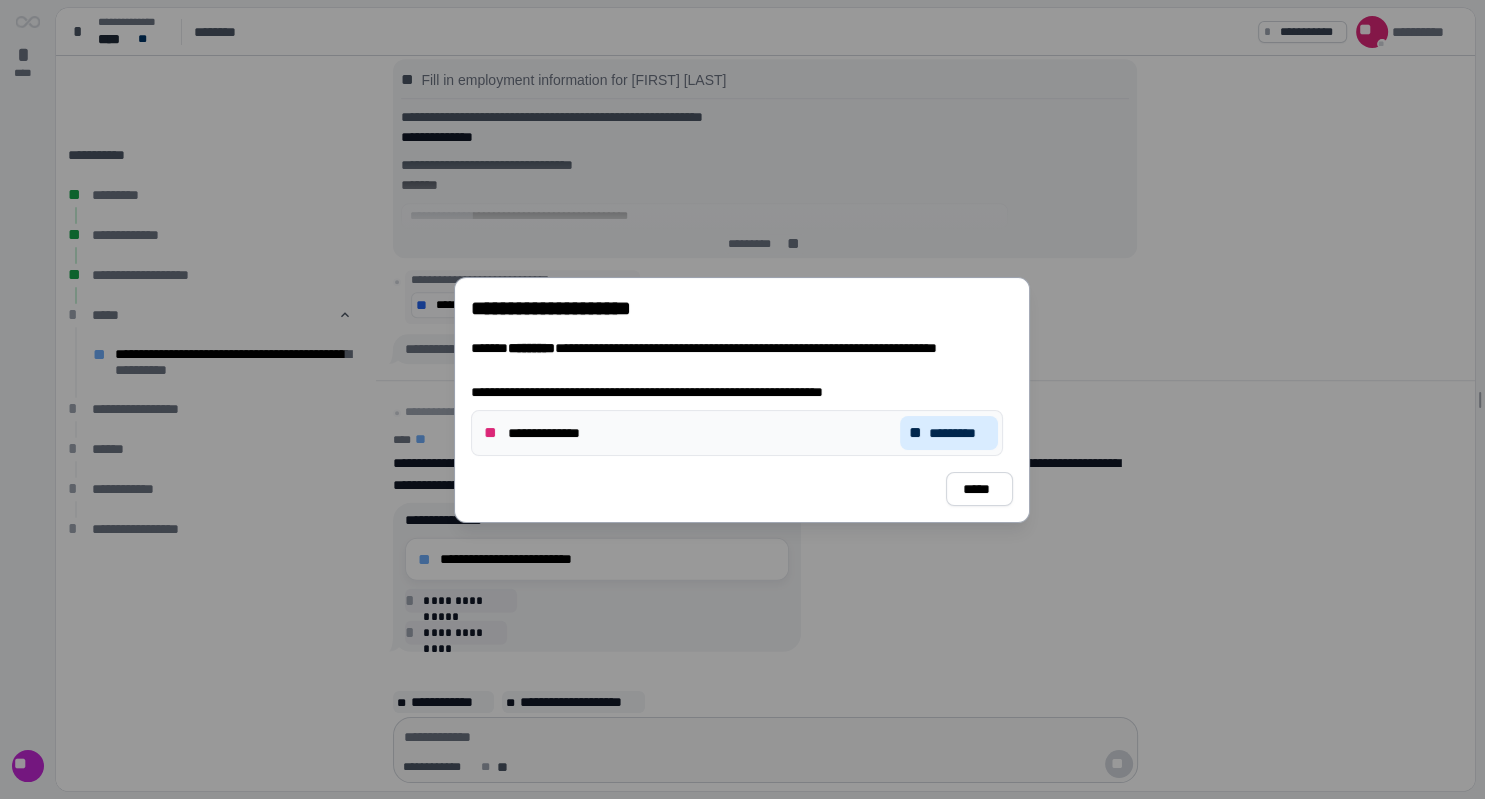 click on "**********" at bounding box center (737, 433) 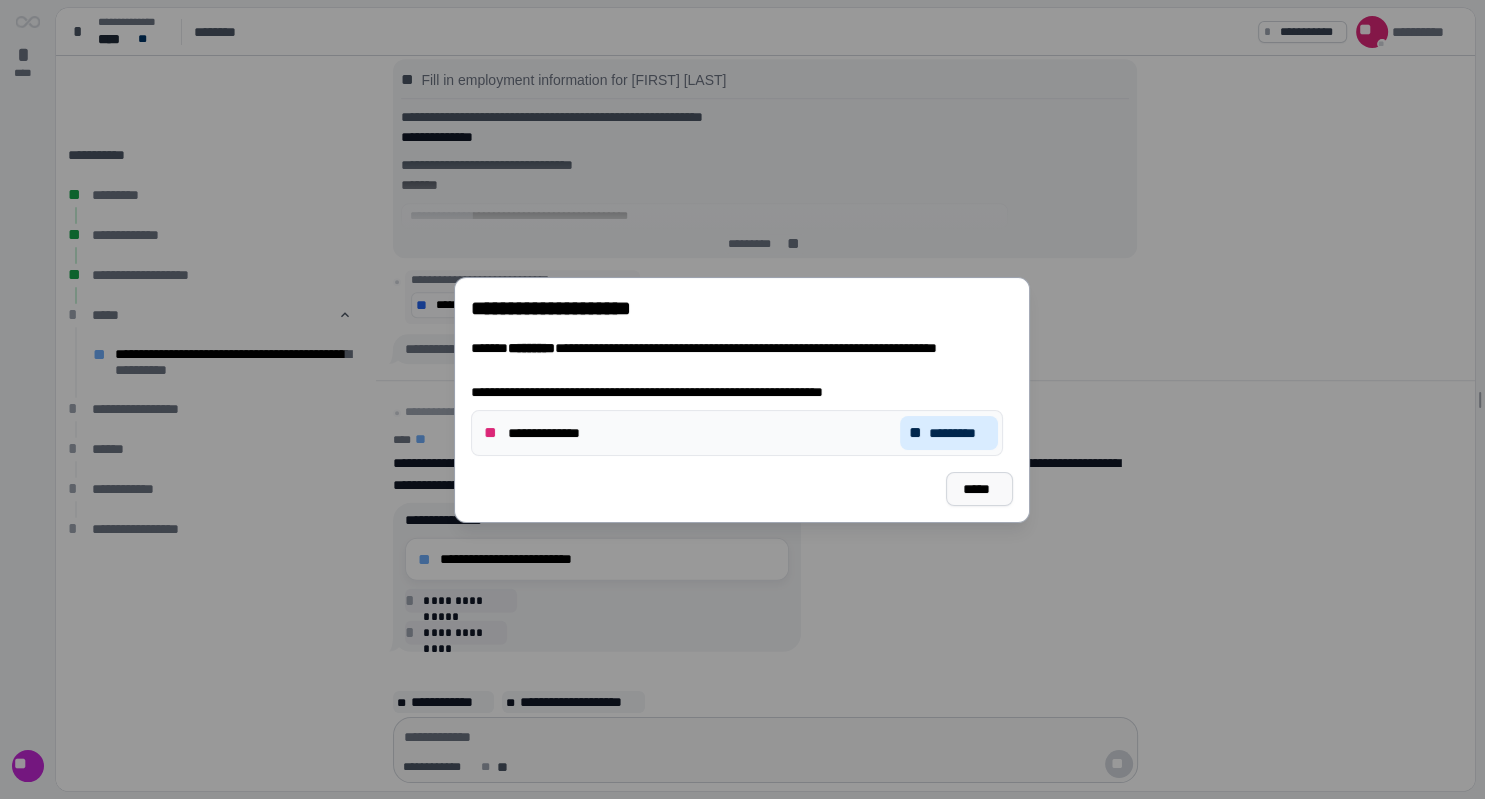 click on "*****" at bounding box center (980, 489) 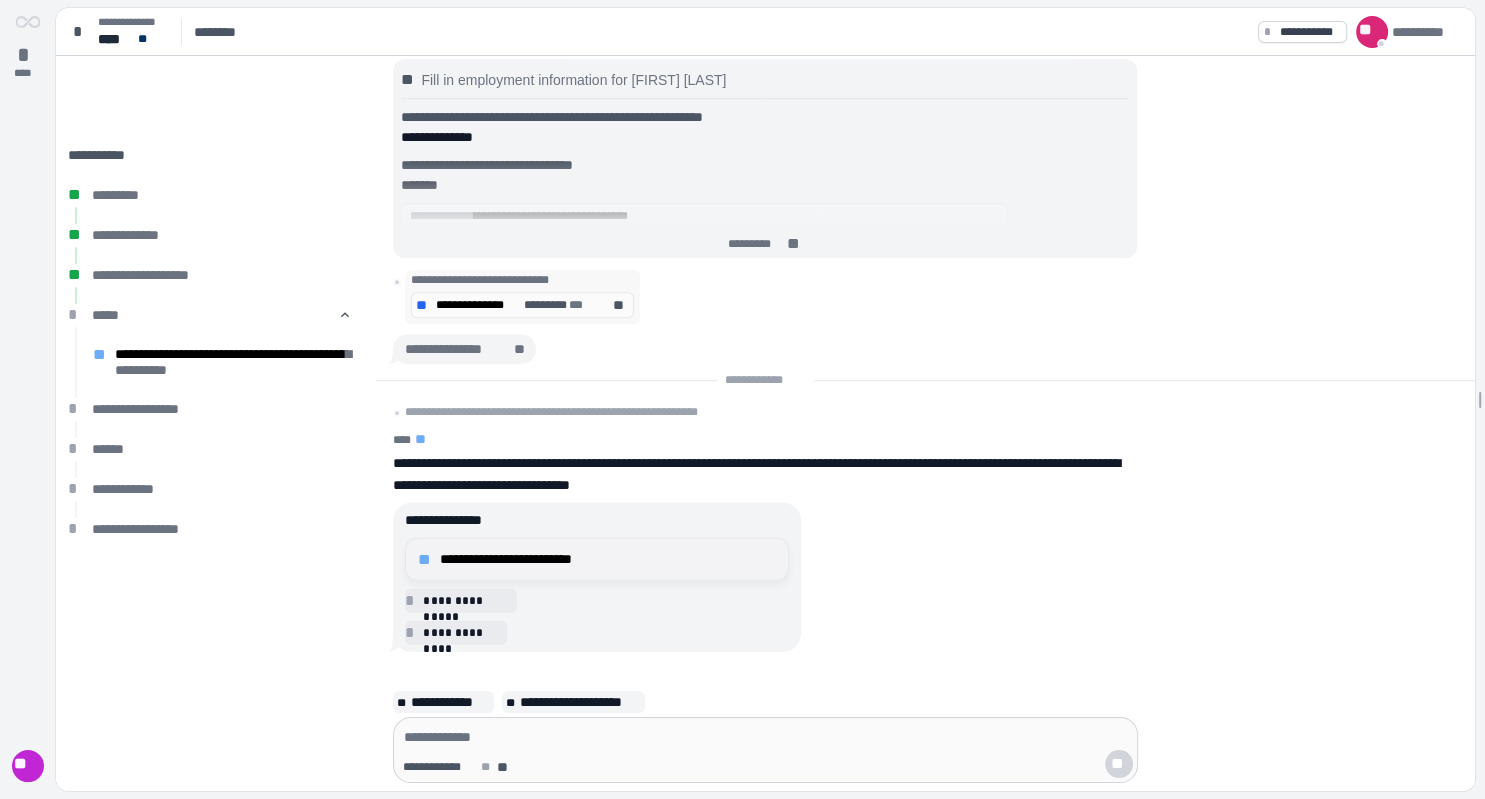 click on "**********" at bounding box center [608, 559] 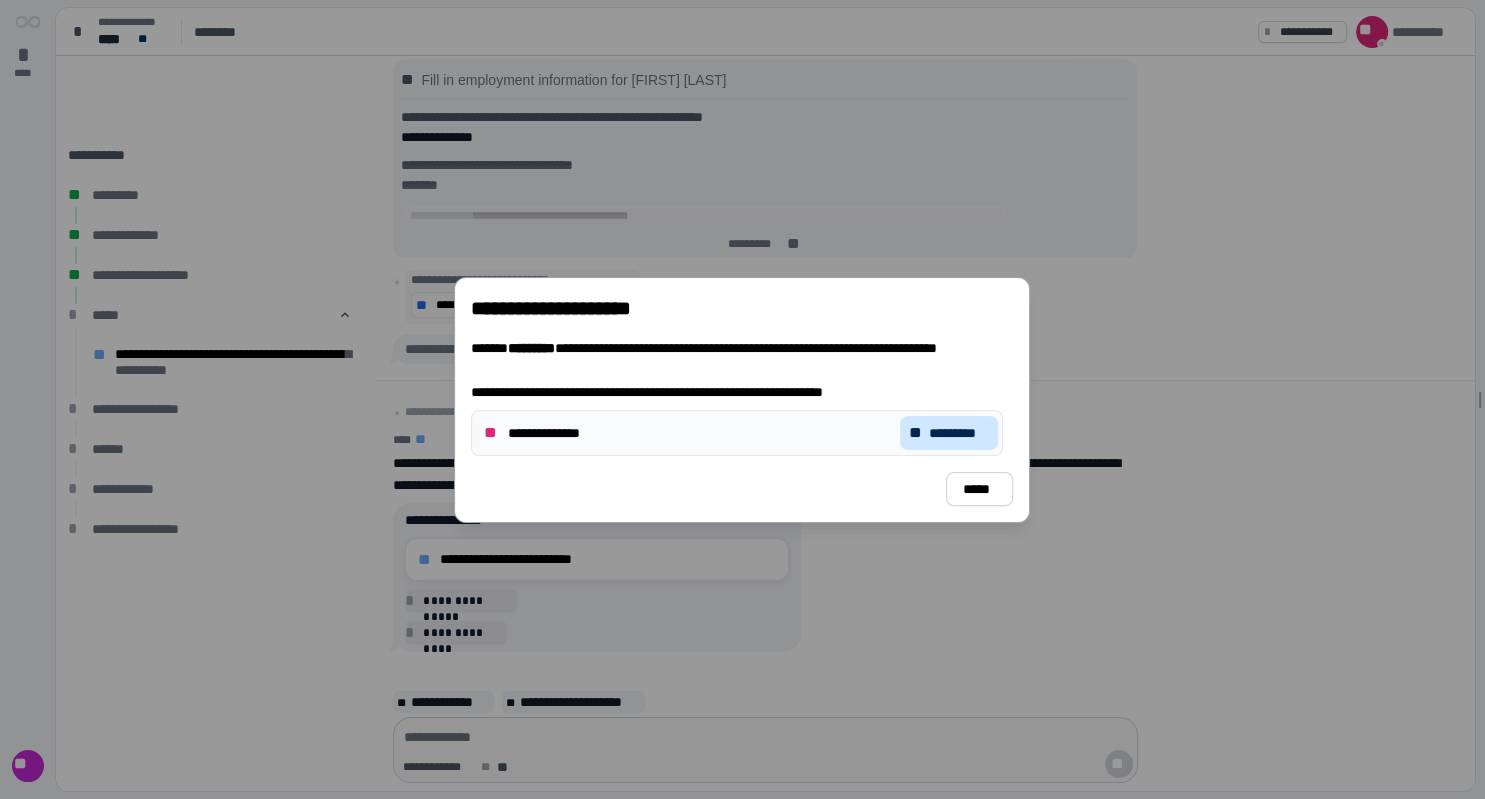 click on "*********" at bounding box center [960, 433] 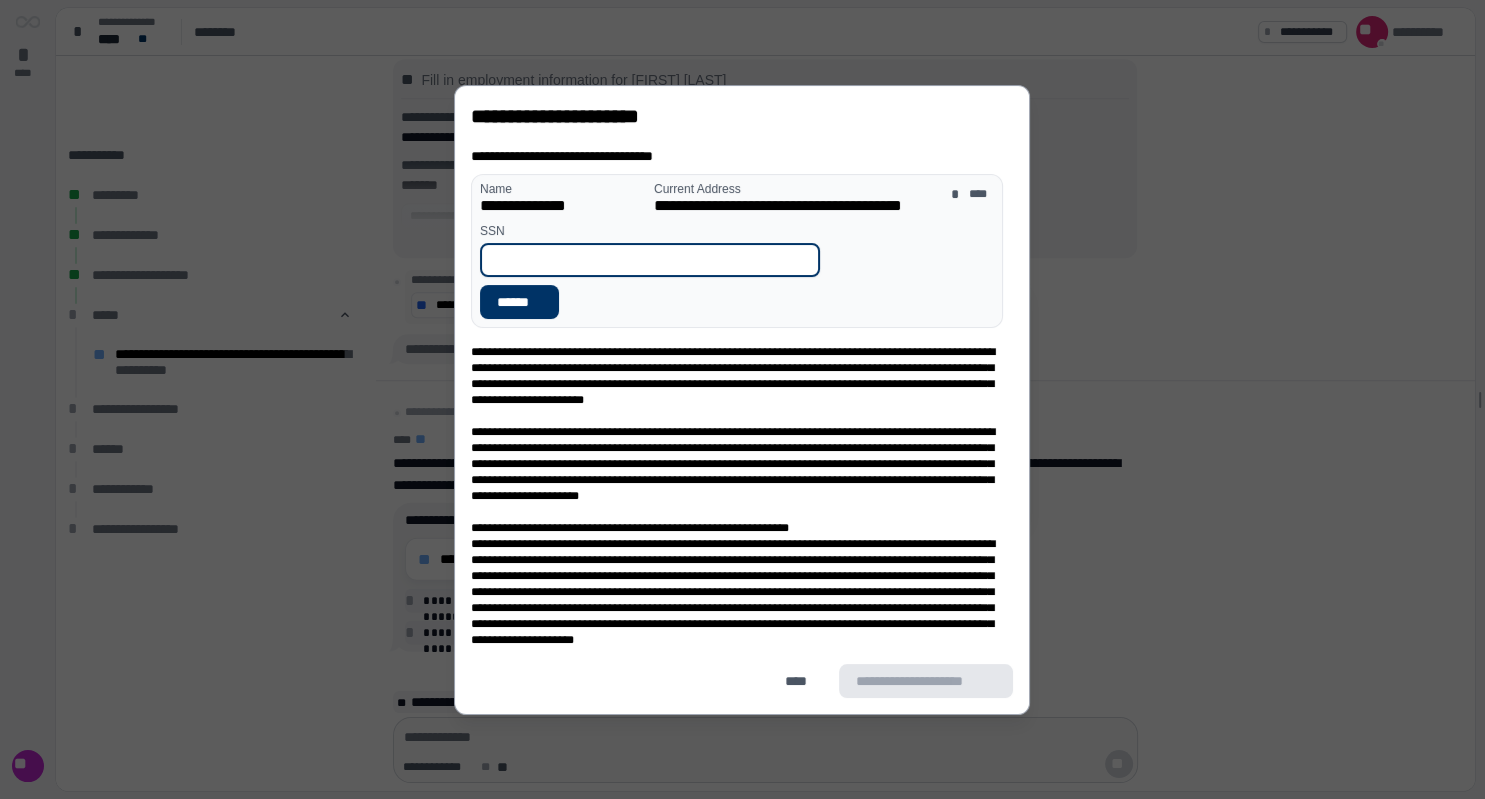 click at bounding box center (650, 260) 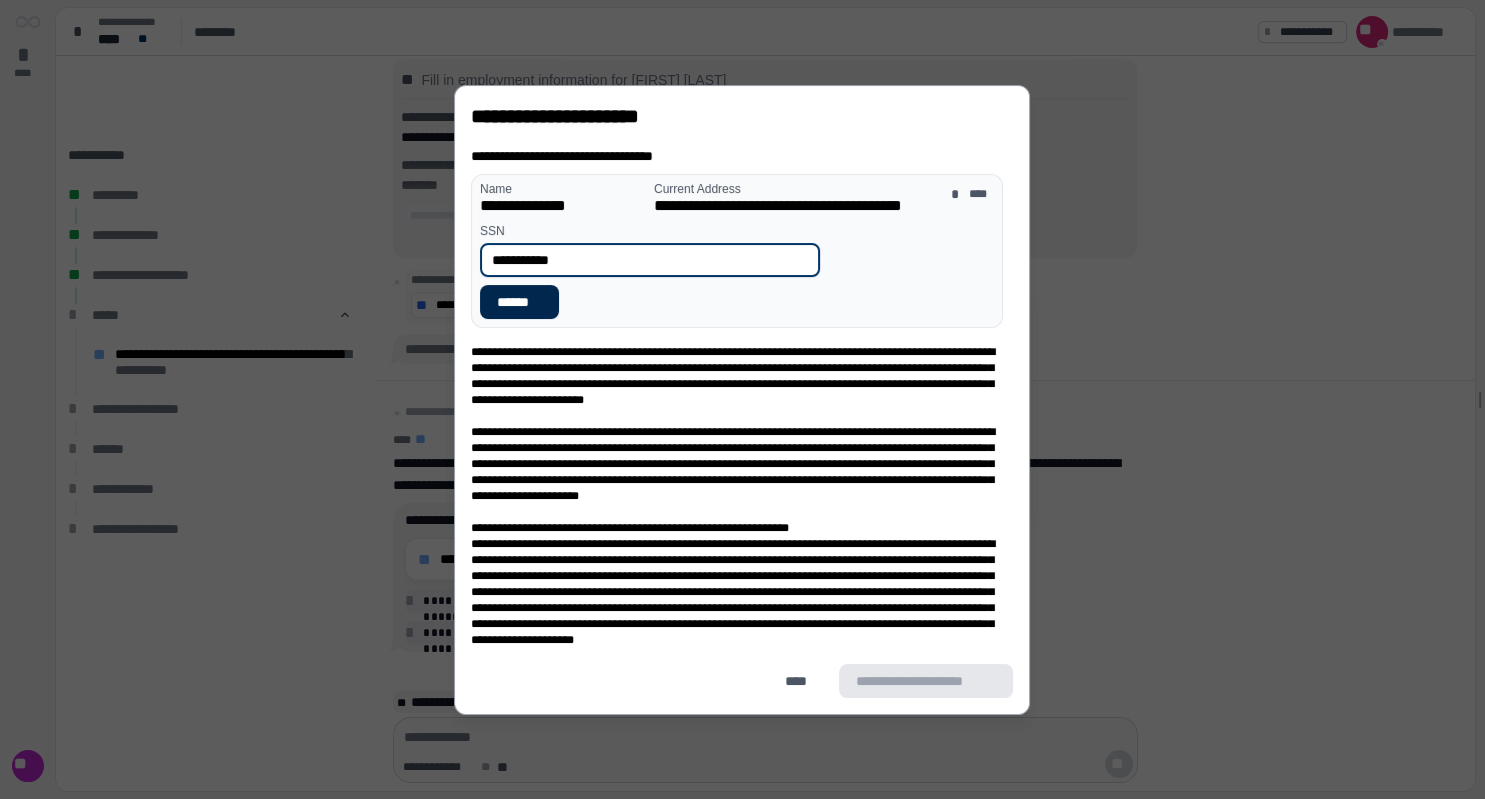 type on "**********" 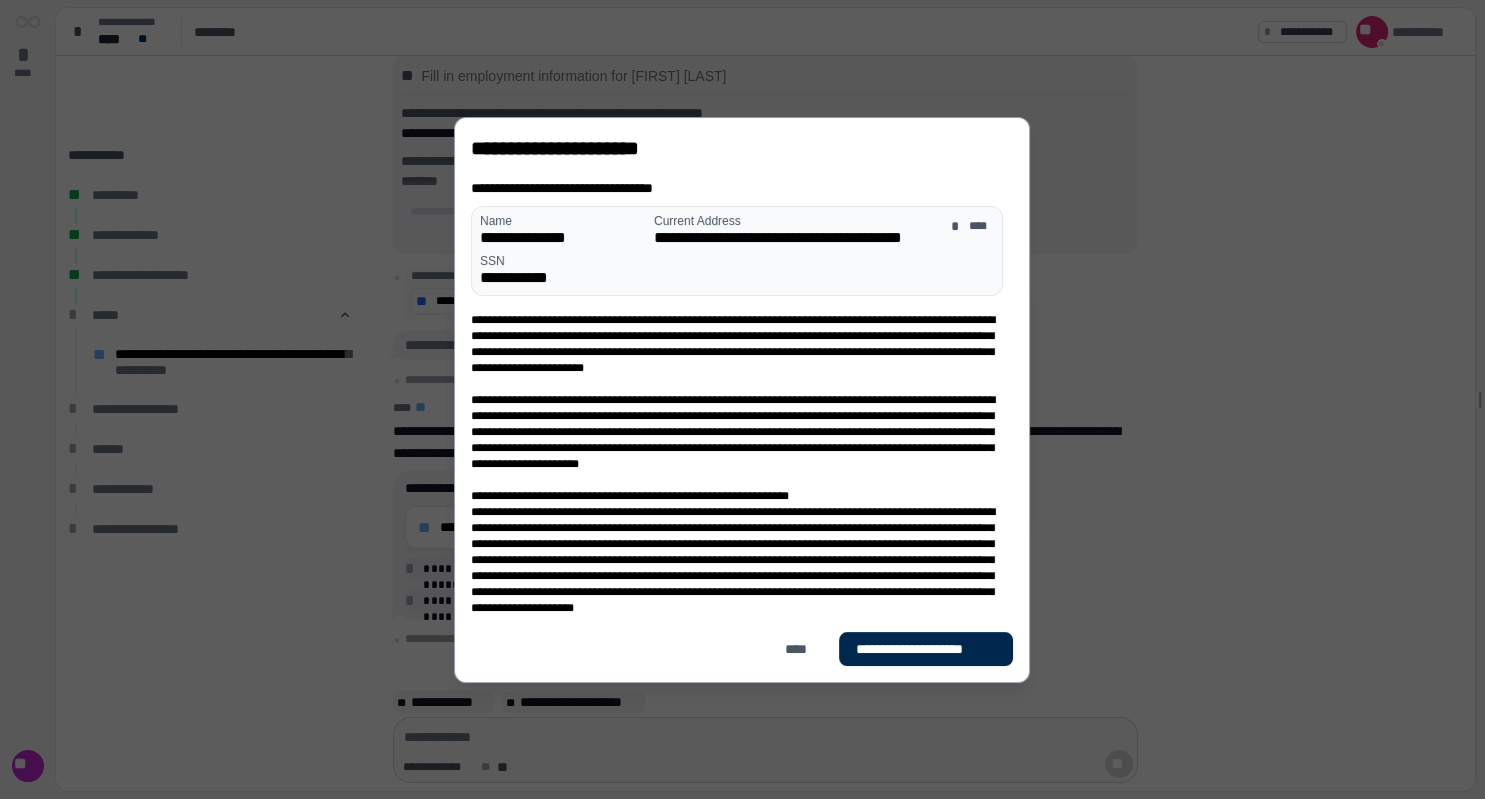 click on "**********" at bounding box center (926, 649) 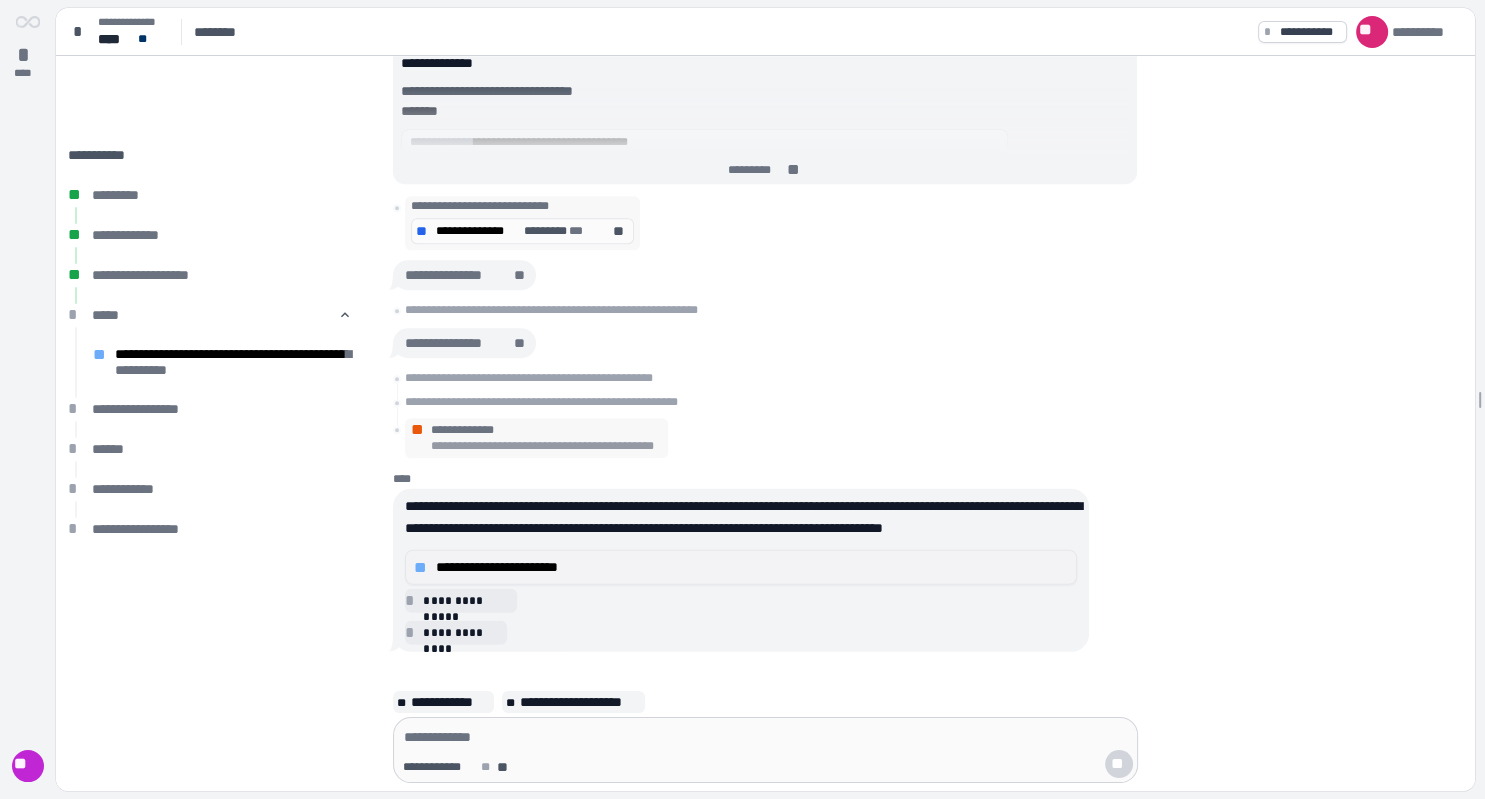 click on "**********" at bounding box center (752, 567) 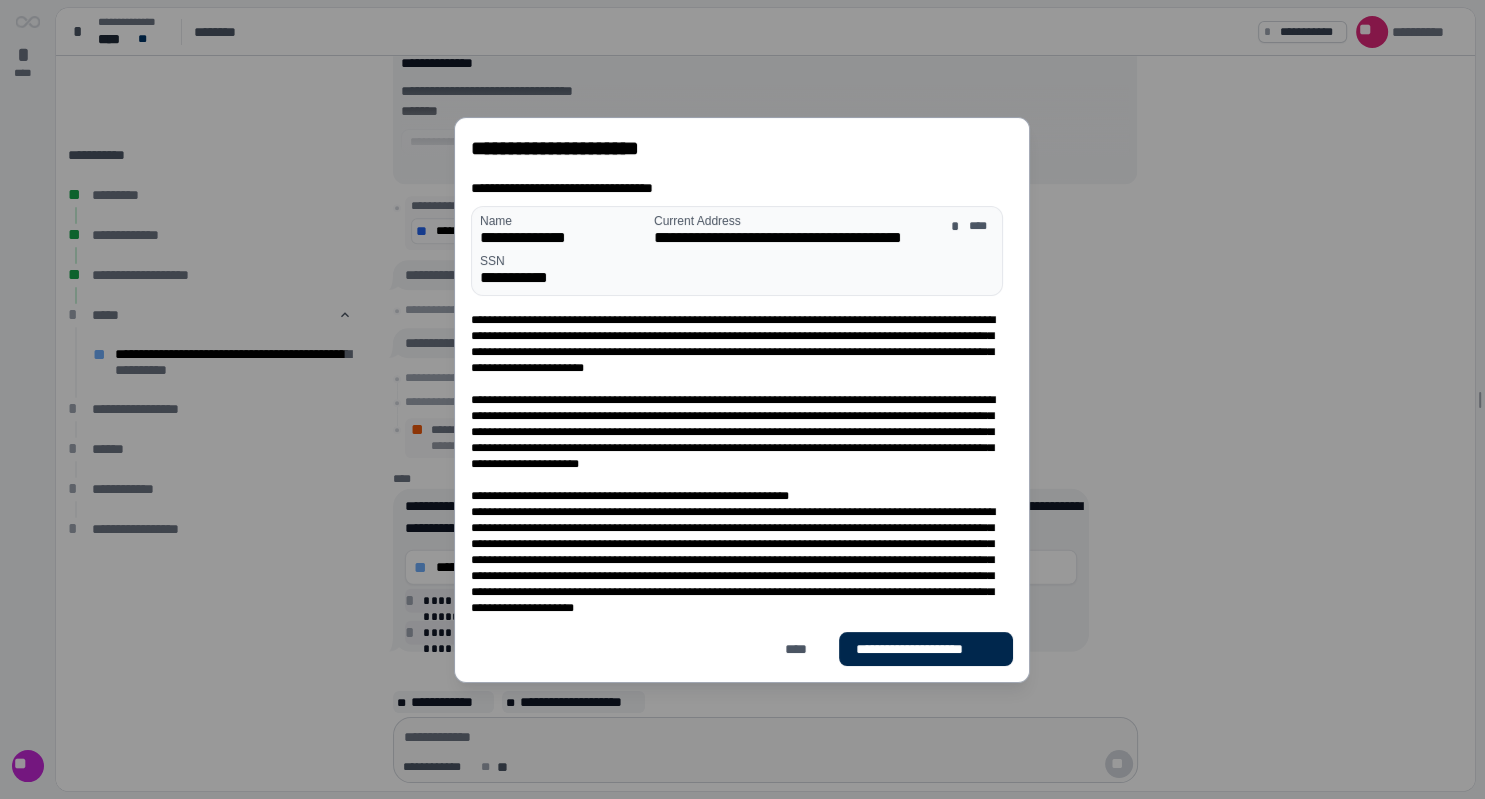 click on "**********" at bounding box center (926, 649) 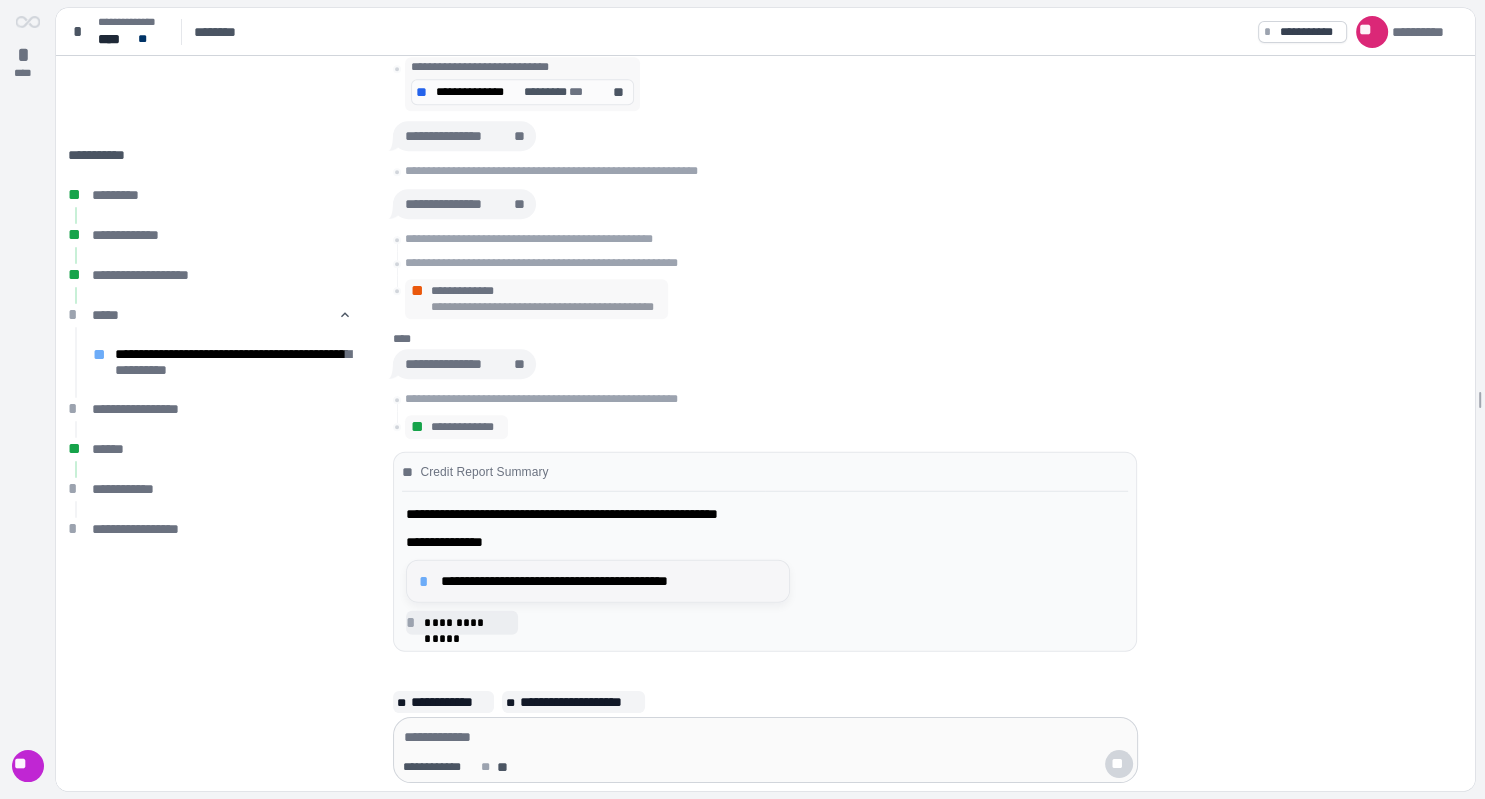 click on "**********" at bounding box center (609, 581) 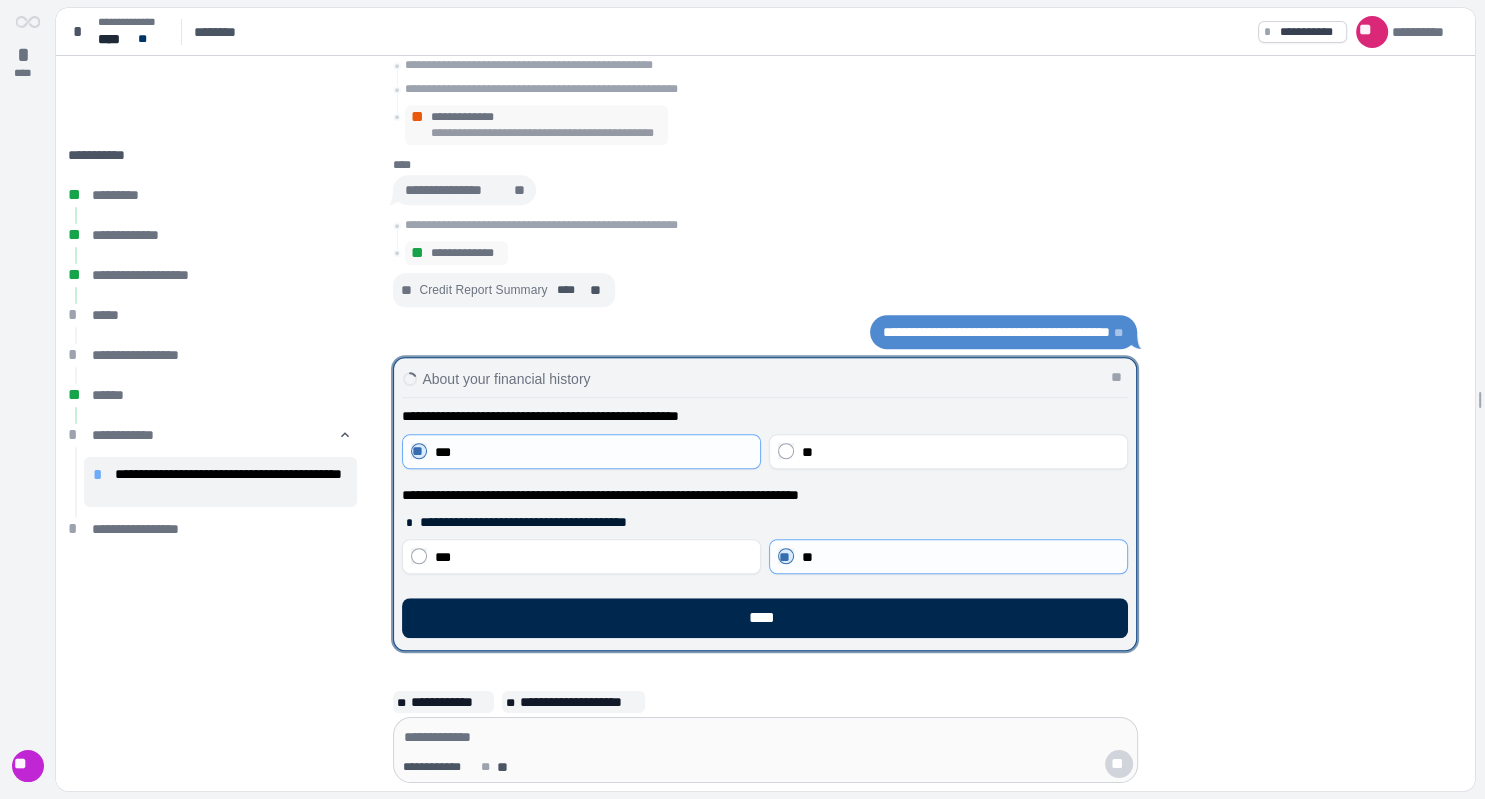 click on "****" at bounding box center (765, 618) 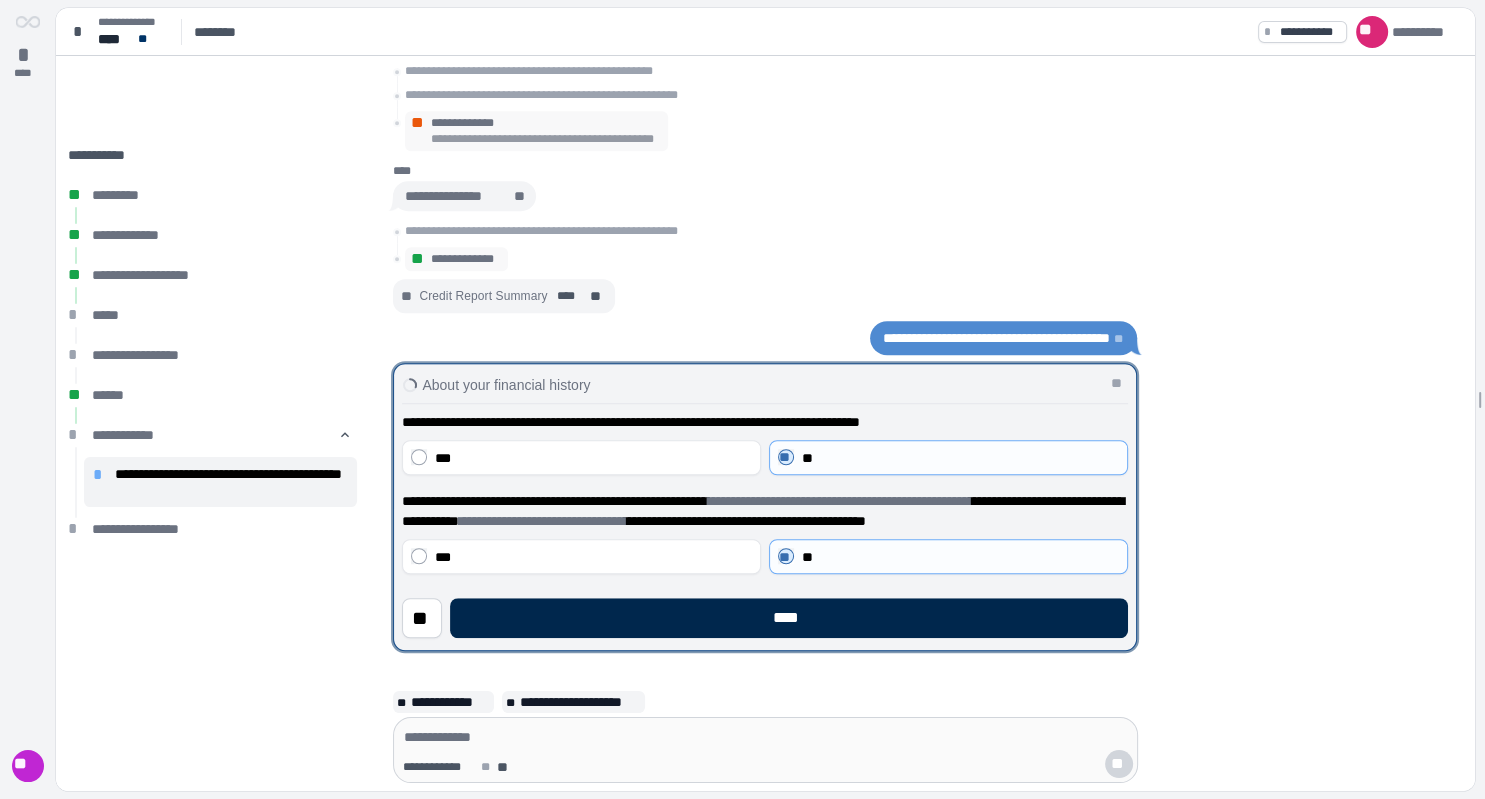 click on "****" at bounding box center (789, 618) 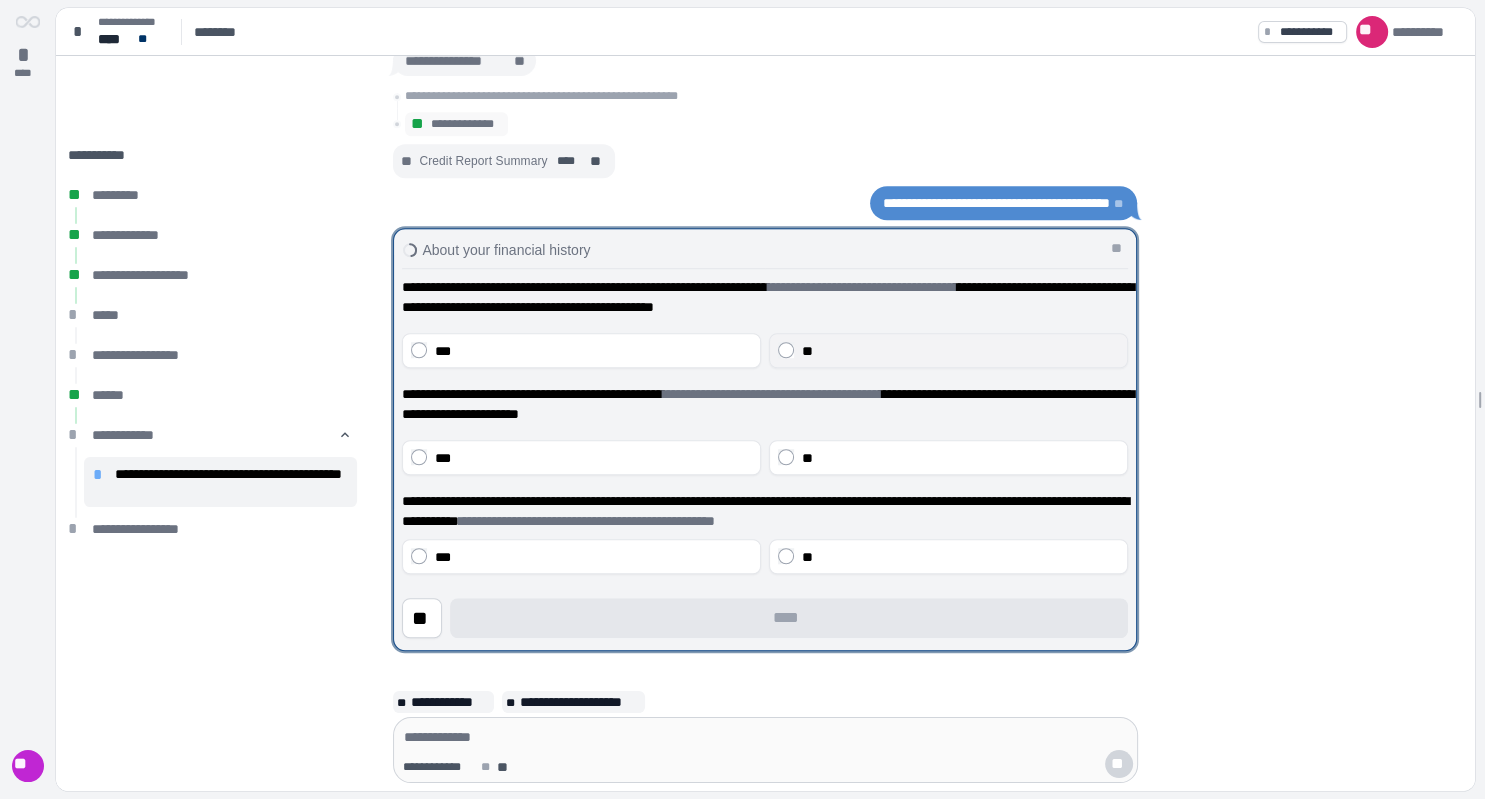 click on "**" at bounding box center [948, 350] 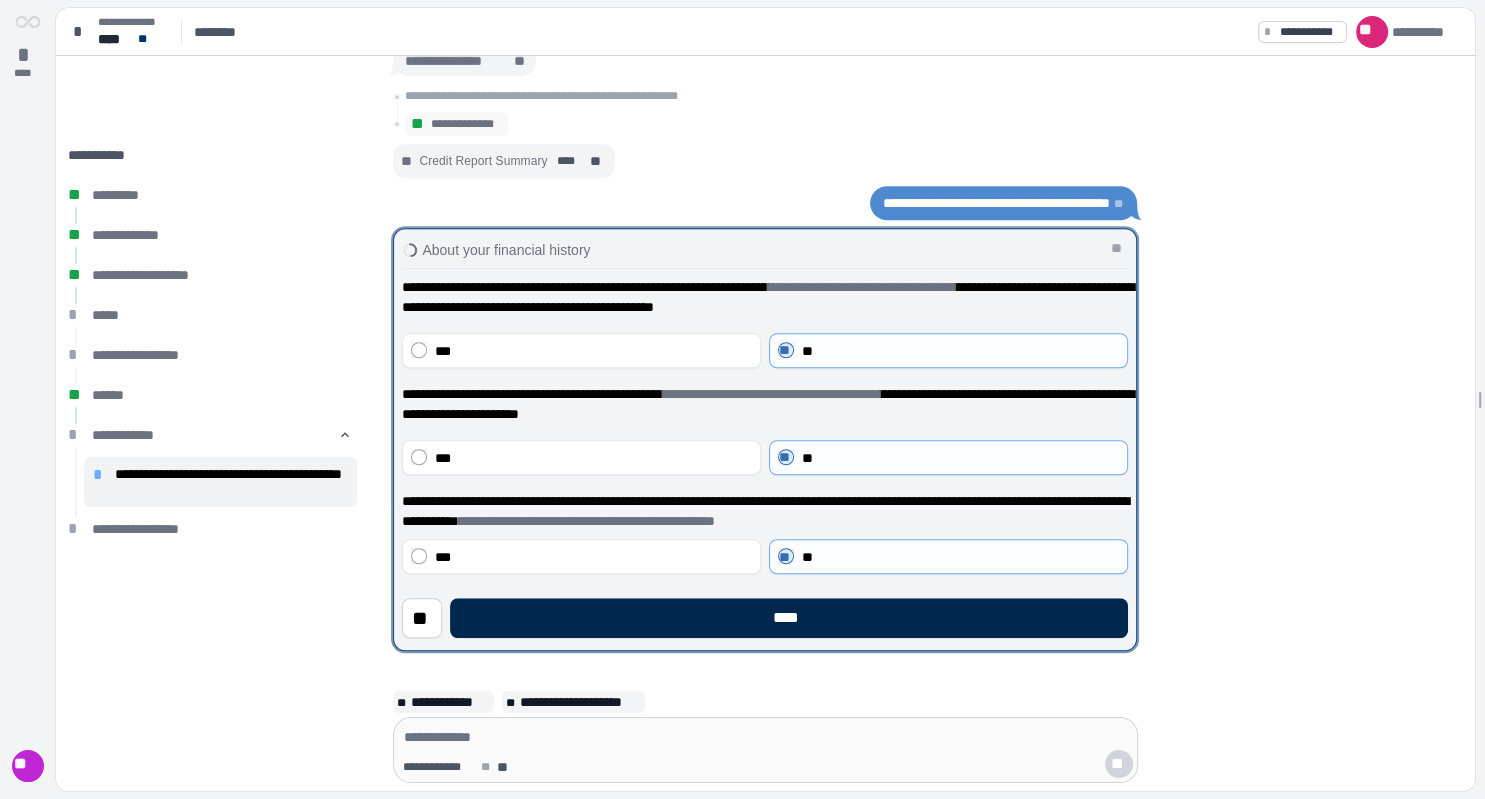click on "****" at bounding box center (789, 618) 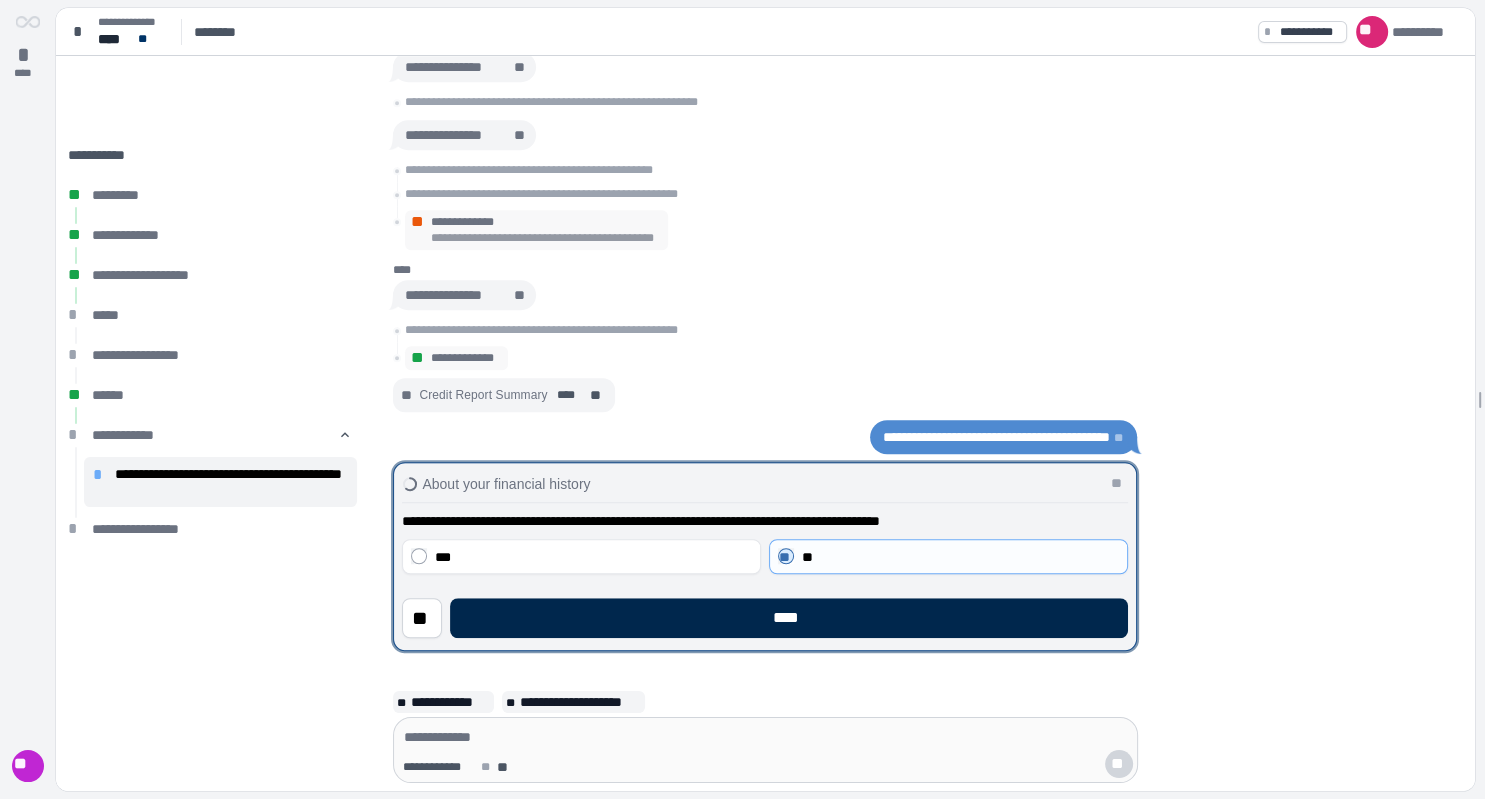 click on "****" at bounding box center (789, 618) 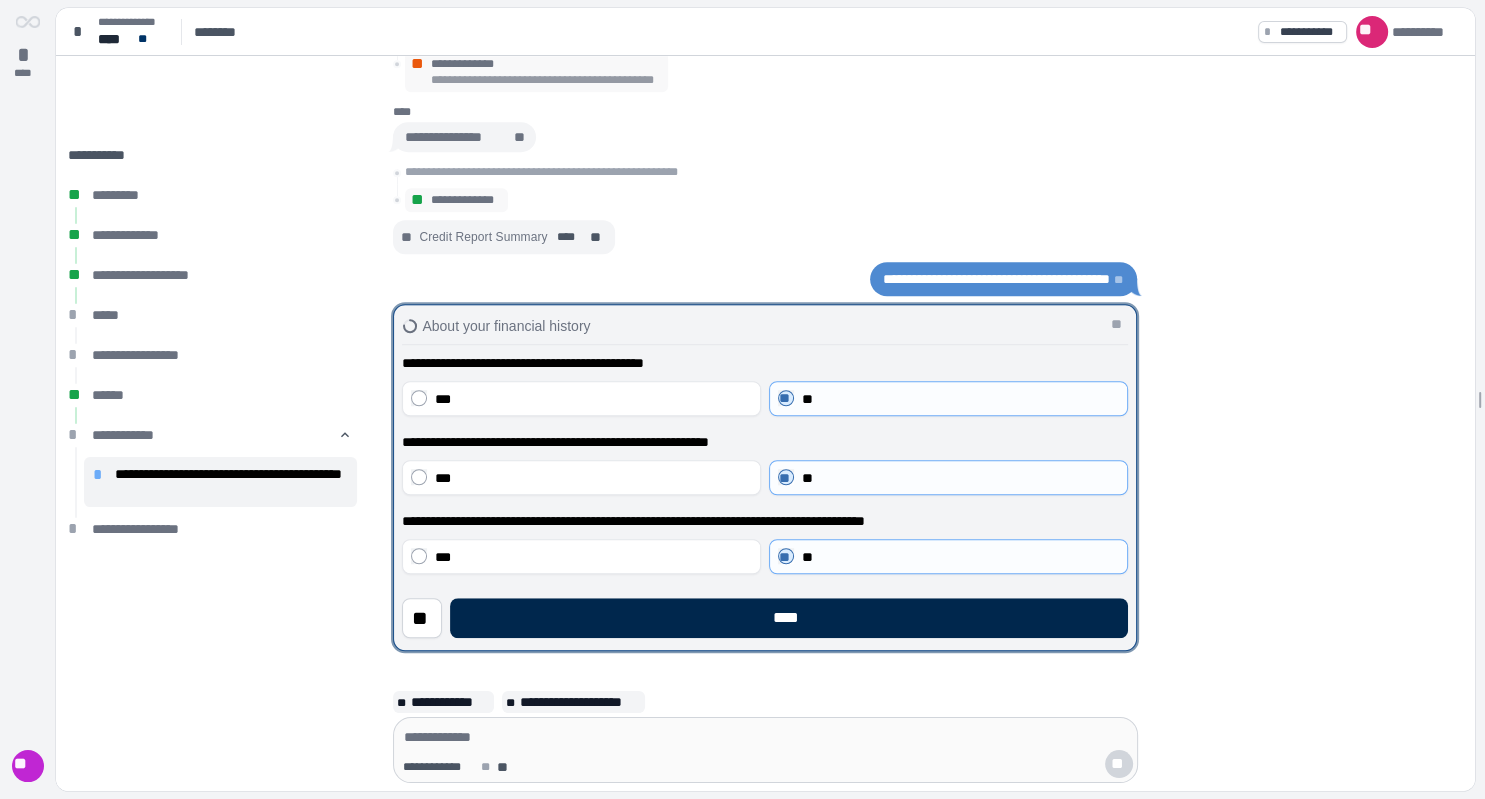 click on "****" at bounding box center [789, 618] 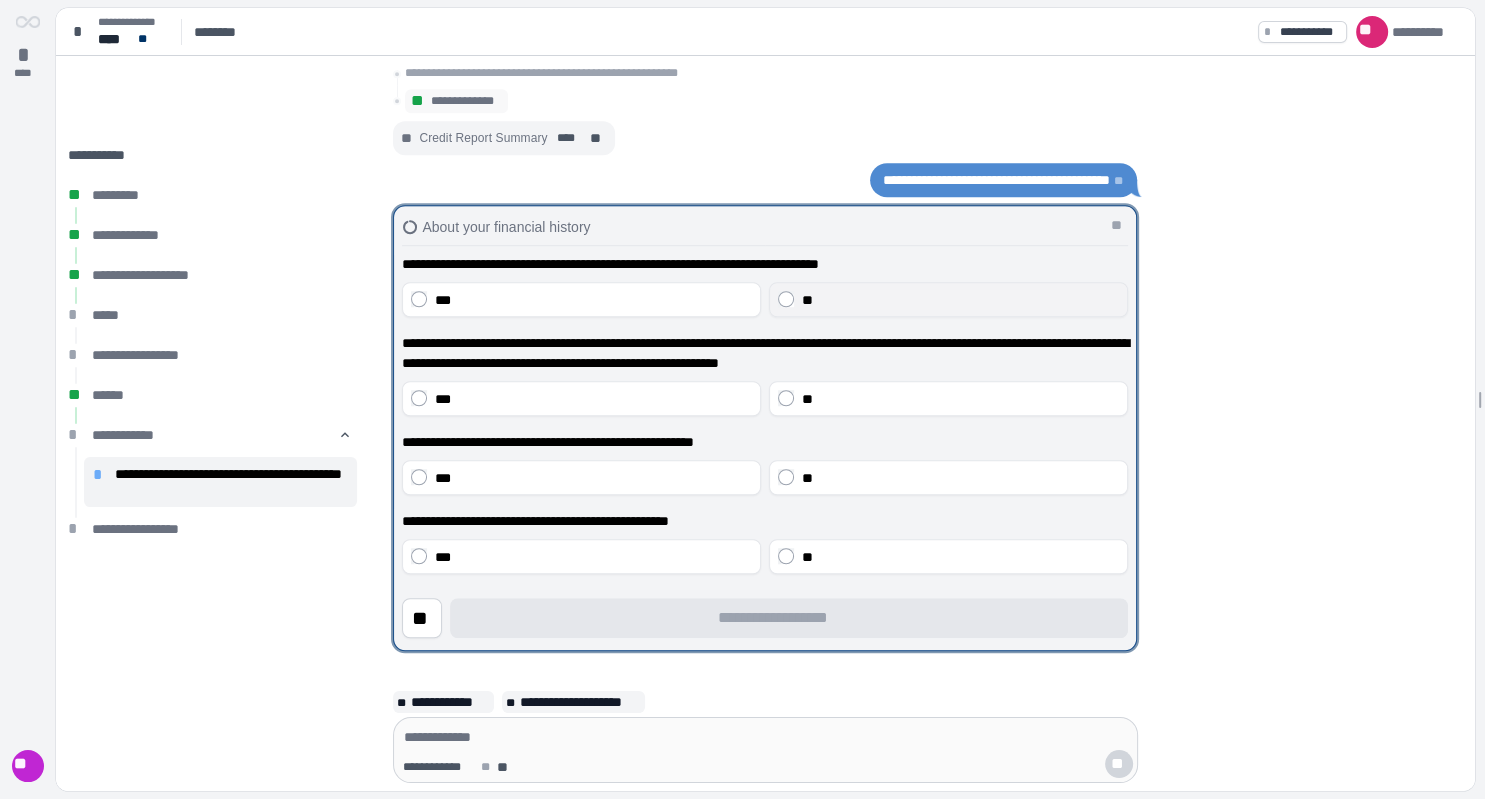click on "**" at bounding box center [948, 299] 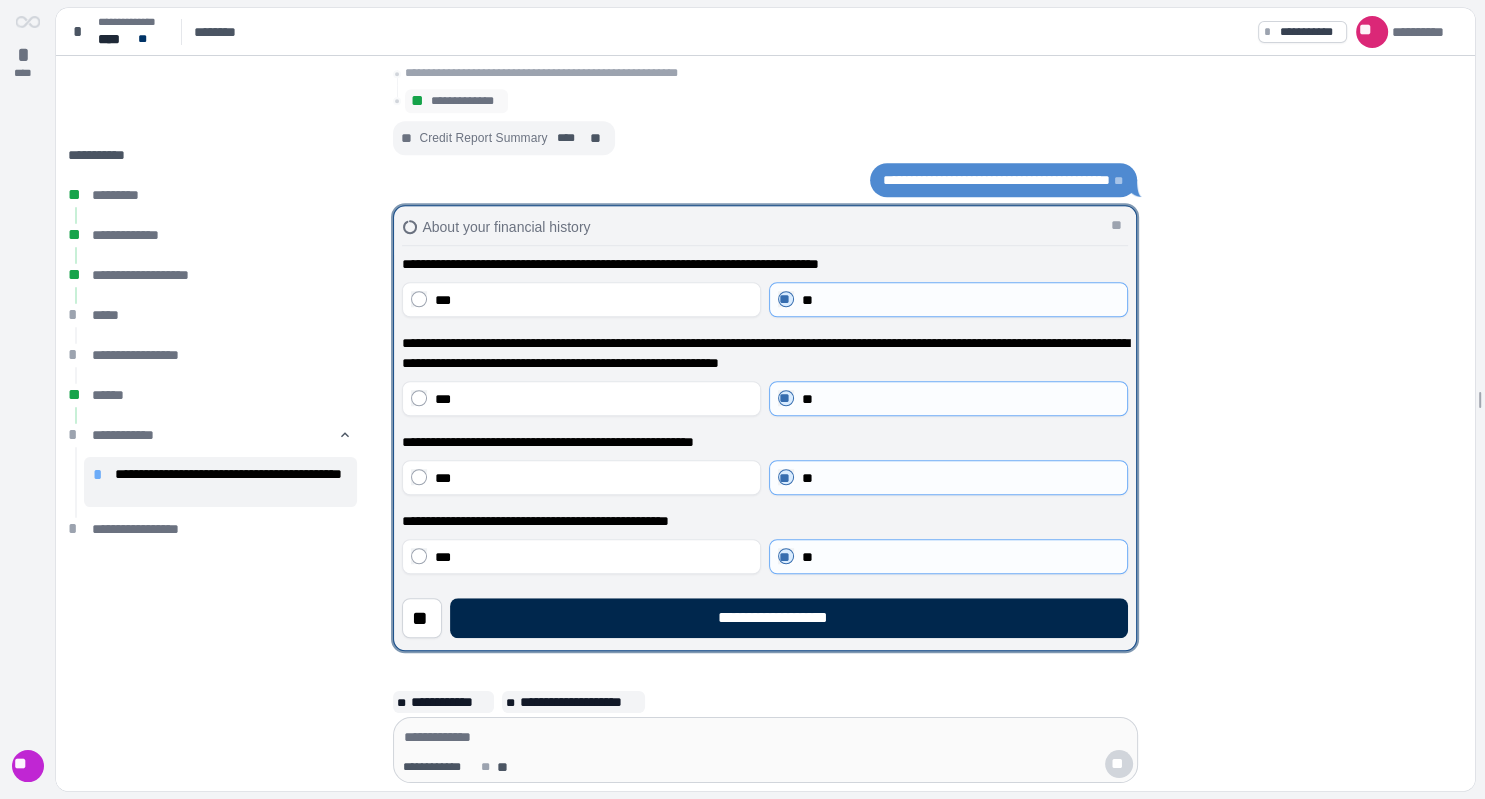 click on "**********" at bounding box center (789, 618) 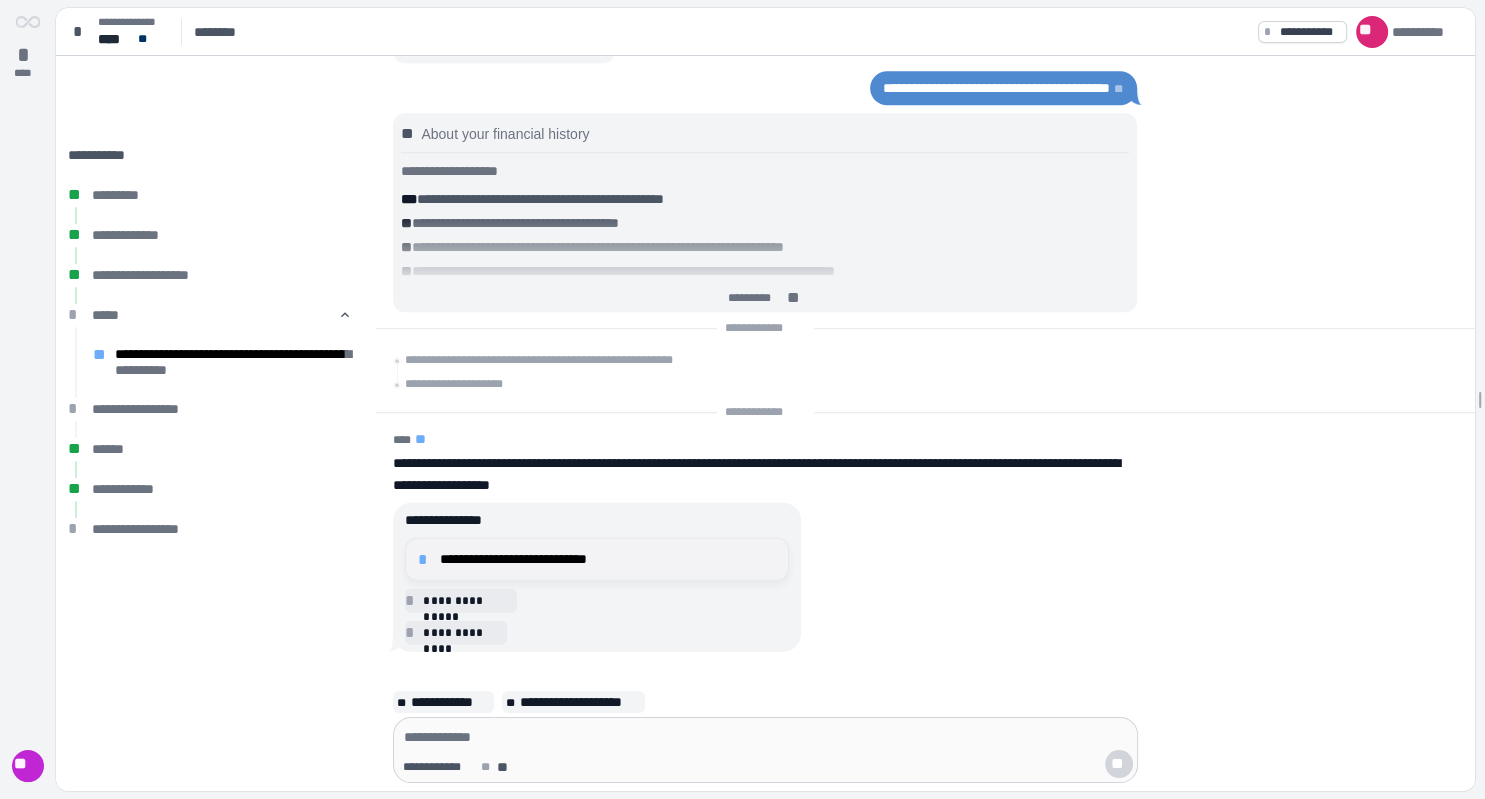 click on "**********" at bounding box center (608, 559) 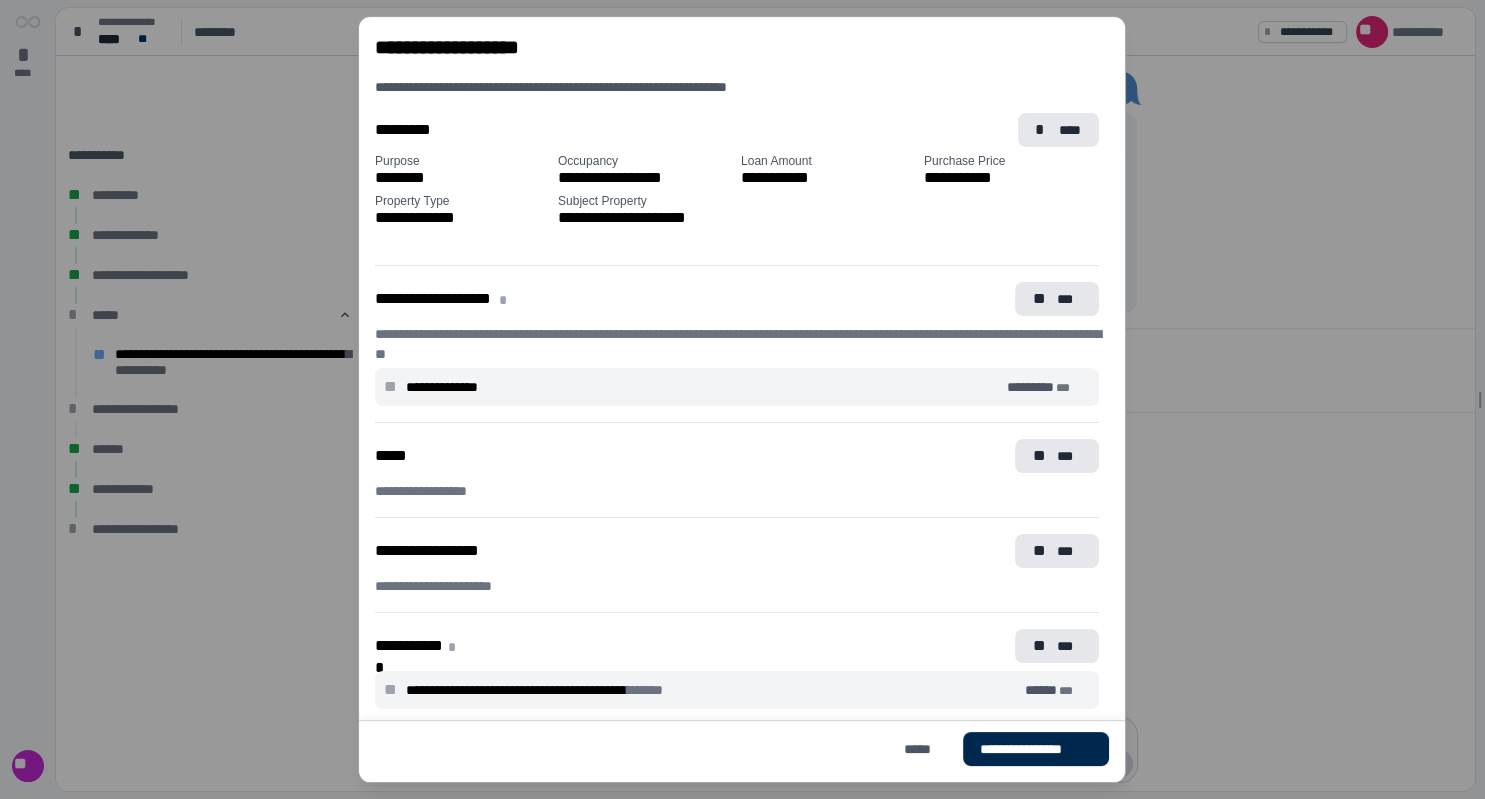 click on "**********" at bounding box center (1036, 749) 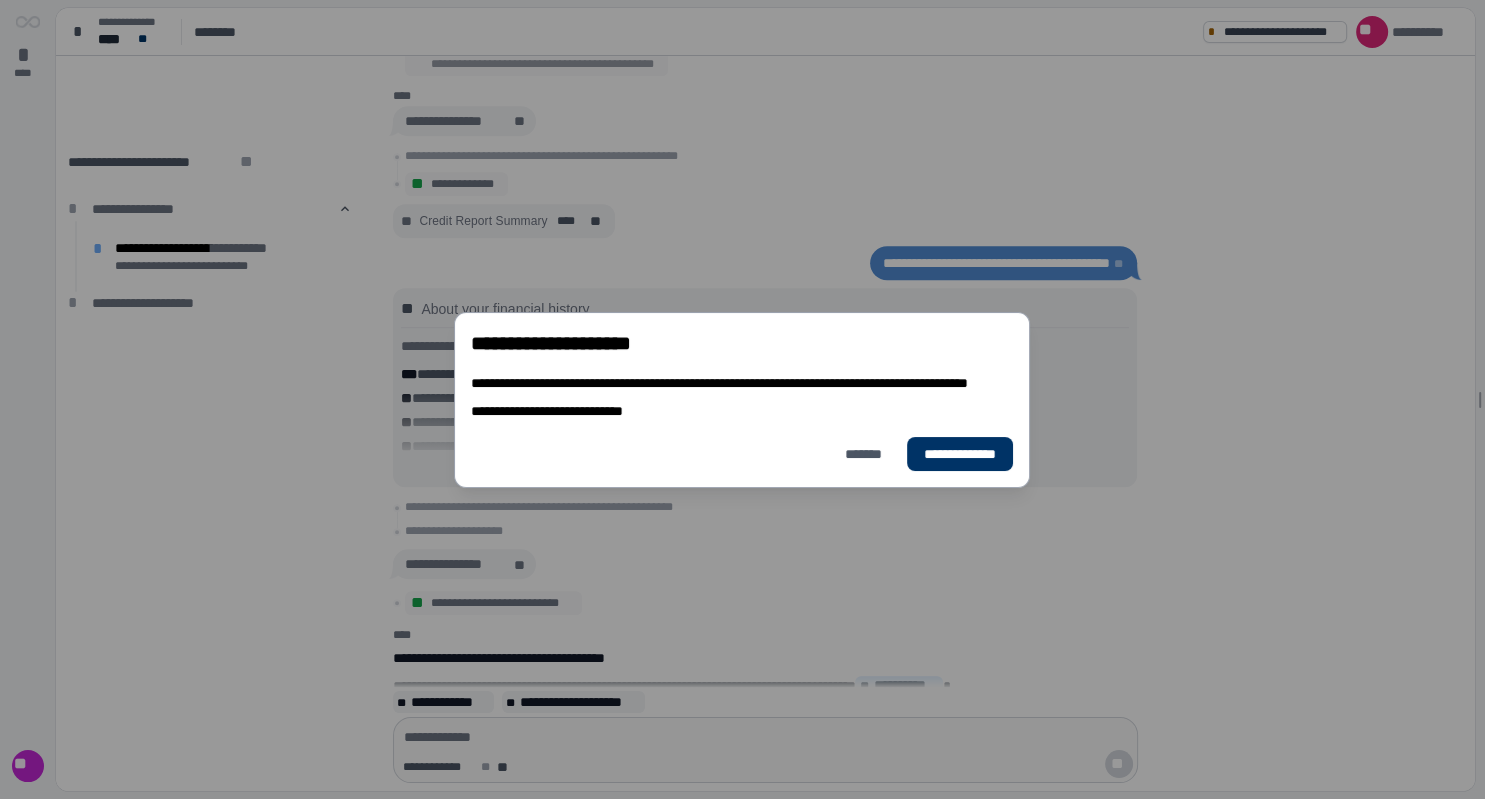 scroll, scrollTop: 0, scrollLeft: 0, axis: both 